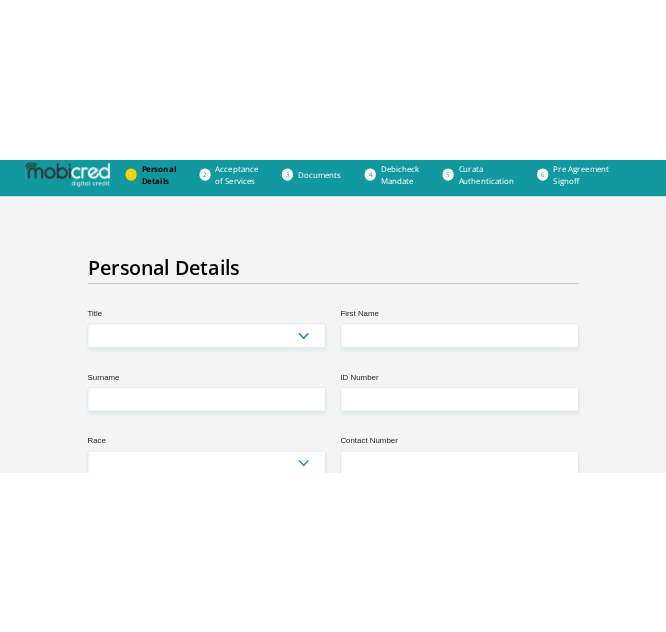 scroll, scrollTop: 0, scrollLeft: 0, axis: both 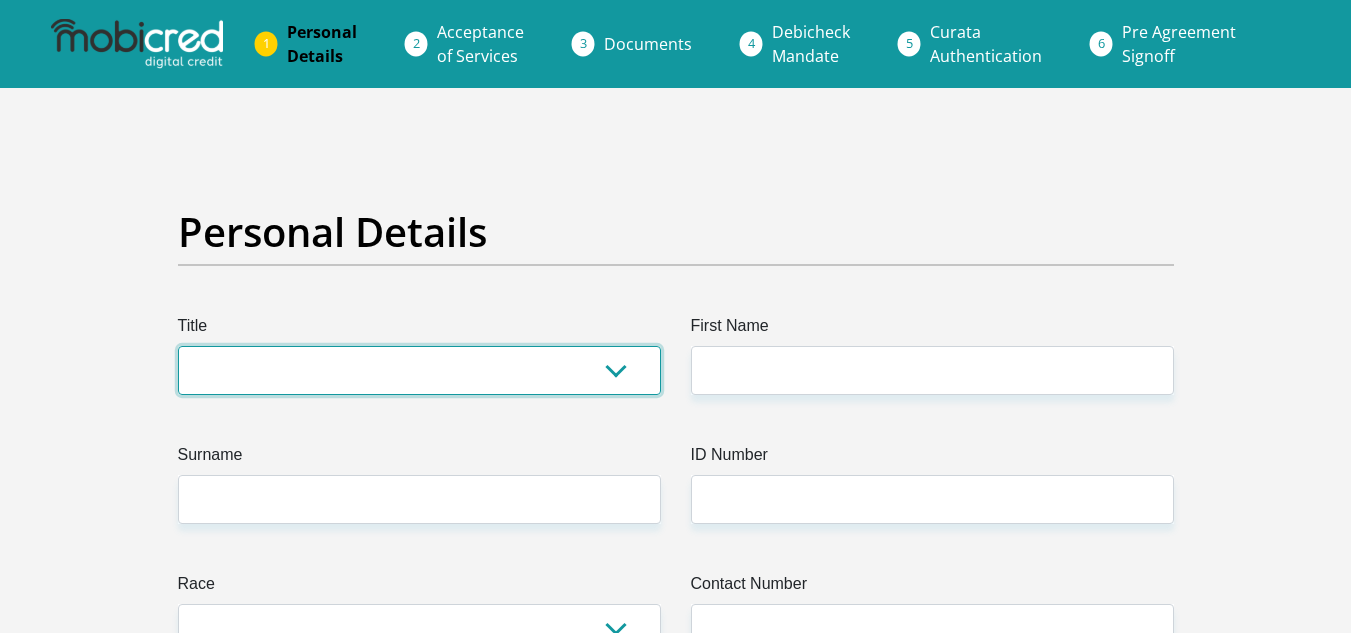 click on "Mr
Ms
Mrs
Dr
Other" at bounding box center [419, 370] 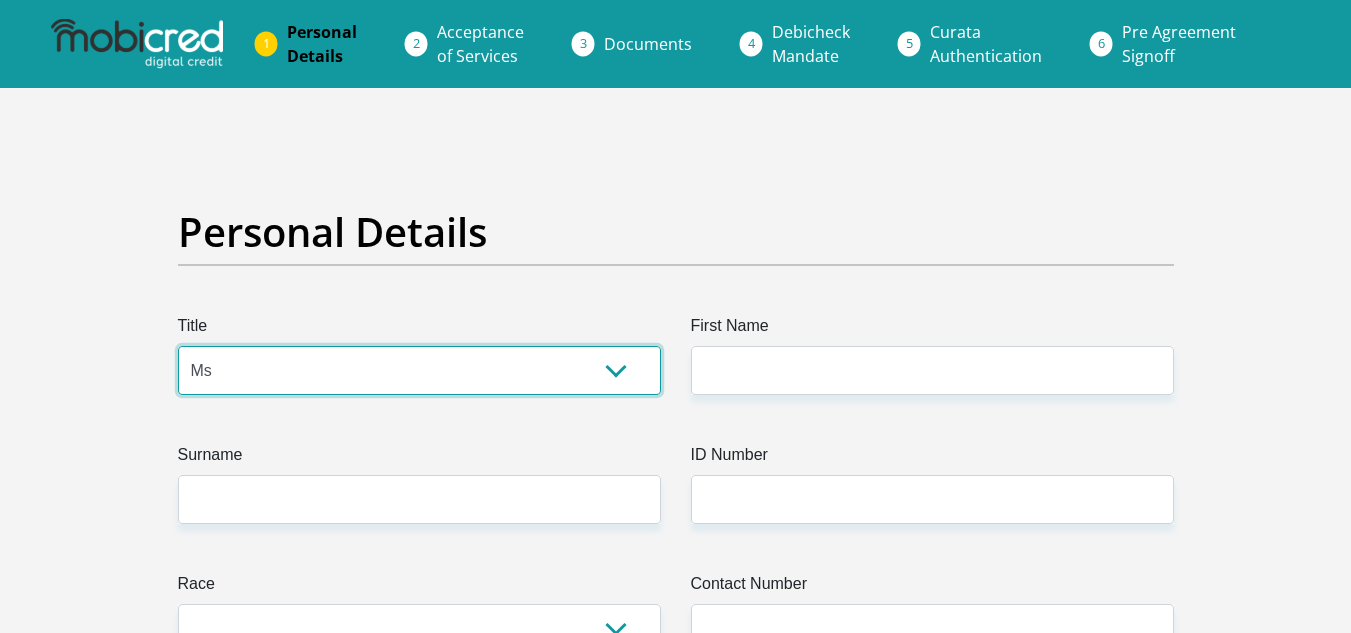 click on "Mr
Ms
Mrs
Dr
Other" at bounding box center [419, 370] 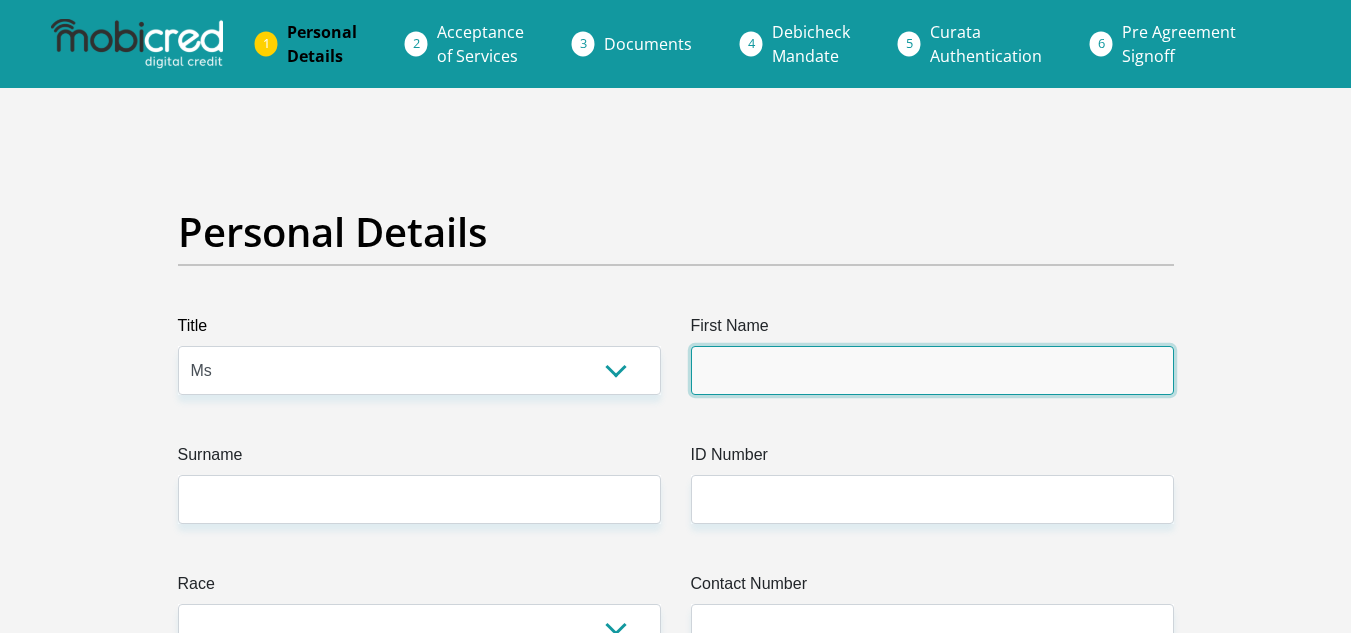 click on "First Name" at bounding box center (932, 370) 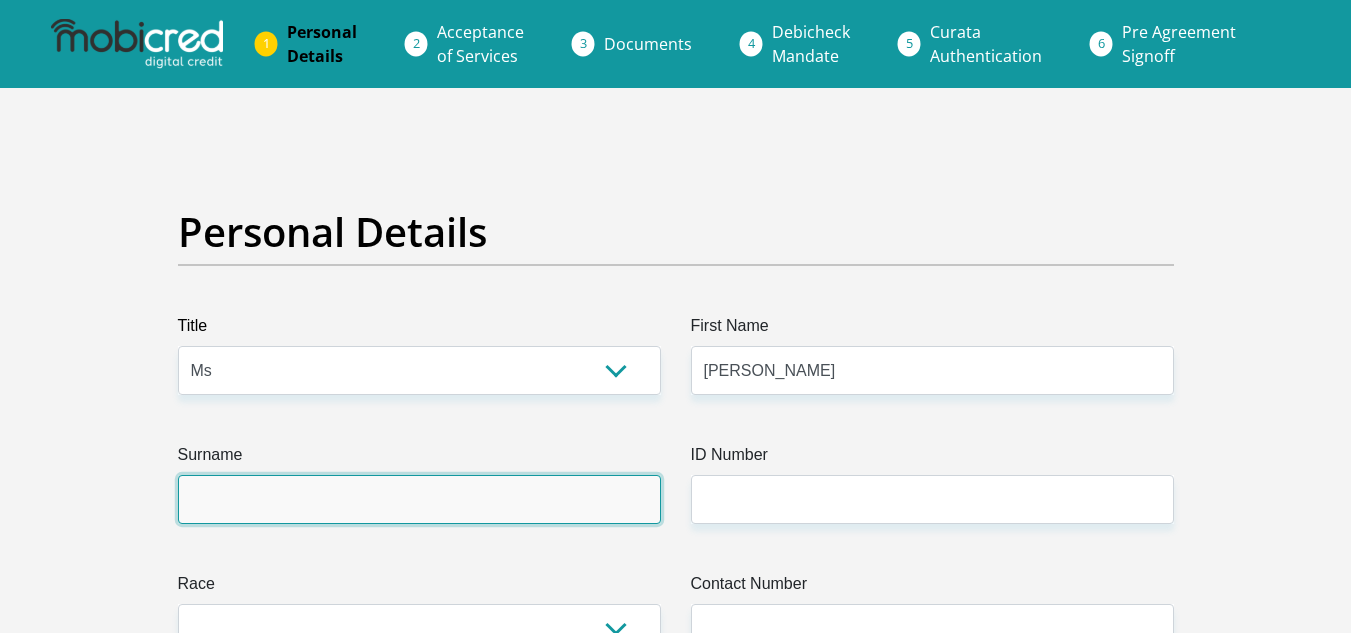 type on "jansevanrensburg" 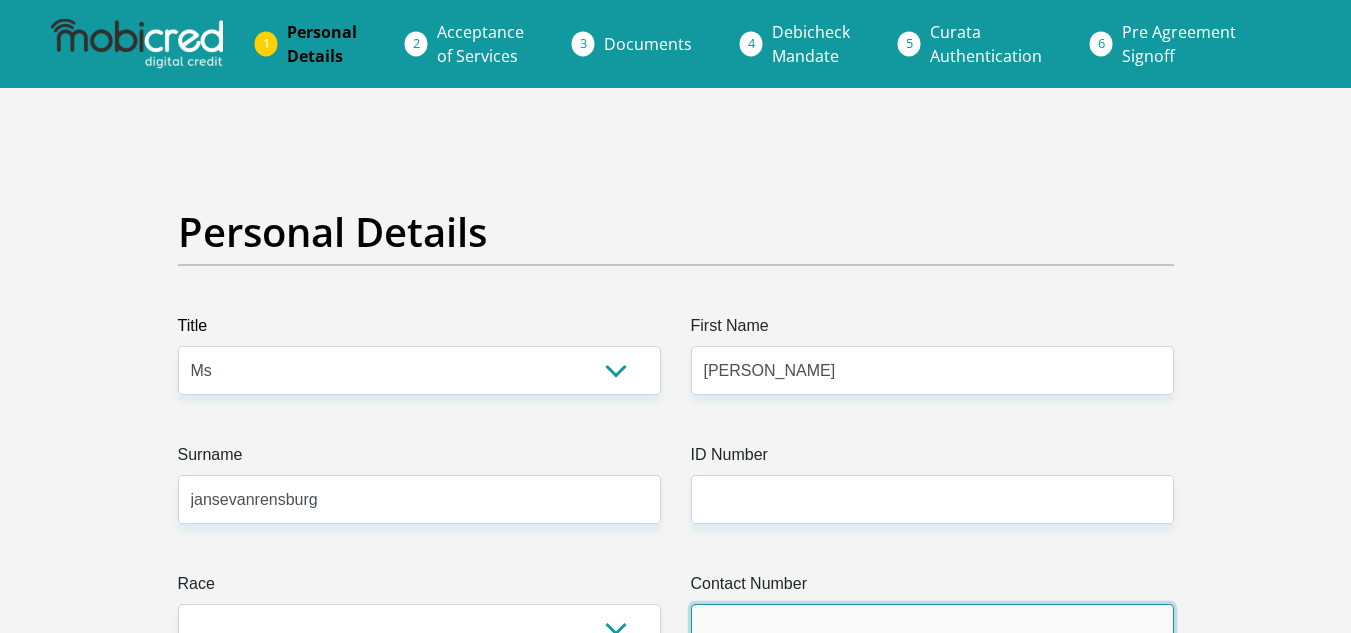 type on "0645911998" 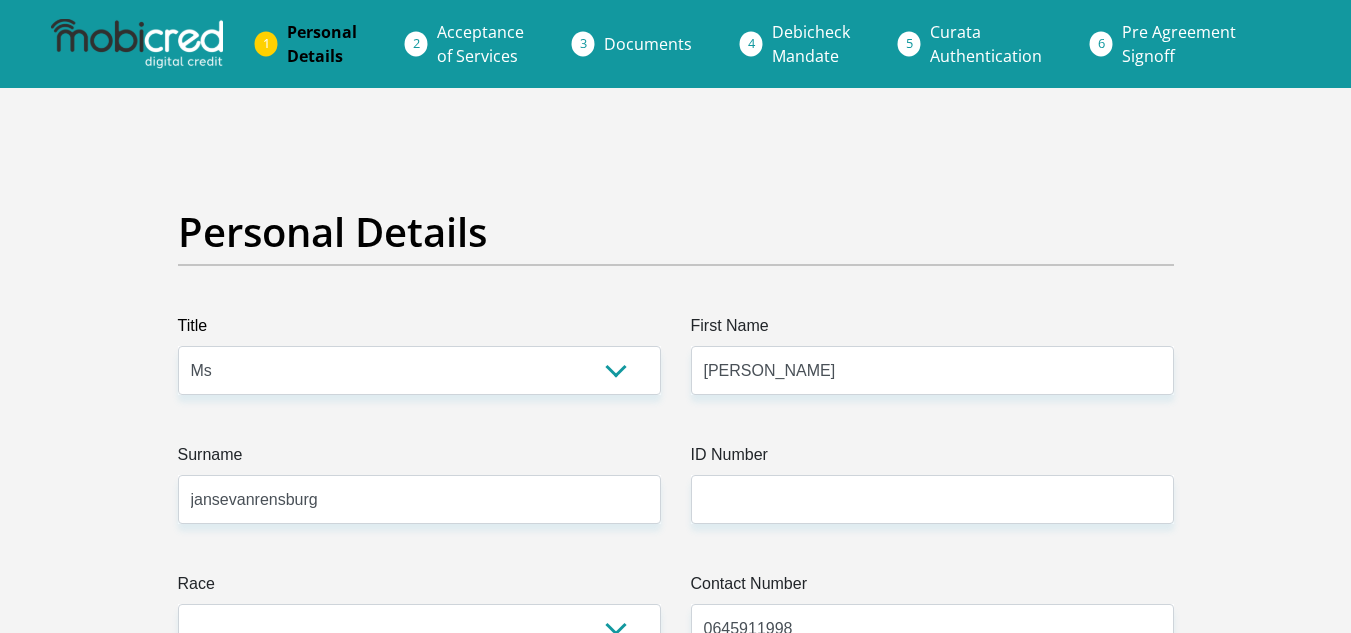 select on "ZAF" 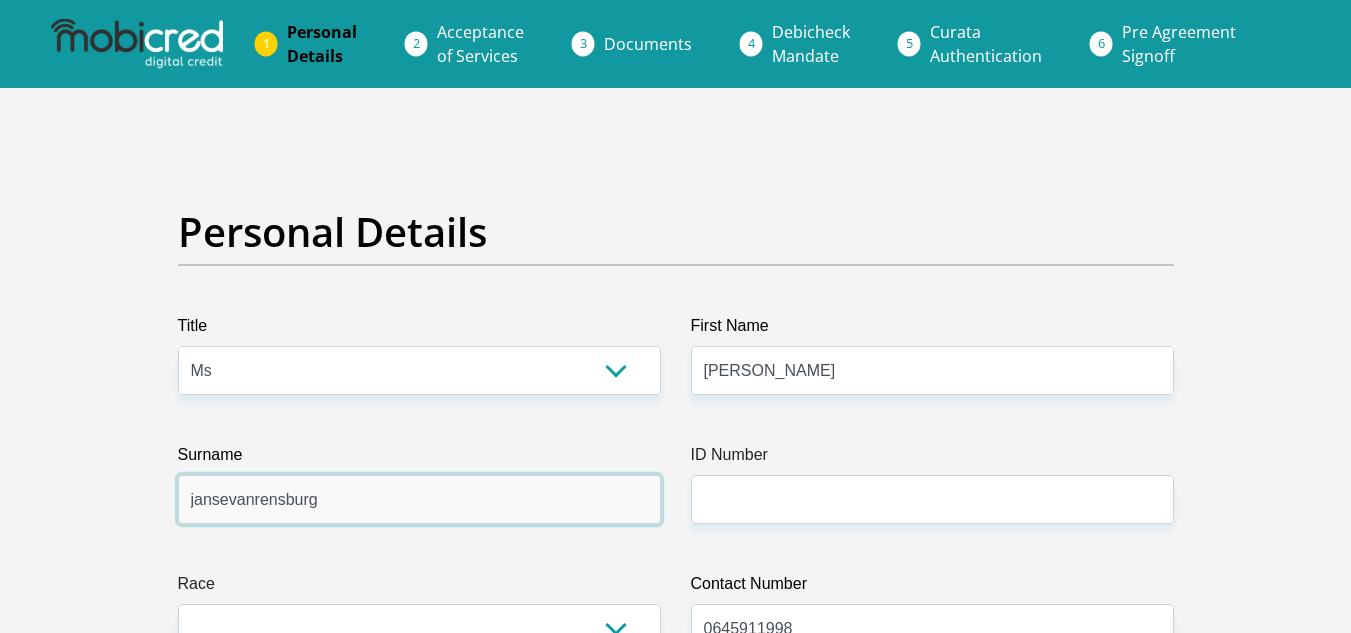 drag, startPoint x: 363, startPoint y: 501, endPoint x: 134, endPoint y: 486, distance: 229.49074 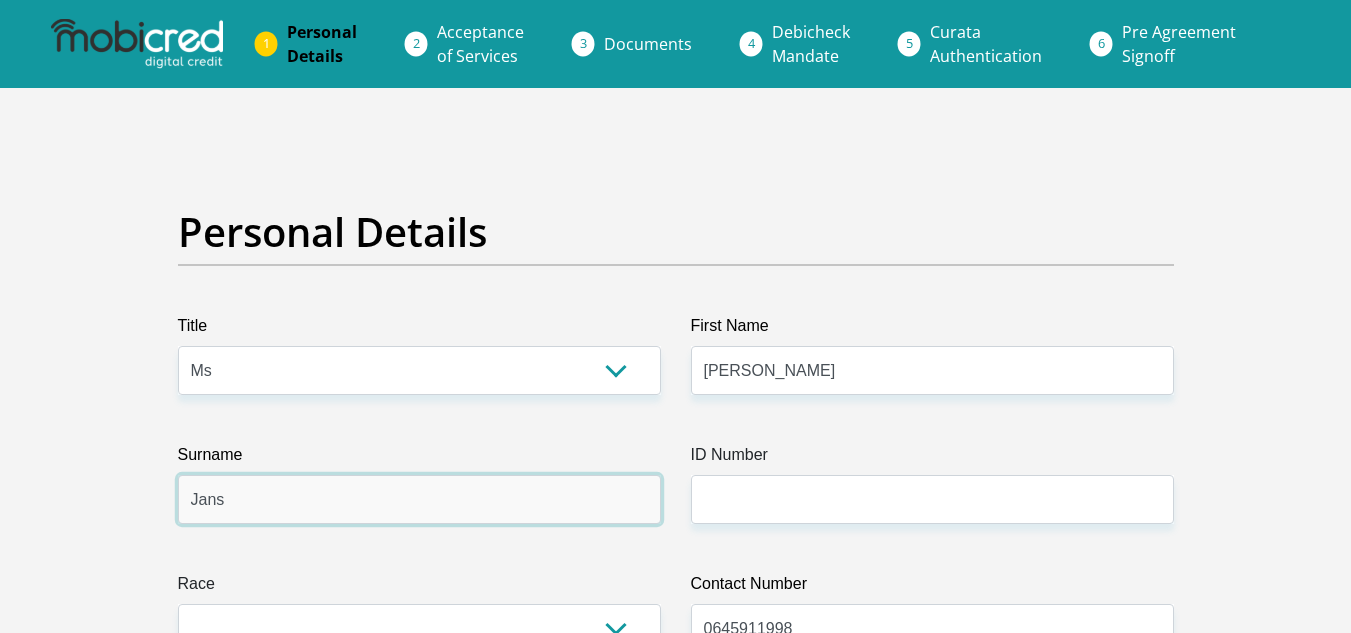 type on "JANSEVANRENSBURG" 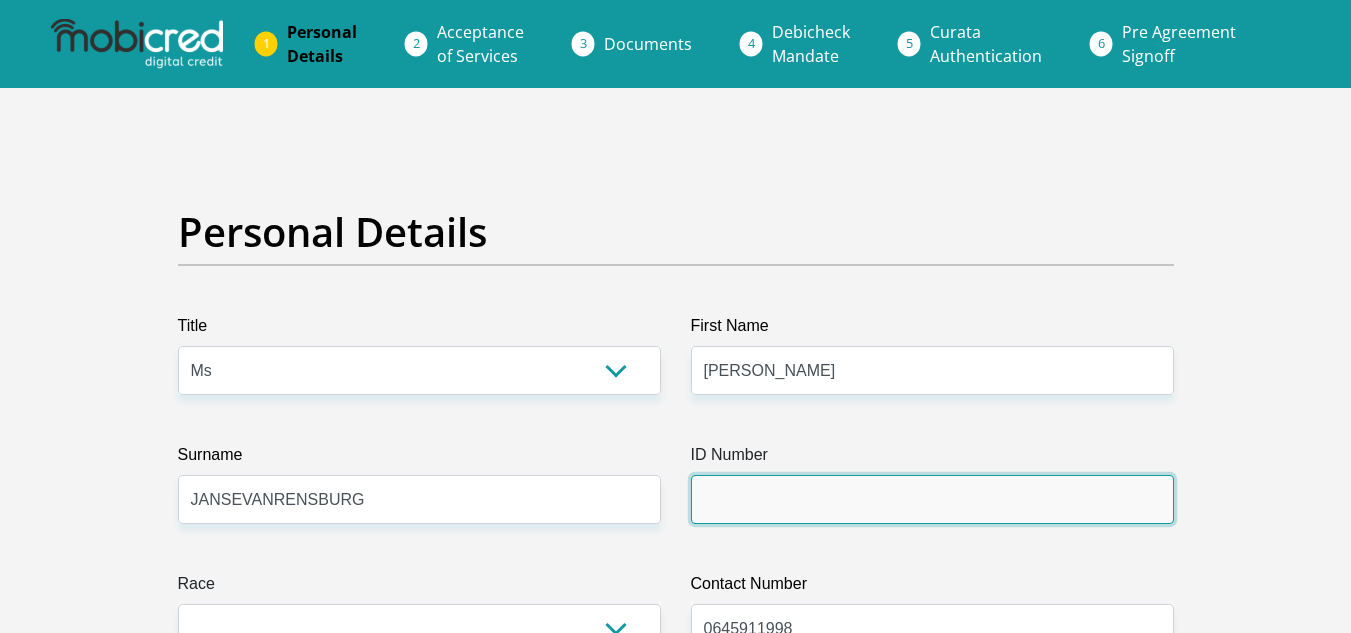 click on "ID Number" at bounding box center (932, 499) 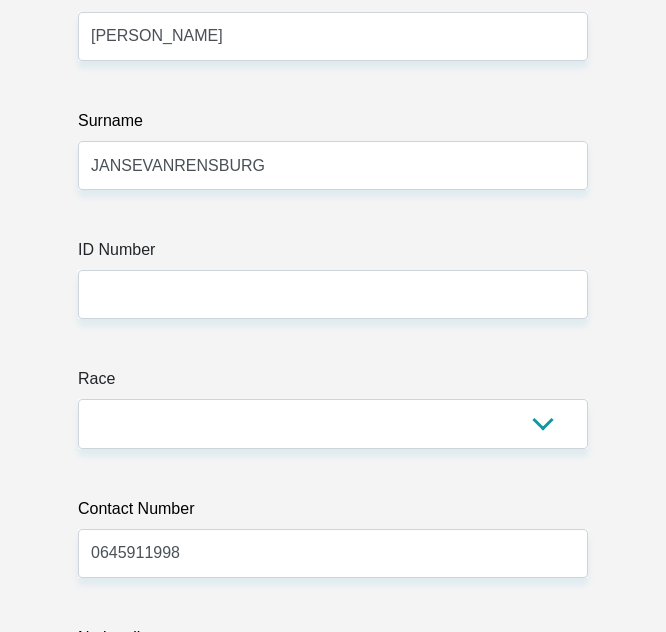 scroll, scrollTop: 524, scrollLeft: 0, axis: vertical 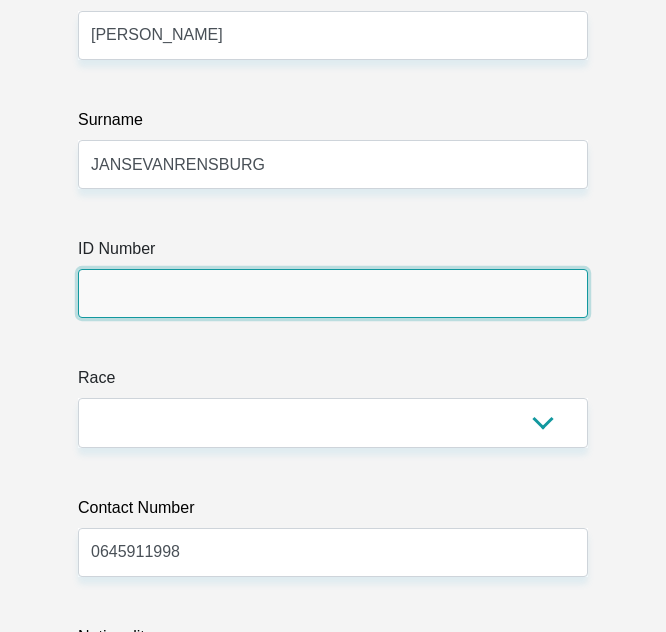 click on "ID Number" at bounding box center (333, 293) 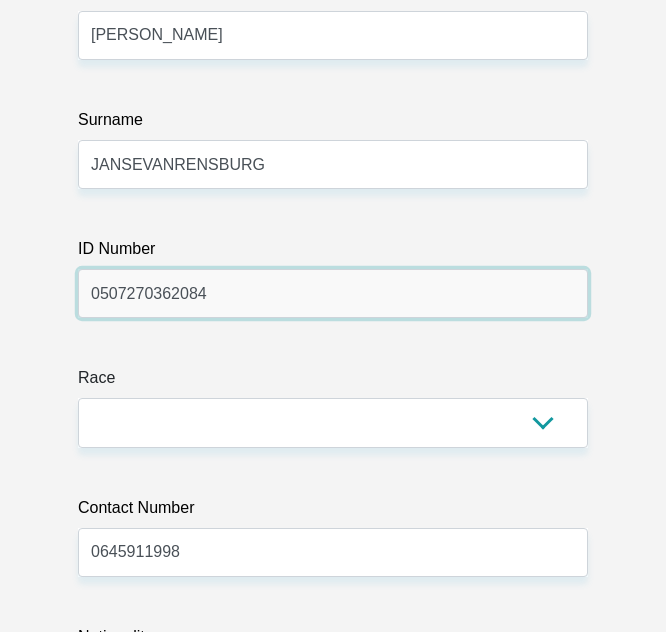 type on "0507270362084" 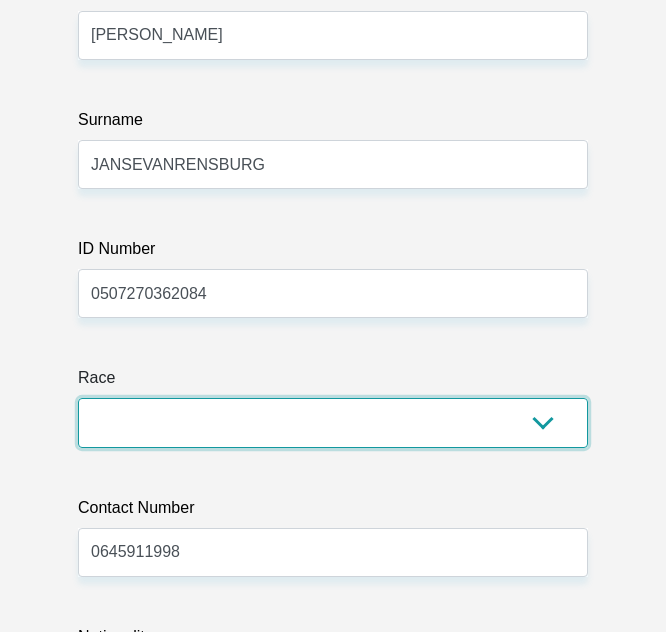 click on "Black
Coloured
Indian
White
Other" at bounding box center [333, 422] 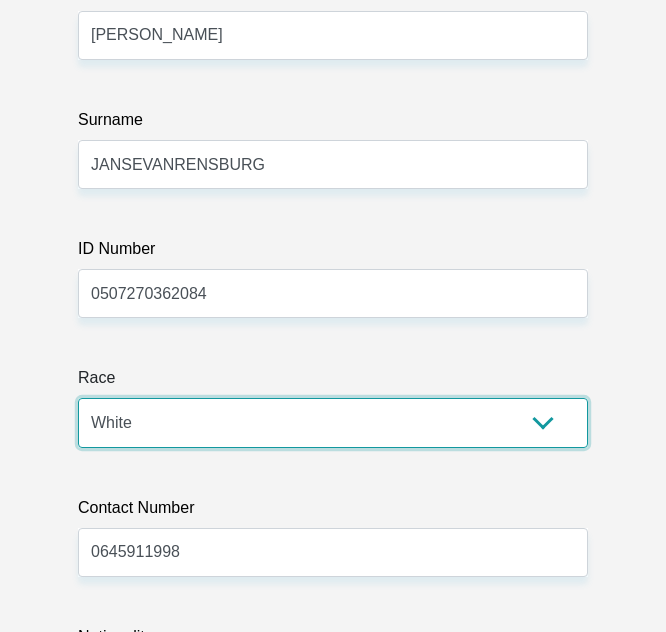 click on "Black
Coloured
Indian
White
Other" at bounding box center [333, 422] 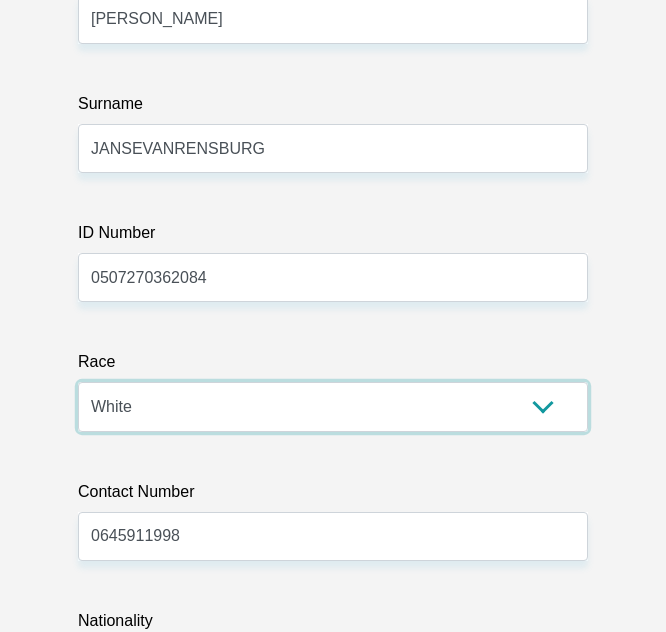 scroll, scrollTop: 693, scrollLeft: 0, axis: vertical 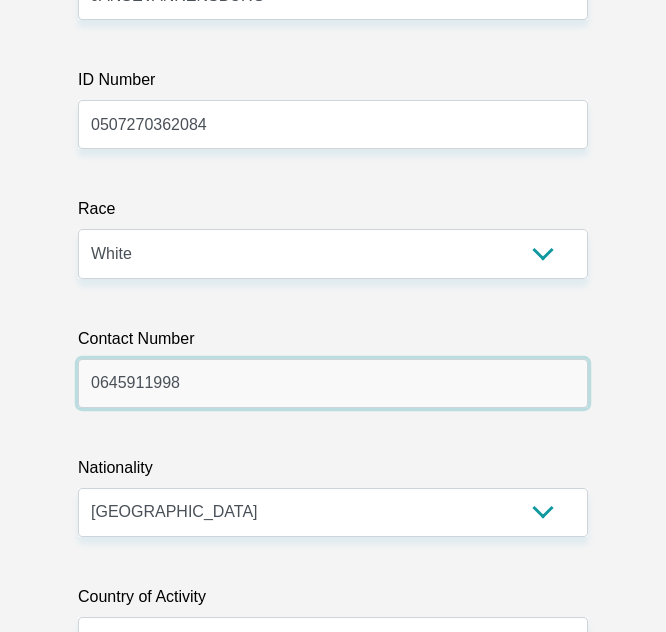 drag, startPoint x: 202, startPoint y: 379, endPoint x: 21, endPoint y: 380, distance: 181.00276 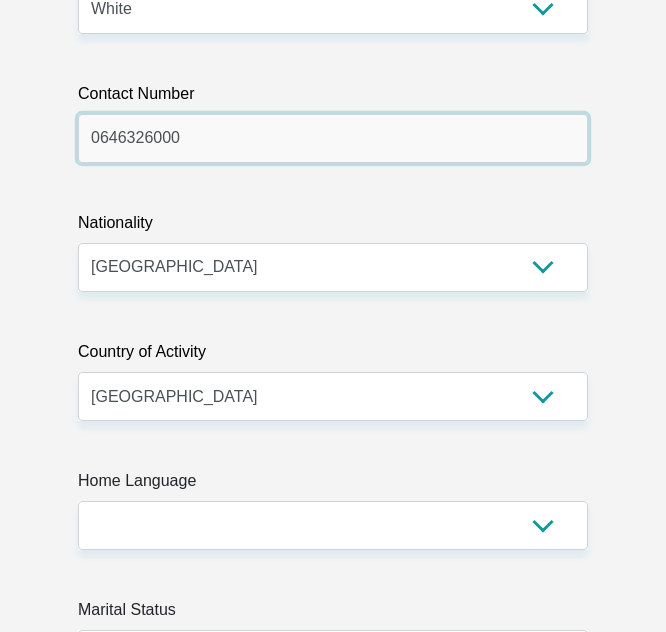 scroll, scrollTop: 946, scrollLeft: 0, axis: vertical 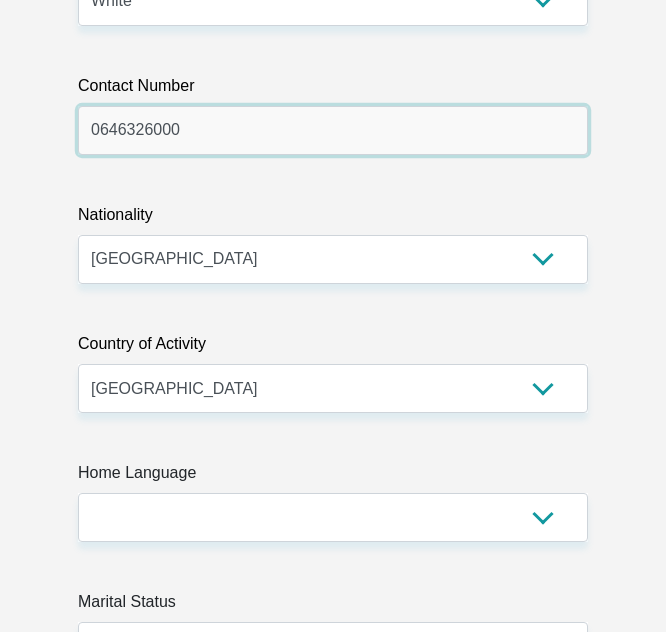 type on "0646326000" 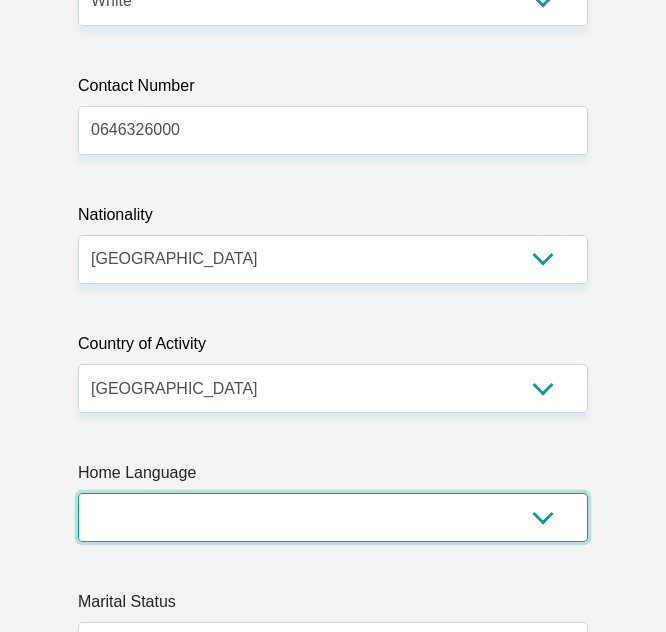 click on "Afrikaans
English
Sepedi
South Ndebele
Southern Sotho
Swati
Tsonga
Tswana
Venda
Xhosa
Zulu
Other" at bounding box center (333, 517) 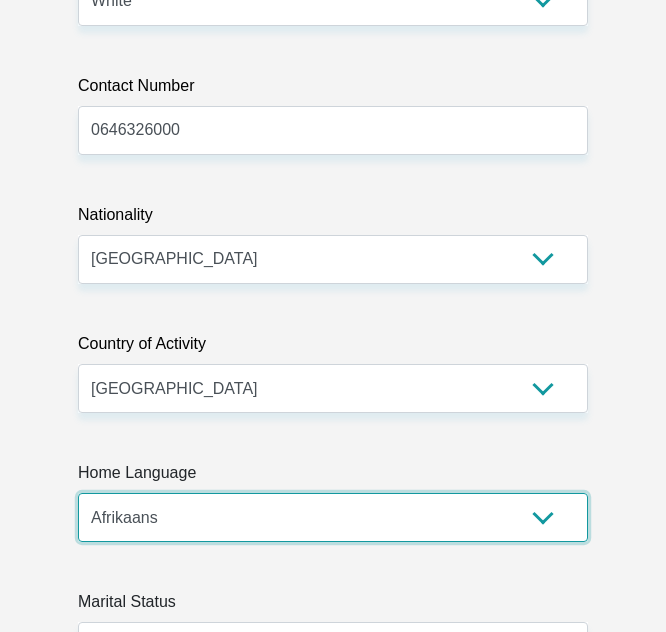 click on "Afrikaans
English
Sepedi
South Ndebele
Southern Sotho
Swati
Tsonga
Tswana
Venda
Xhosa
Zulu
Other" at bounding box center [333, 517] 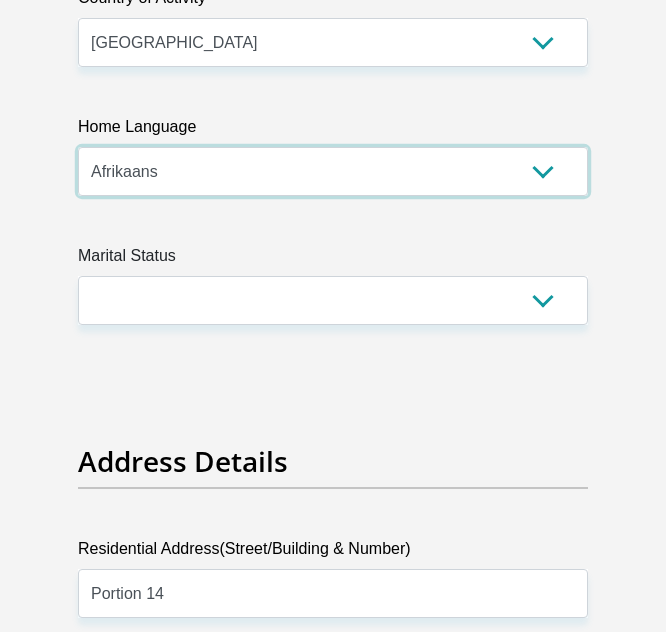 scroll, scrollTop: 1293, scrollLeft: 0, axis: vertical 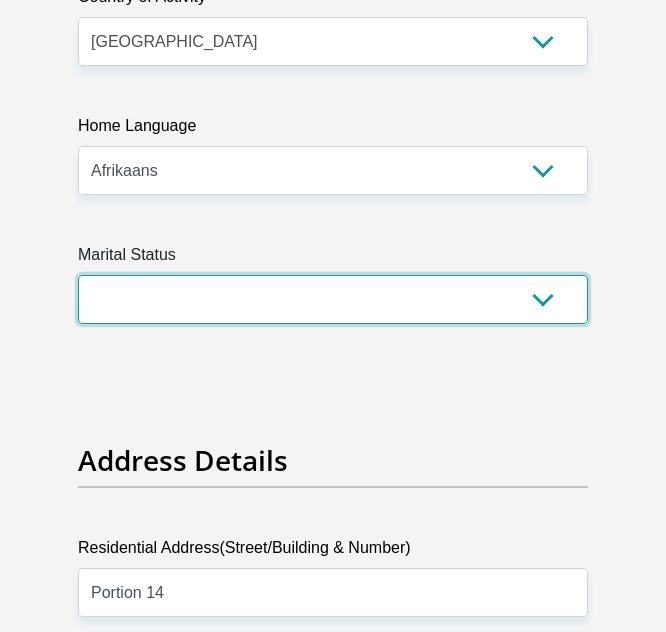 click on "Married ANC
Single
Divorced
Widowed
Married COP or Customary Law" at bounding box center (333, 299) 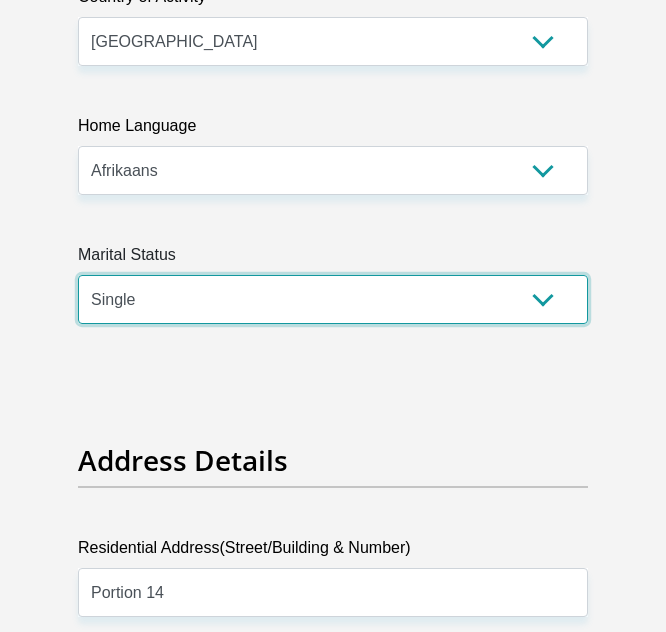 click on "Married ANC
Single
Divorced
Widowed
Married COP or Customary Law" at bounding box center (333, 299) 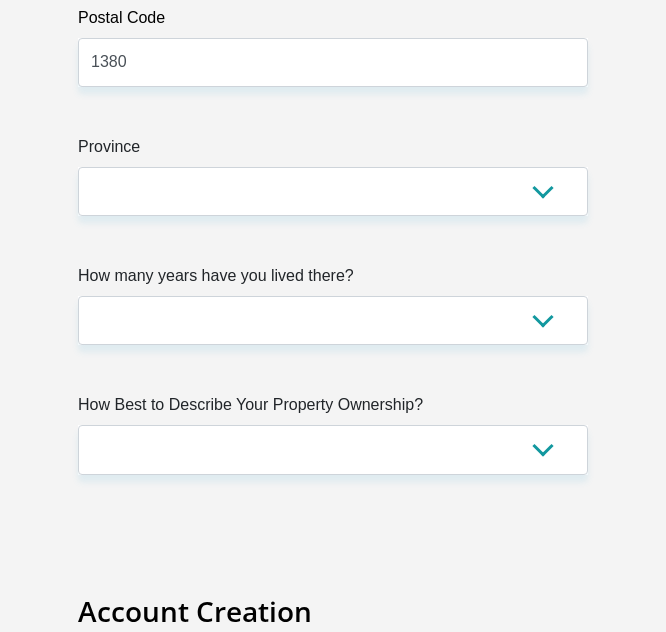 scroll, scrollTop: 2342, scrollLeft: 0, axis: vertical 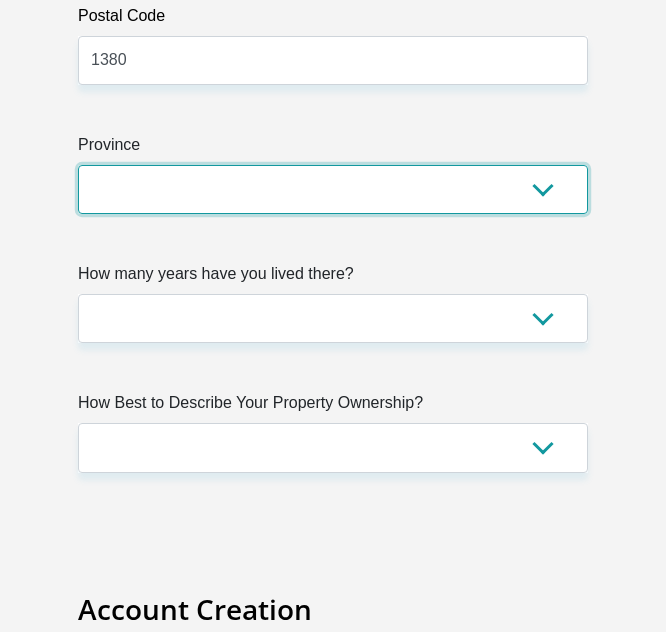 click on "Eastern Cape
Free State
Gauteng
KwaZulu-Natal
Limpopo
Mpumalanga
Northern Cape
North West
Western Cape" at bounding box center [333, 189] 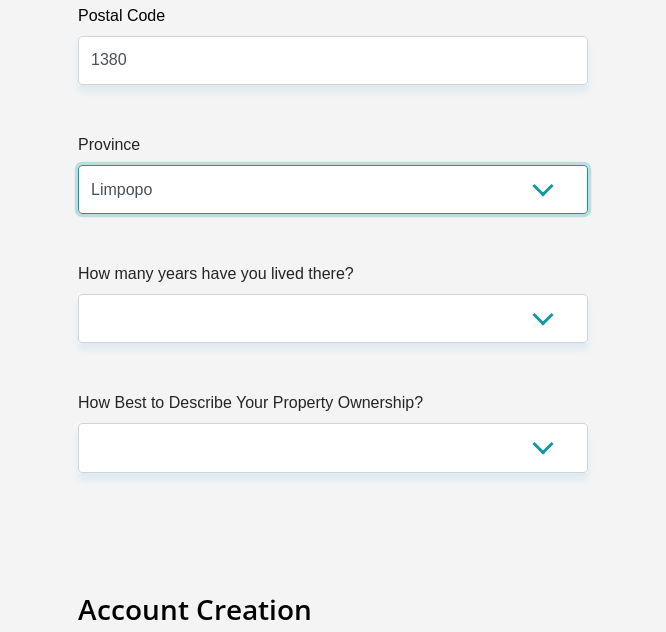 click on "Eastern Cape
Free State
Gauteng
KwaZulu-Natal
Limpopo
Mpumalanga
Northern Cape
North West
Western Cape" at bounding box center (333, 189) 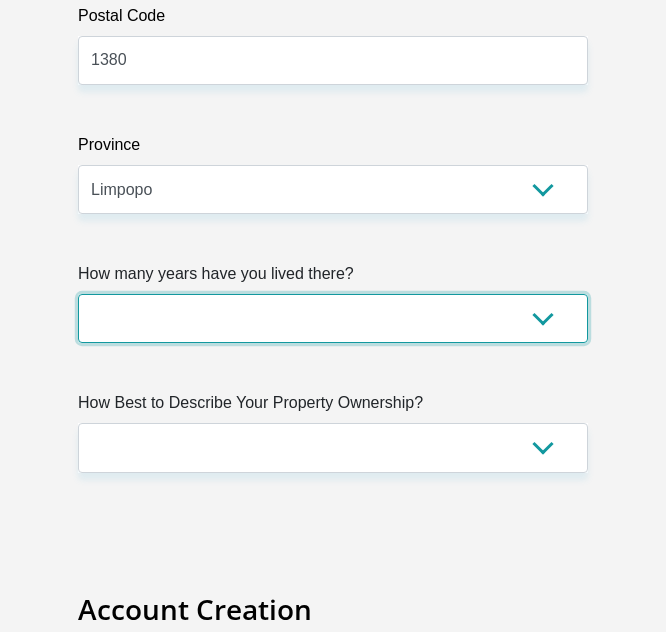 click on "less than 1 year
1-3 years
3-5 years
5+ years" at bounding box center (333, 318) 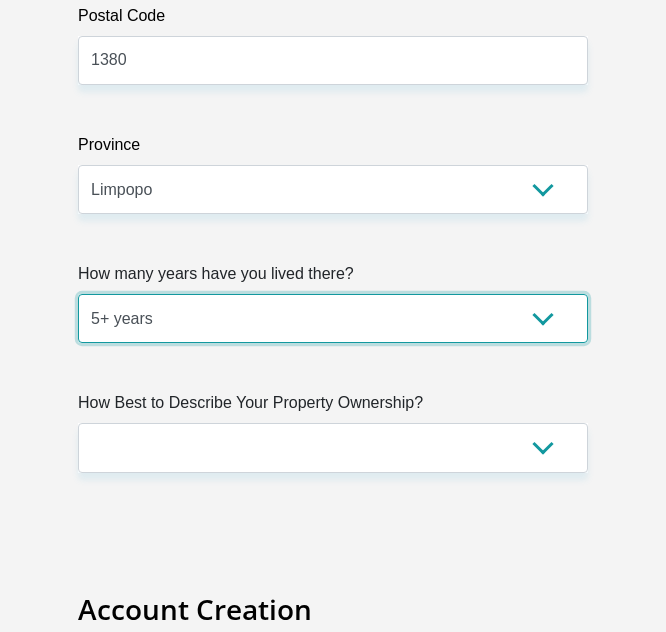 click on "less than 1 year
1-3 years
3-5 years
5+ years" at bounding box center (333, 318) 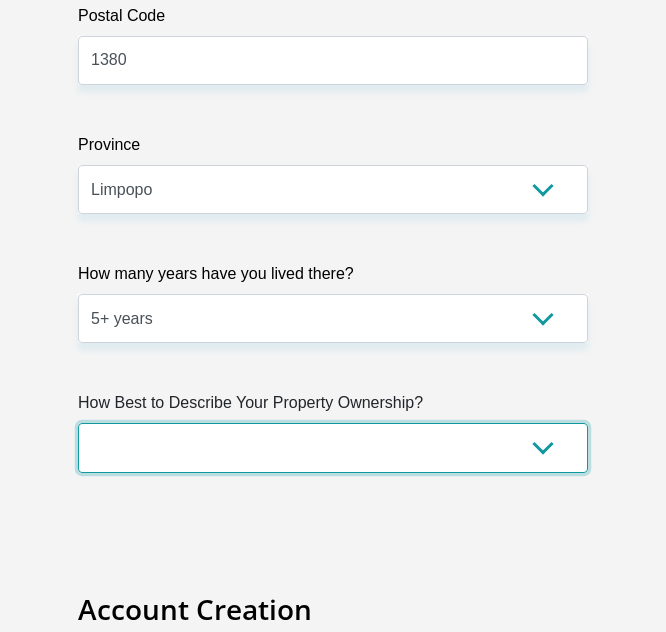 drag, startPoint x: 257, startPoint y: 451, endPoint x: 178, endPoint y: 446, distance: 79.15807 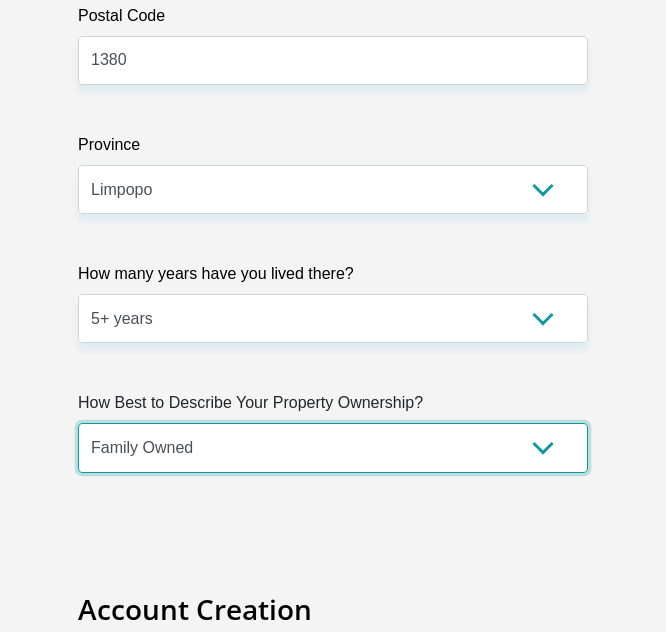 click on "Owned
Rented
Family Owned
Company Dwelling" at bounding box center [333, 447] 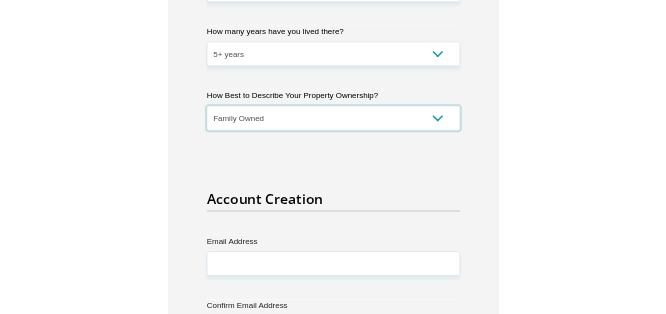 scroll, scrollTop: 2566, scrollLeft: 0, axis: vertical 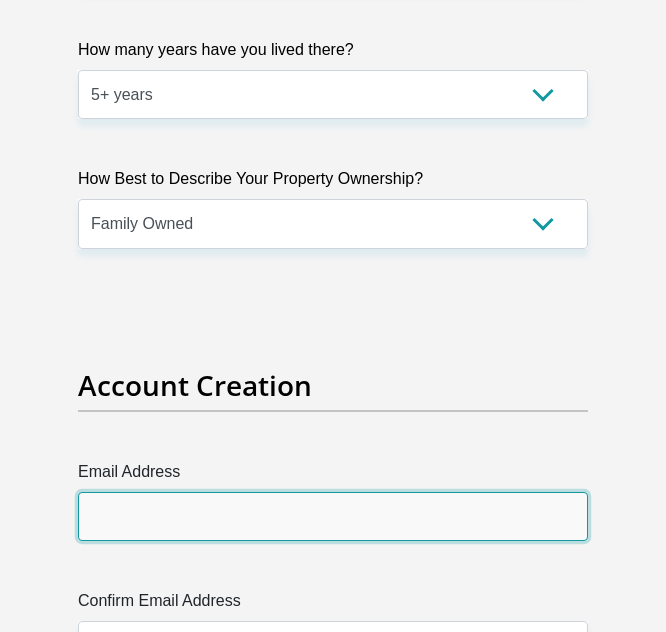 click on "Email Address" at bounding box center (333, 516) 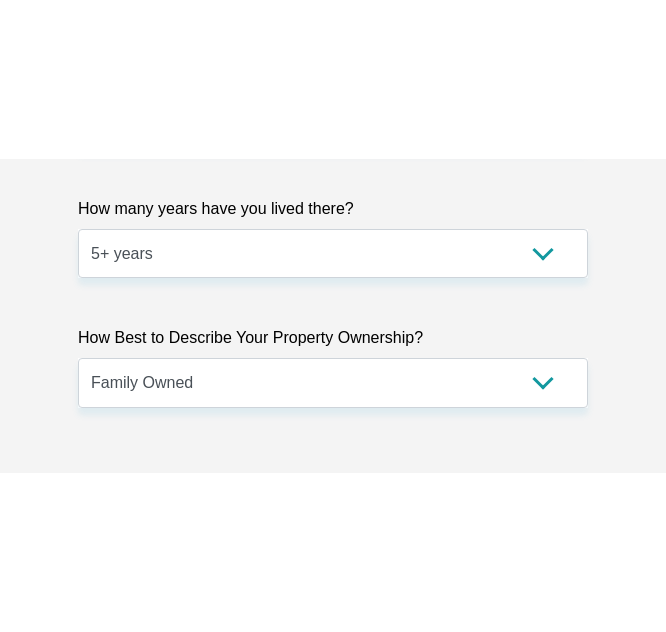 scroll, scrollTop: 2779, scrollLeft: 0, axis: vertical 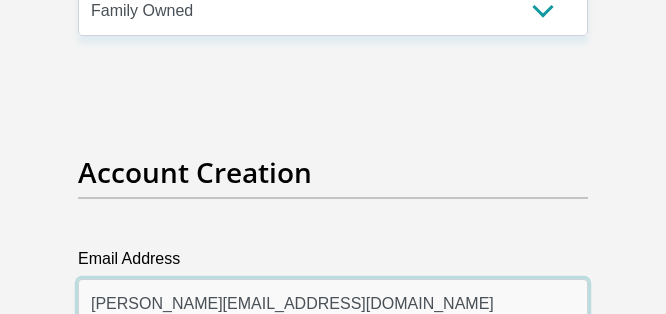 type on "jolene@fuelsafe.co.za" 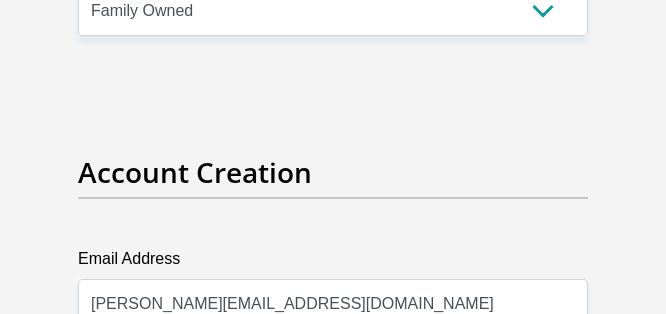 click on "Account Creation" at bounding box center (333, 202) 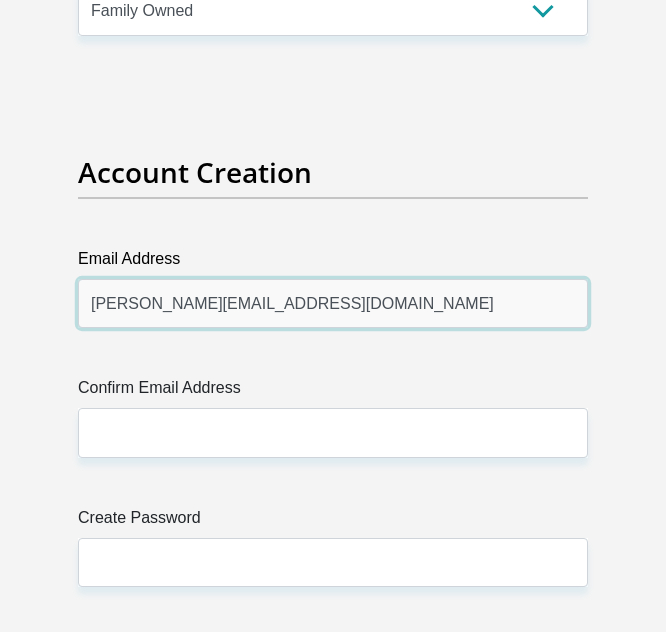 drag, startPoint x: 259, startPoint y: 305, endPoint x: 76, endPoint y: 308, distance: 183.02458 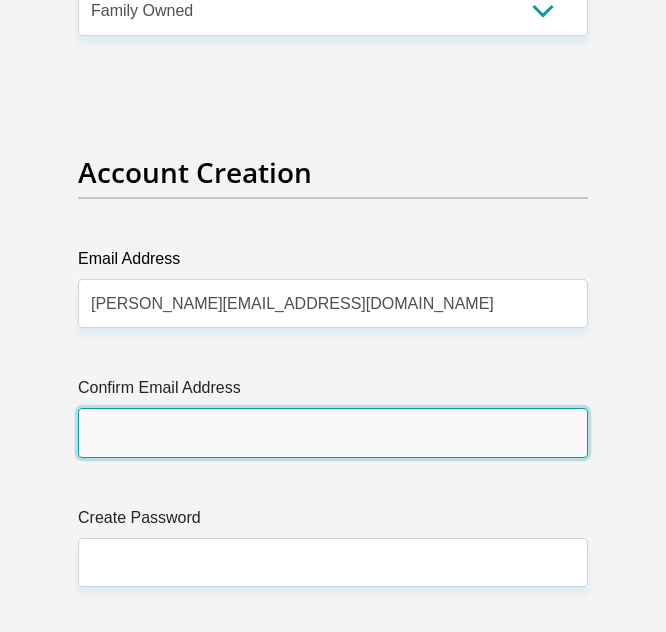 click on "Confirm Email Address" at bounding box center [333, 432] 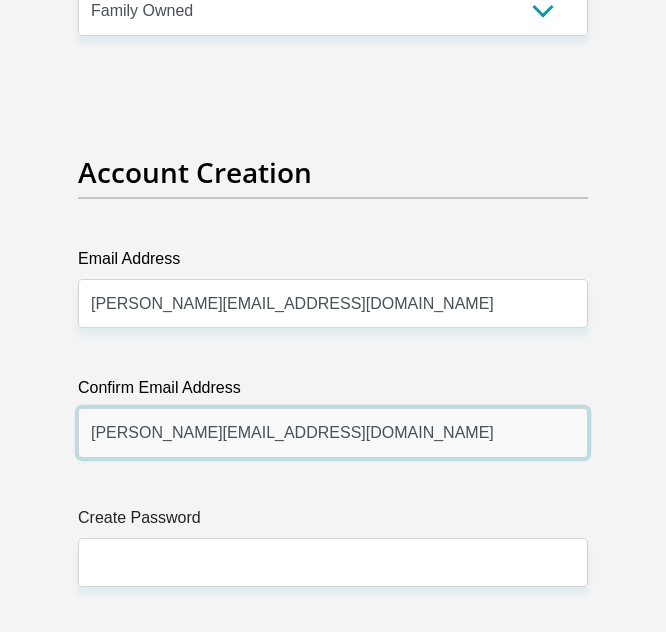 type on "jolene@fuelsafe.co.za" 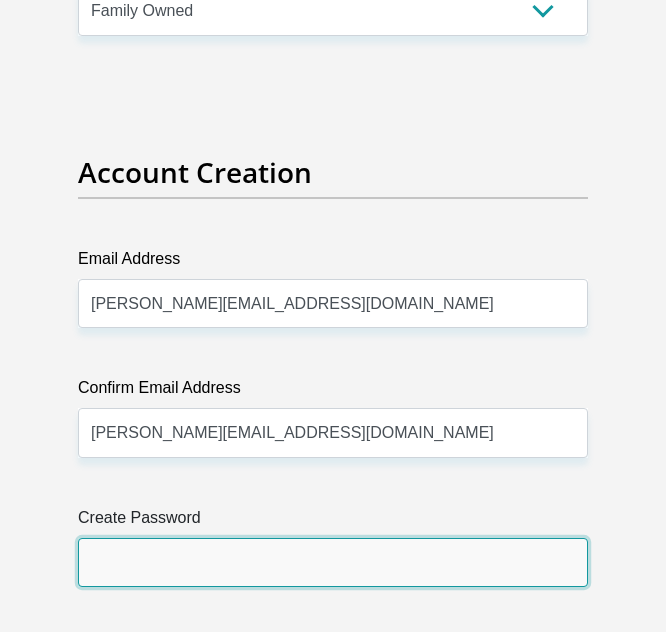 click on "Create Password" at bounding box center (333, 562) 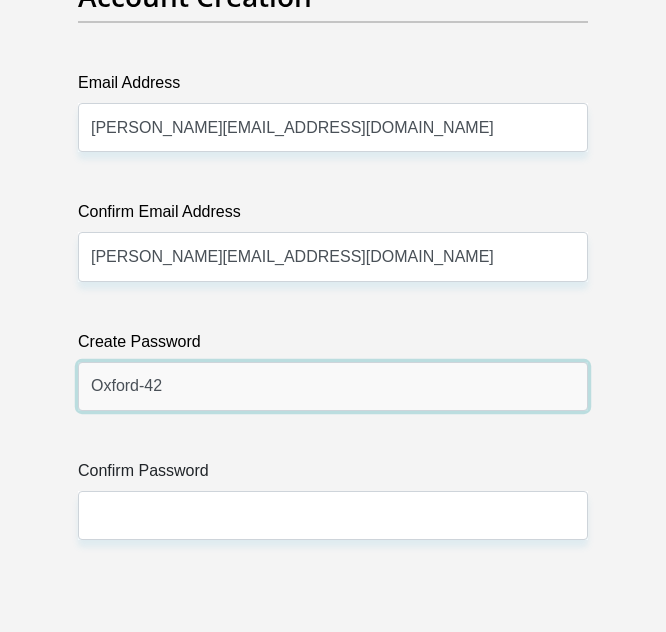 scroll, scrollTop: 2956, scrollLeft: 0, axis: vertical 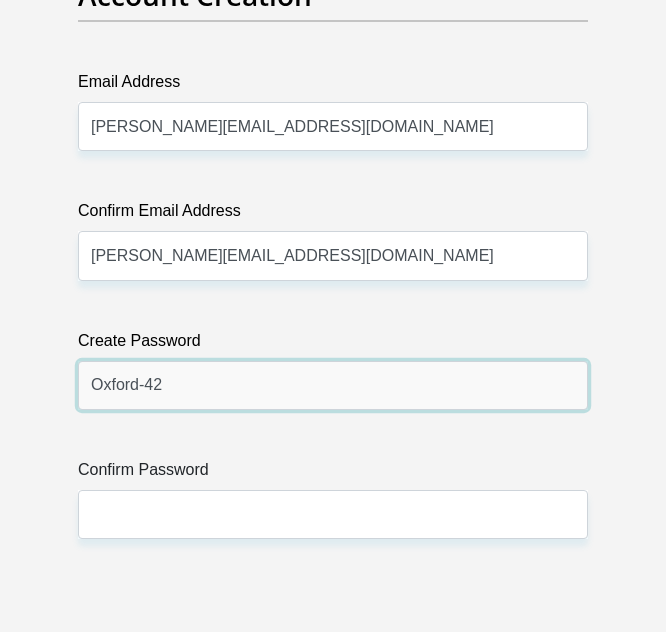 type on "Oxford-42" 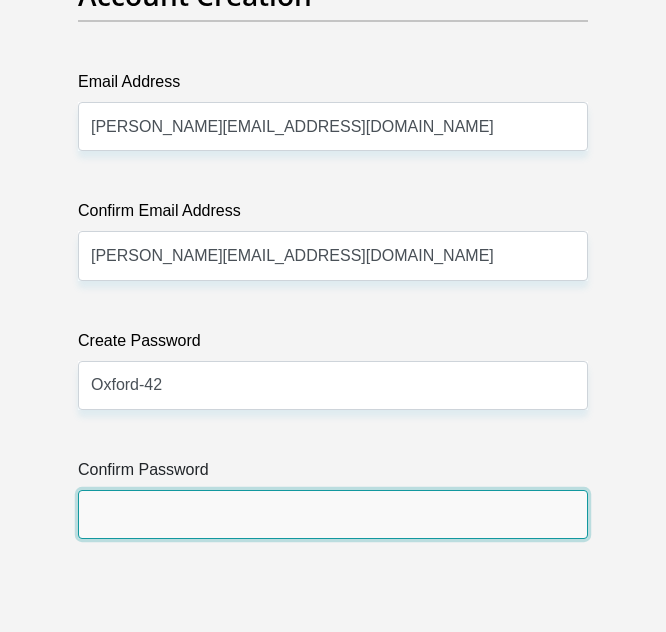click on "Confirm Password" at bounding box center [333, 514] 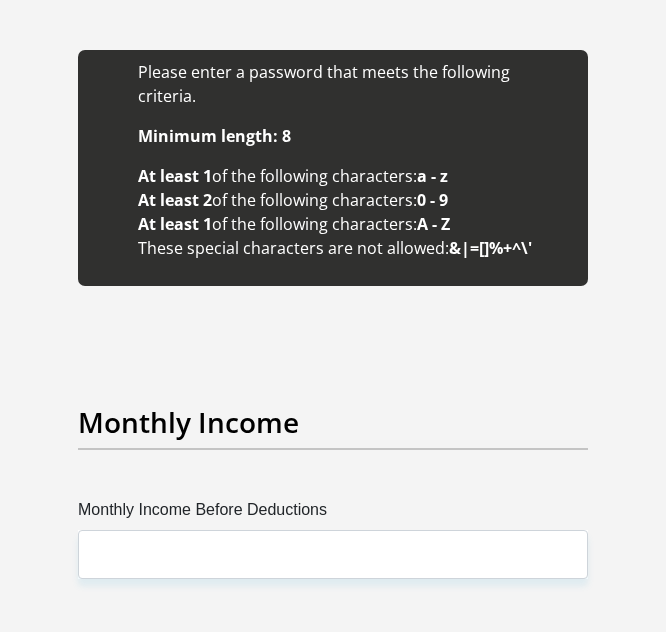 scroll, scrollTop: 3542, scrollLeft: 0, axis: vertical 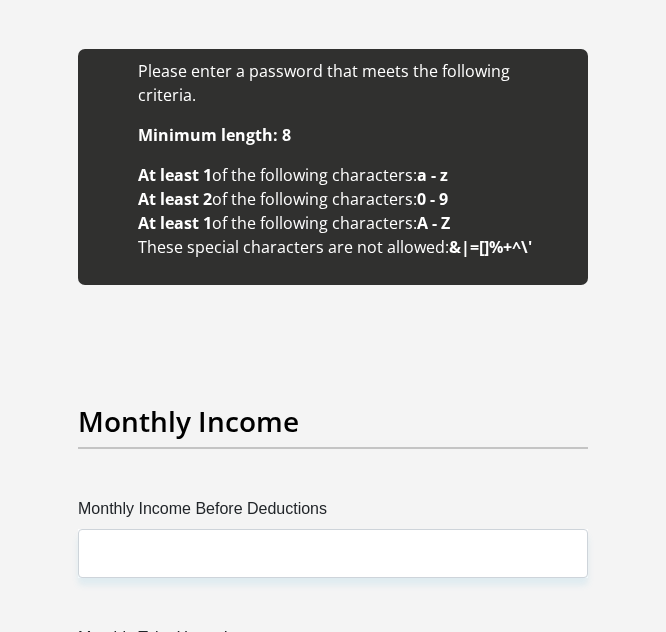 type on "Oxford-42" 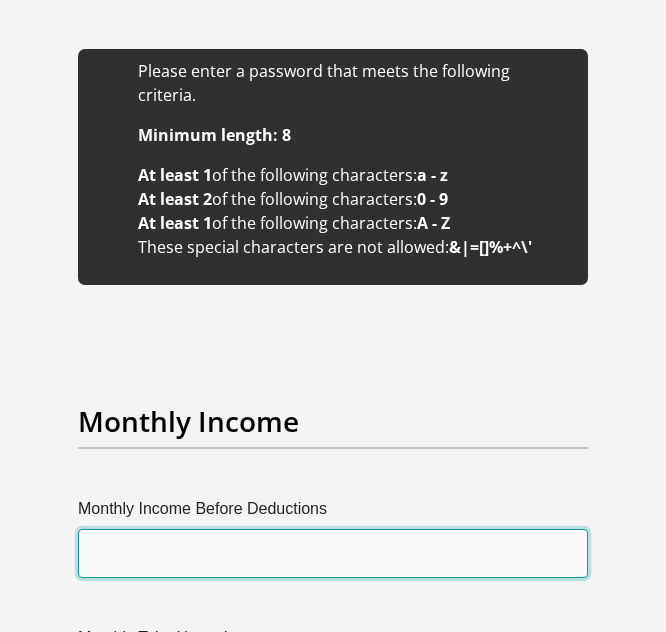 click on "Monthly Income Before Deductions" at bounding box center [333, 553] 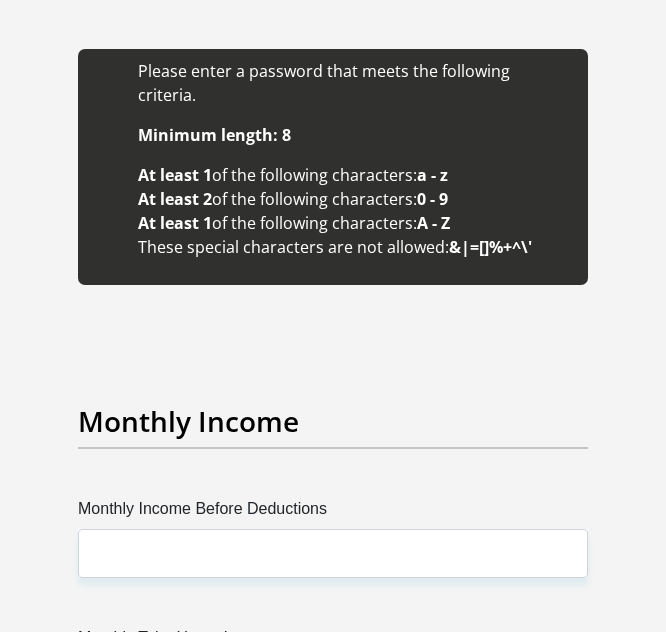 click on "Title
Mr
Ms
Mrs
Dr
Other
First Name
Jolene
Surname
JANSEVANRENSBURG
ID Number
0507270362084
Please input valid ID number
Race
Black
Coloured
Indian
White
Other
Contact Number
0646326000
Please input valid contact number
Nationality
South Africa
Afghanistan
Aland Islands  Albania" at bounding box center (333, 1804) 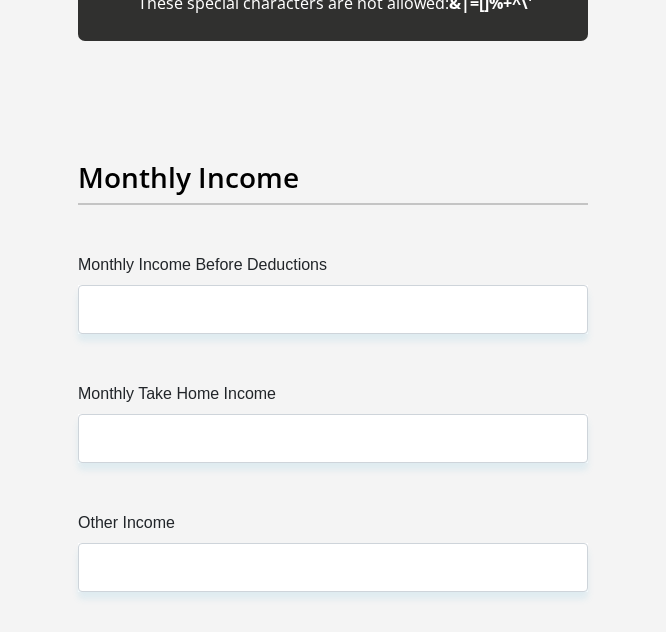 scroll, scrollTop: 3787, scrollLeft: 0, axis: vertical 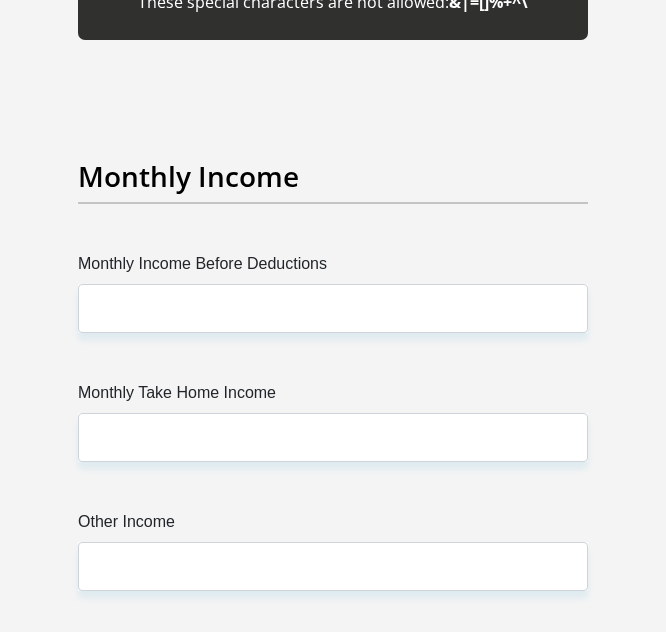 click on "Monthly Income Before Deductions
Monthly Take Home Income
Other Income" at bounding box center [333, 446] 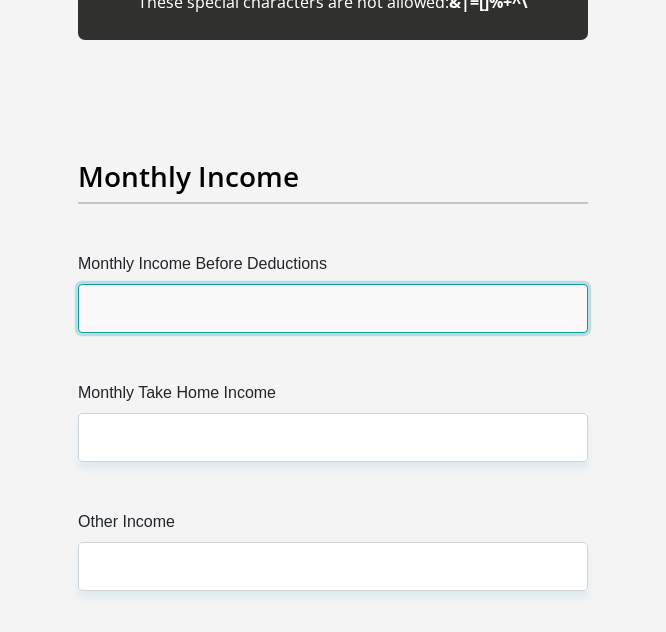 click on "Monthly Income Before Deductions" at bounding box center (333, 308) 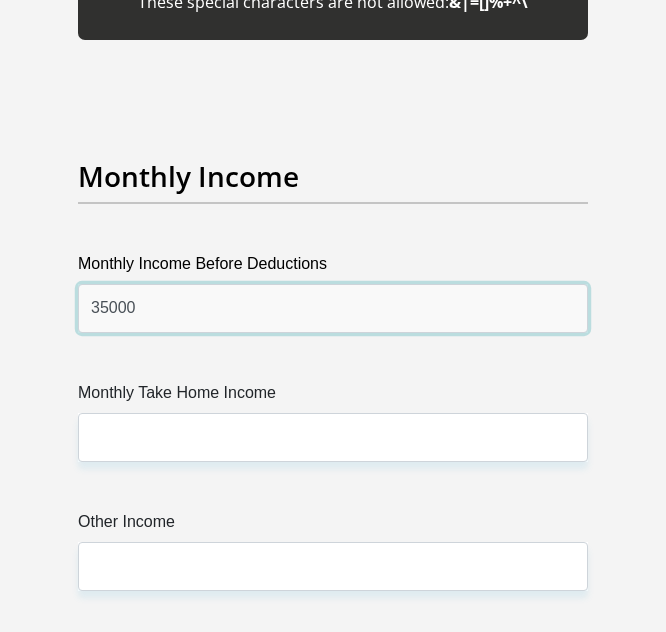 type on "35000" 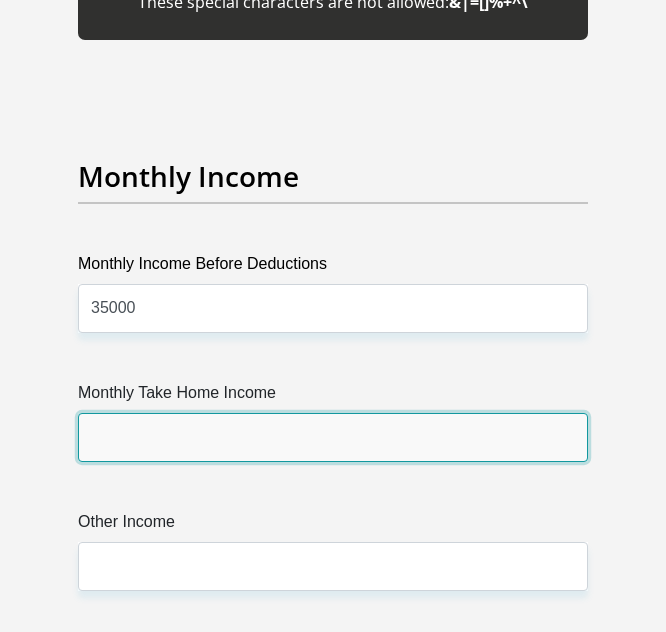 click on "Monthly Take Home Income" at bounding box center [333, 437] 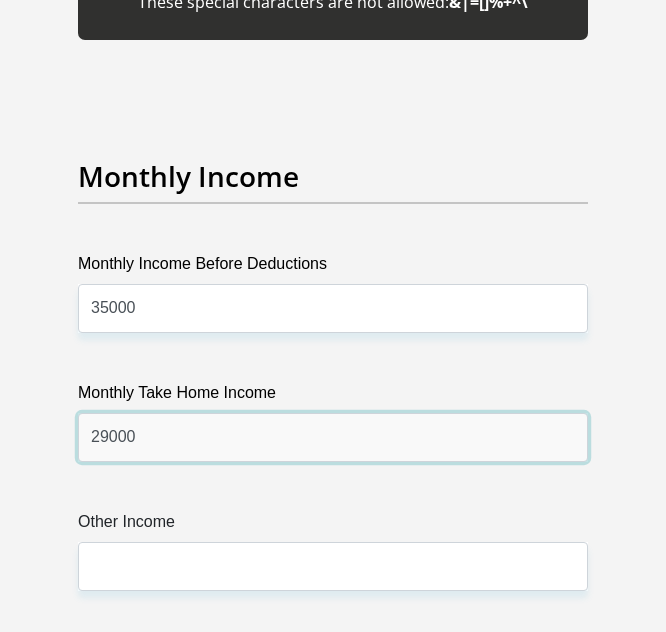 type on "29000" 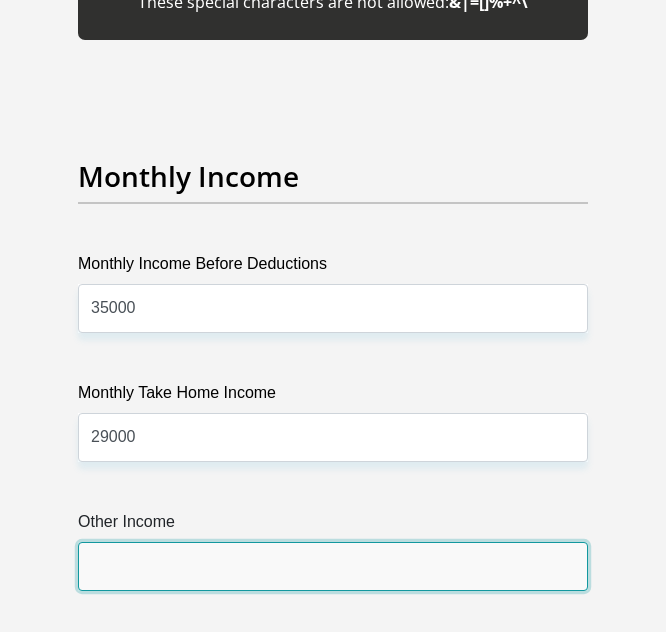 click on "Other Income" at bounding box center [333, 566] 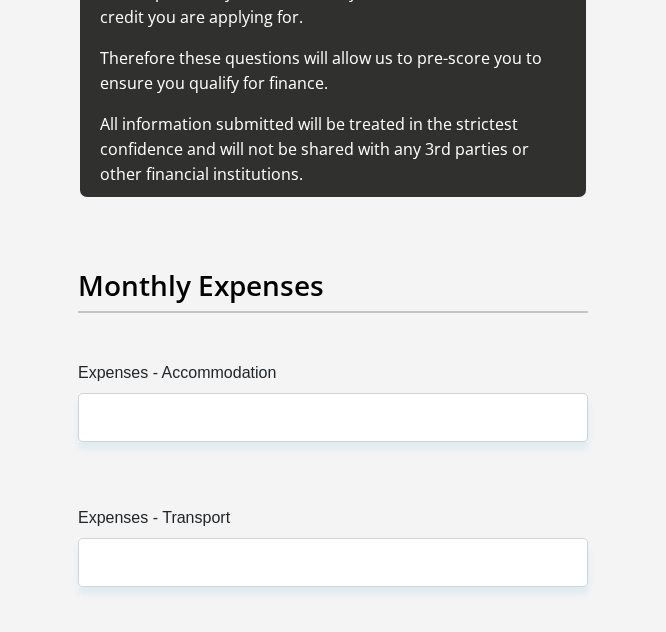 scroll, scrollTop: 4507, scrollLeft: 0, axis: vertical 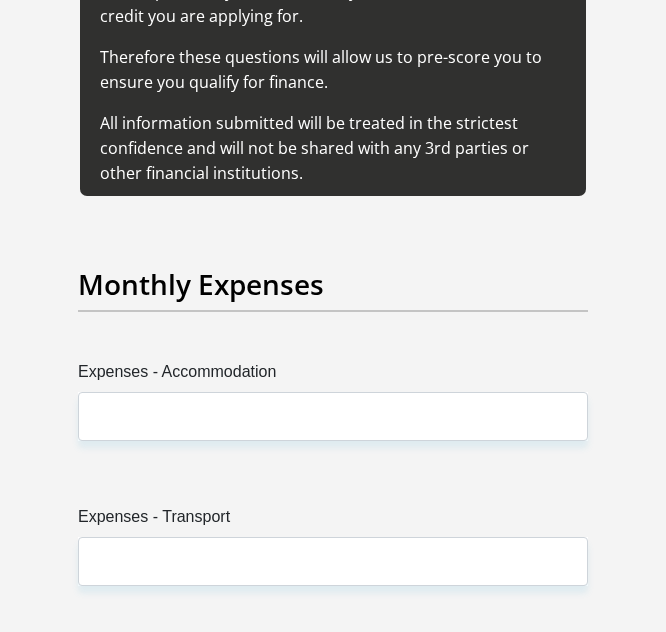 type on "4000" 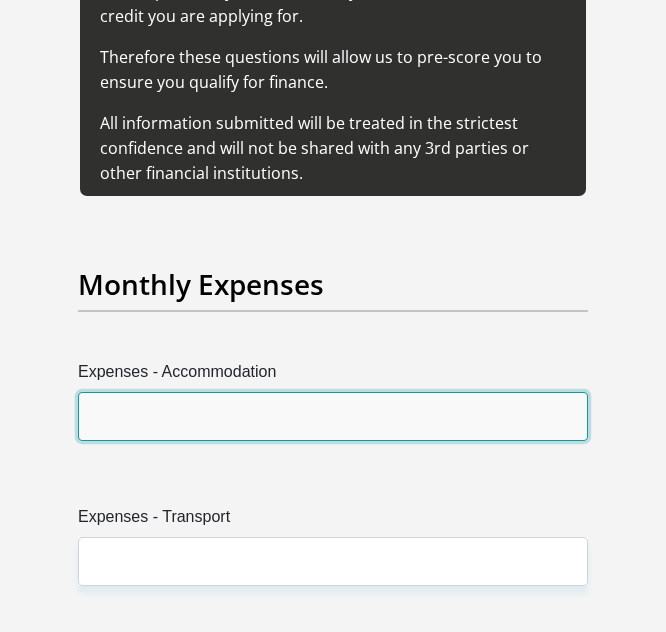 click on "Expenses - Accommodation" at bounding box center (333, 416) 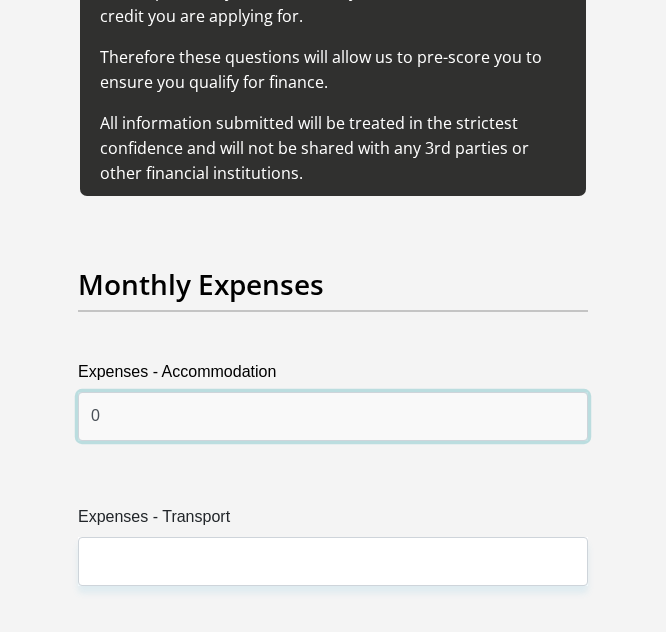 type on "0" 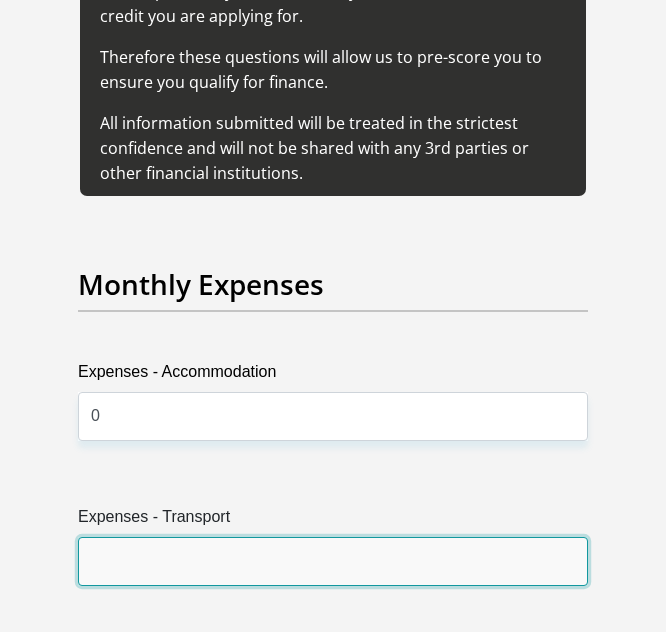 click on "Expenses - Transport" at bounding box center [333, 561] 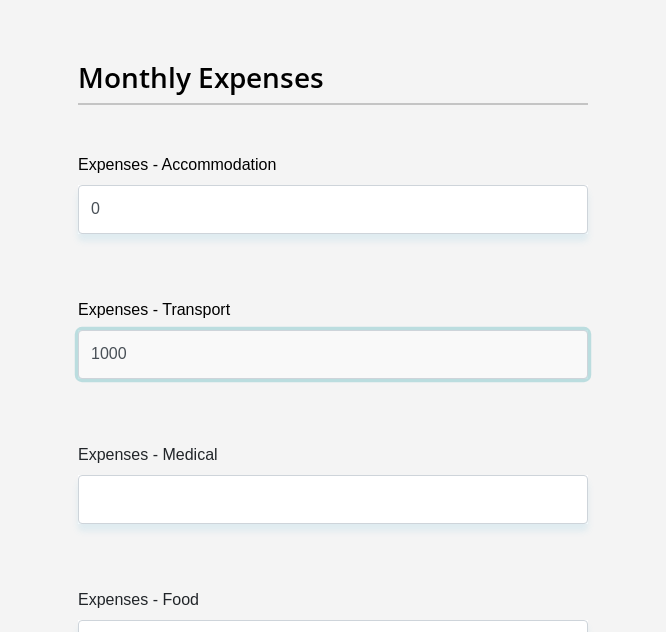 scroll, scrollTop: 4721, scrollLeft: 0, axis: vertical 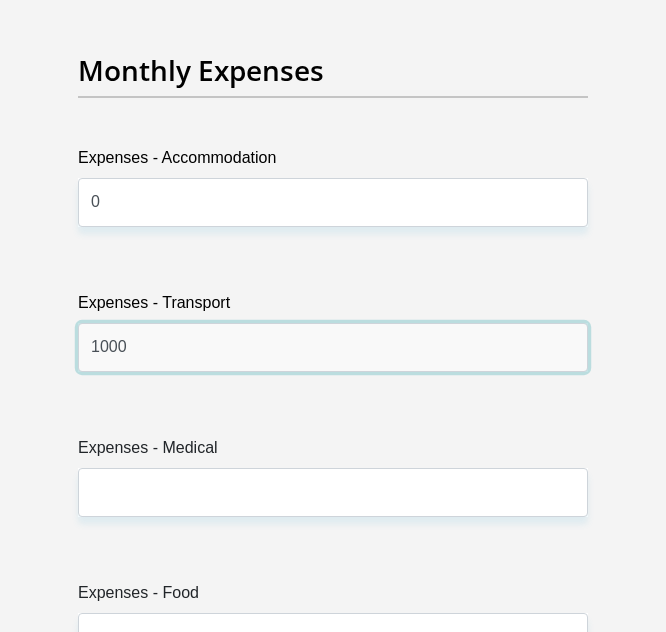 type on "1000" 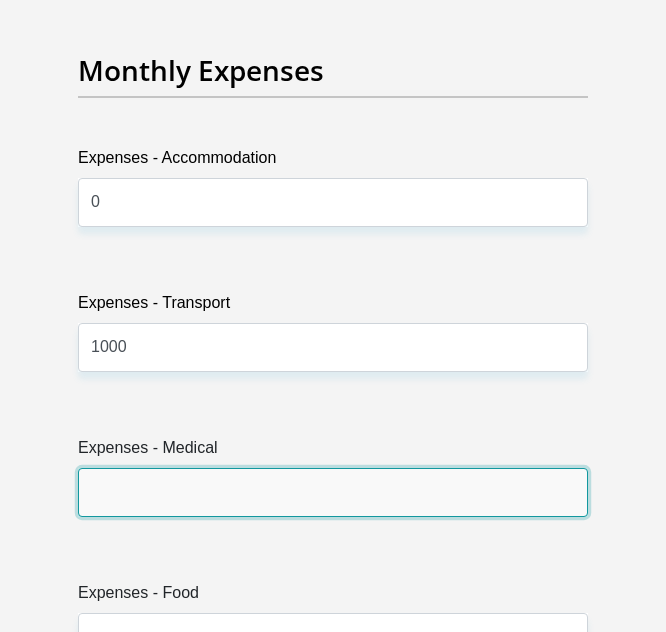 click on "Expenses - Medical" at bounding box center (333, 492) 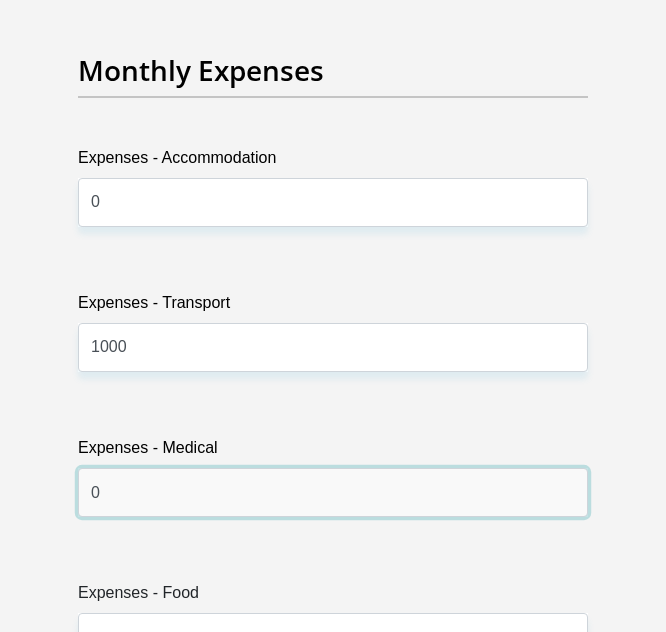 type on "0" 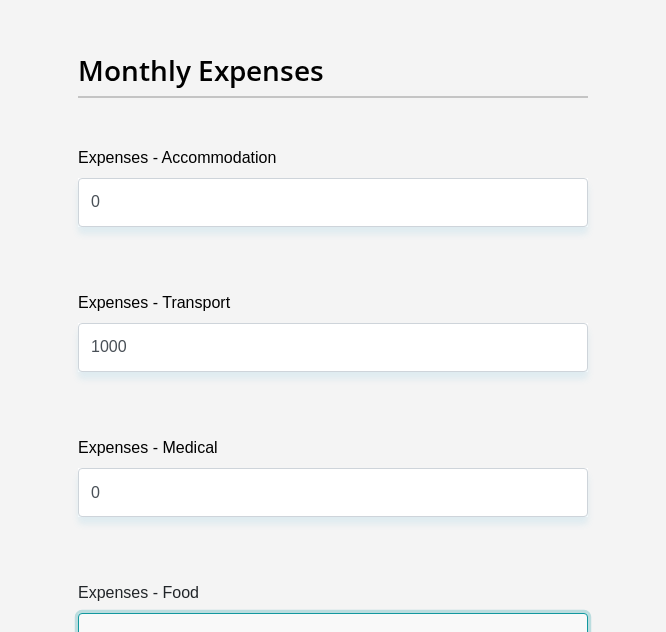 click on "Expenses - Food" at bounding box center (333, 637) 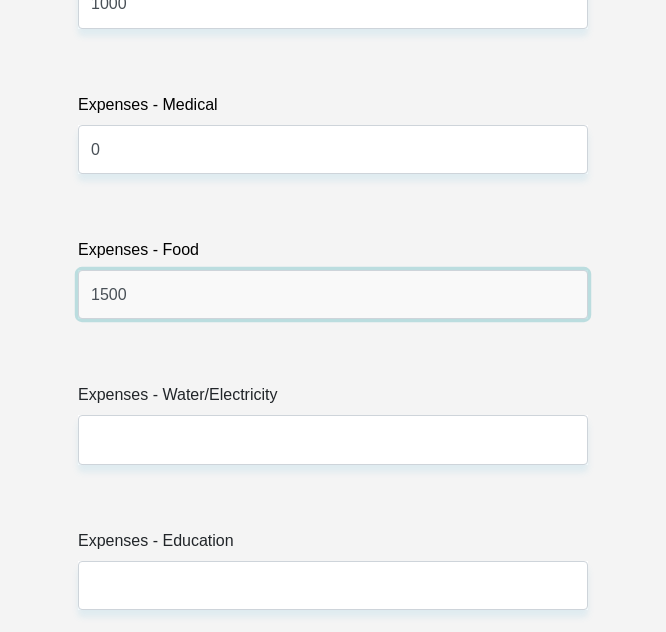 scroll, scrollTop: 5065, scrollLeft: 0, axis: vertical 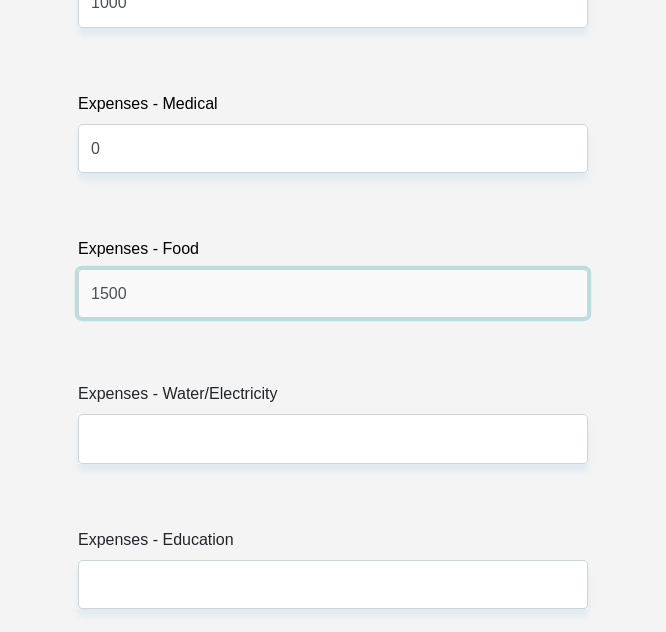 type on "1500" 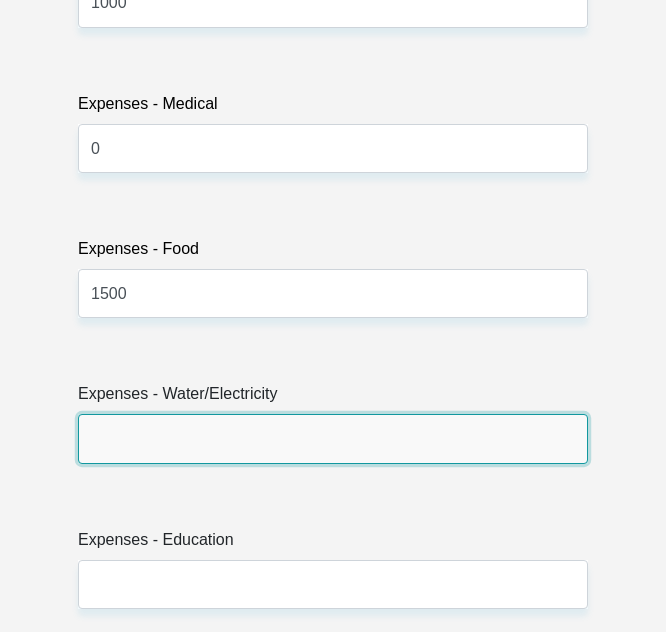 click on "Expenses - Water/Electricity" at bounding box center (333, 438) 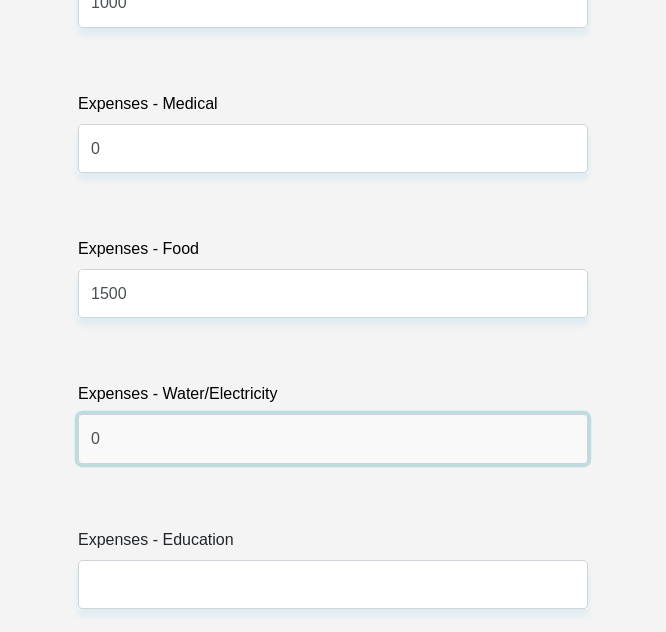 type on "0" 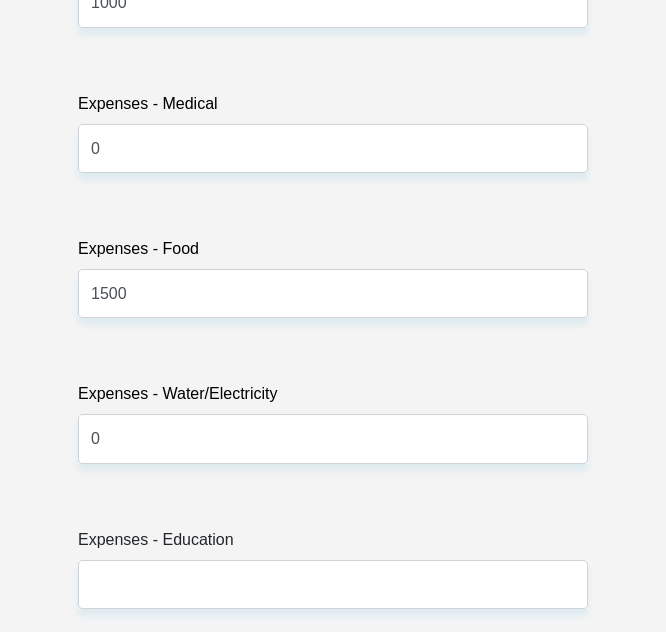 click on "Expenses - Education" at bounding box center [333, 576] 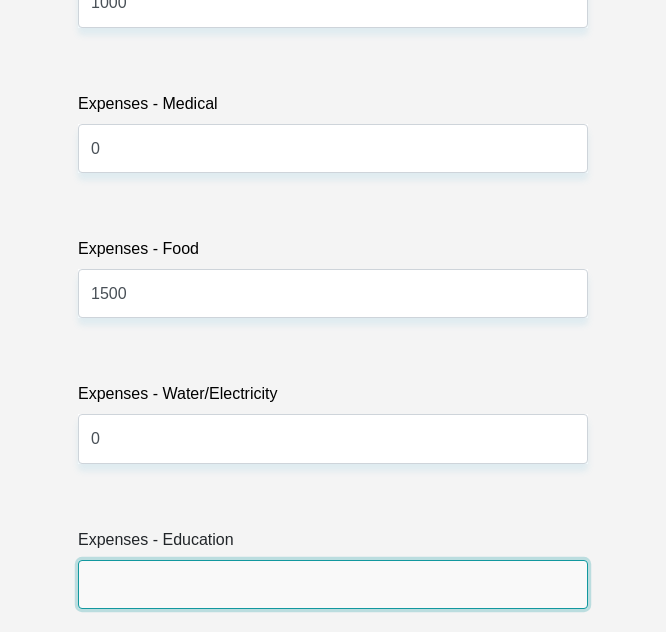 click on "Expenses - Education" at bounding box center (333, 584) 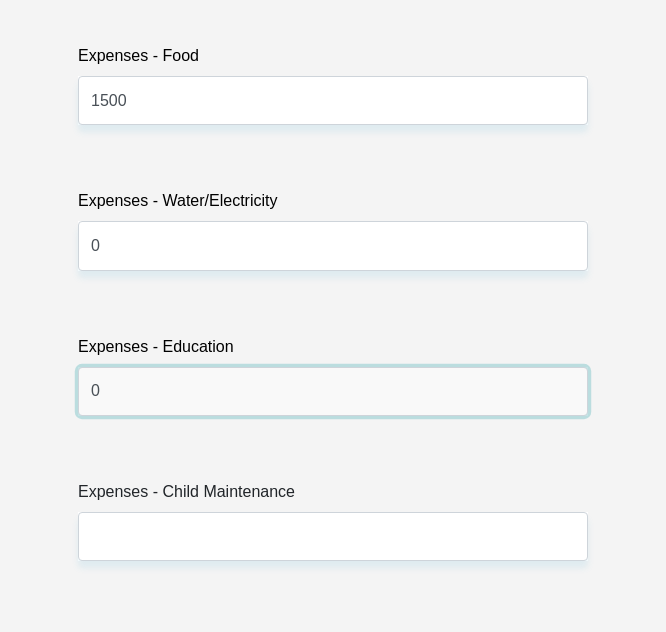 scroll, scrollTop: 5266, scrollLeft: 0, axis: vertical 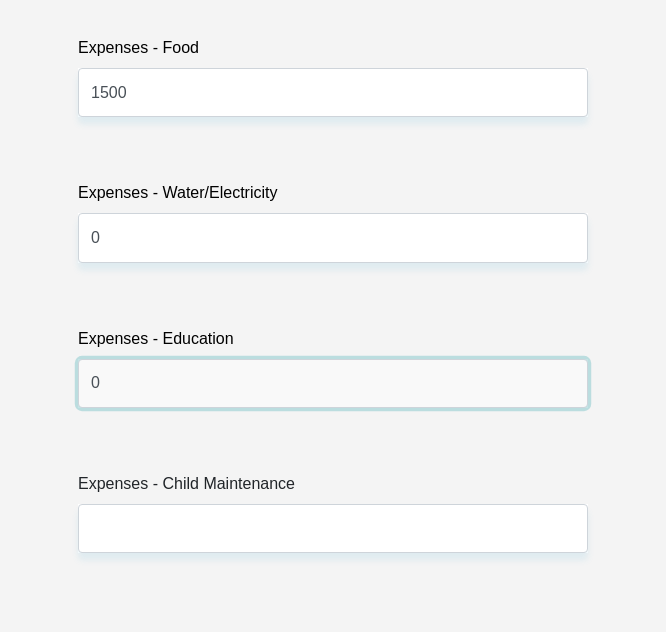 type on "0" 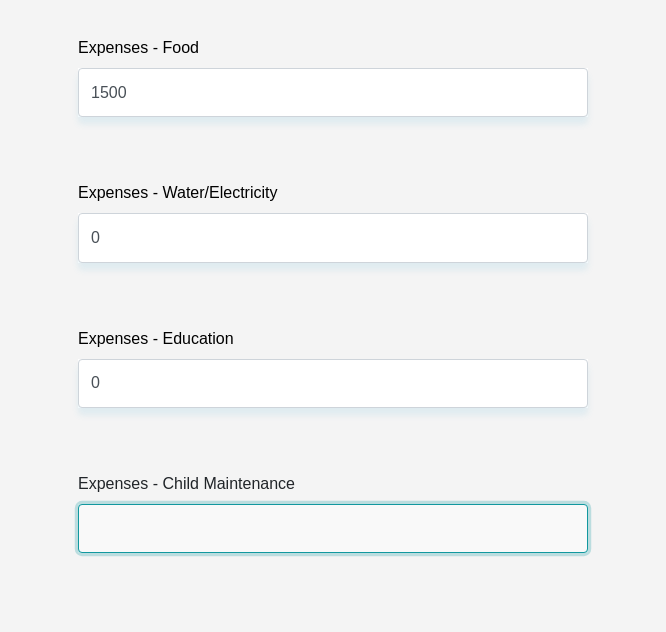 click on "Expenses - Child Maintenance" at bounding box center [333, 528] 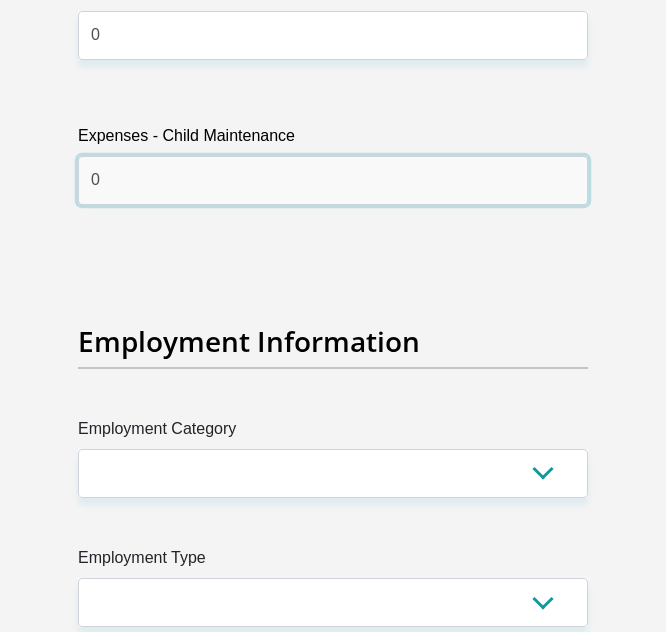 scroll, scrollTop: 5616, scrollLeft: 0, axis: vertical 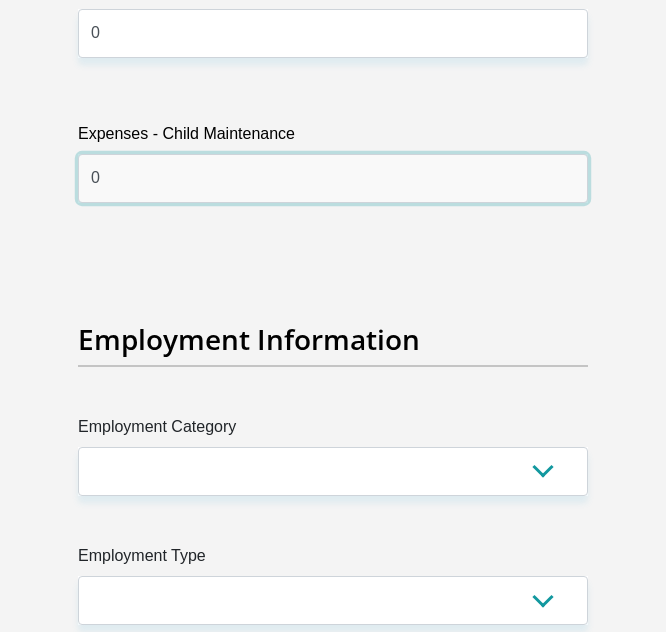 type on "0" 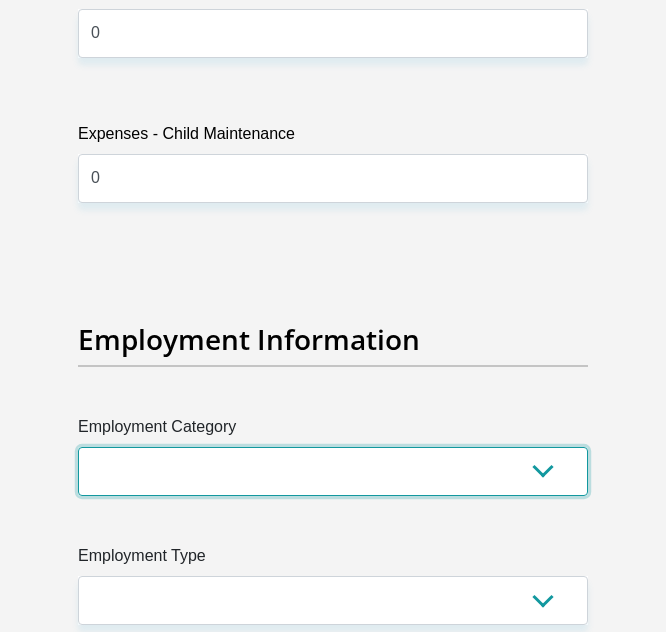 click on "AGRICULTURE
ALCOHOL & TOBACCO
CONSTRUCTION MATERIALS
METALLURGY
EQUIPMENT FOR RENEWABLE ENERGY
SPECIALIZED CONTRACTORS
CAR
GAMING (INCL. INTERNET
OTHER WHOLESALE
UNLICENSED PHARMACEUTICALS
CURRENCY EXCHANGE HOUSES
OTHER FINANCIAL INSTITUTIONS & INSURANCE
REAL ESTATE AGENTS
OIL & GAS
OTHER MATERIALS (E.G. IRON ORE)
PRECIOUS STONES & PRECIOUS METALS
POLITICAL ORGANIZATIONS
RELIGIOUS ORGANIZATIONS(NOT SECTS)
ACTI. HAVING BUSINESS DEAL WITH PUBLIC ADMINISTRATION
LAUNDROMATS" at bounding box center [333, 471] 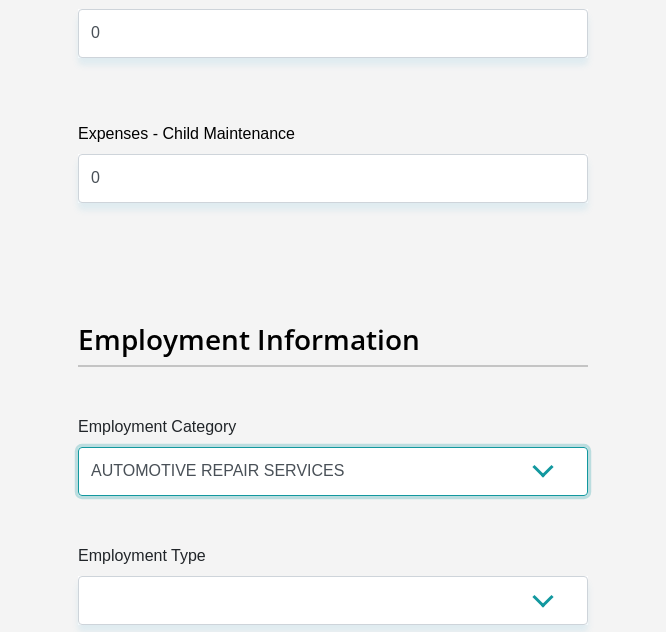 click on "AGRICULTURE
ALCOHOL & TOBACCO
CONSTRUCTION MATERIALS
METALLURGY
EQUIPMENT FOR RENEWABLE ENERGY
SPECIALIZED CONTRACTORS
CAR
GAMING (INCL. INTERNET
OTHER WHOLESALE
UNLICENSED PHARMACEUTICALS
CURRENCY EXCHANGE HOUSES
OTHER FINANCIAL INSTITUTIONS & INSURANCE
REAL ESTATE AGENTS
OIL & GAS
OTHER MATERIALS (E.G. IRON ORE)
PRECIOUS STONES & PRECIOUS METALS
POLITICAL ORGANIZATIONS
RELIGIOUS ORGANIZATIONS(NOT SECTS)
ACTI. HAVING BUSINESS DEAL WITH PUBLIC ADMINISTRATION
LAUNDROMATS" at bounding box center (333, 471) 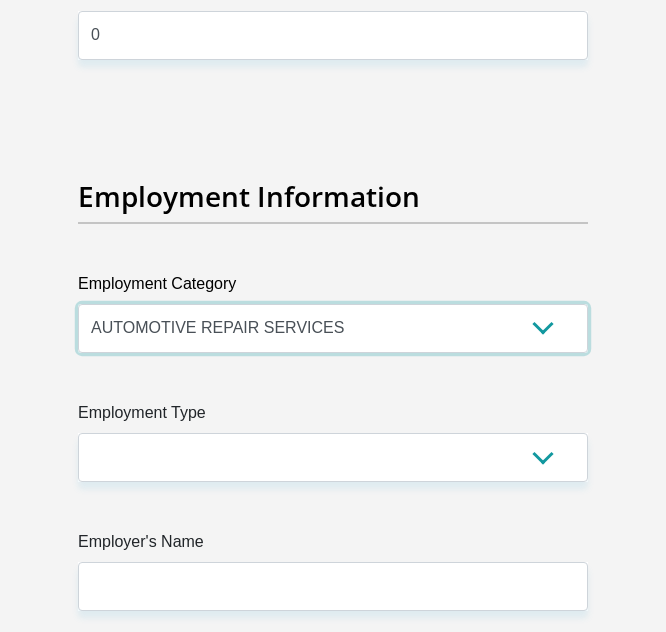 scroll, scrollTop: 5760, scrollLeft: 0, axis: vertical 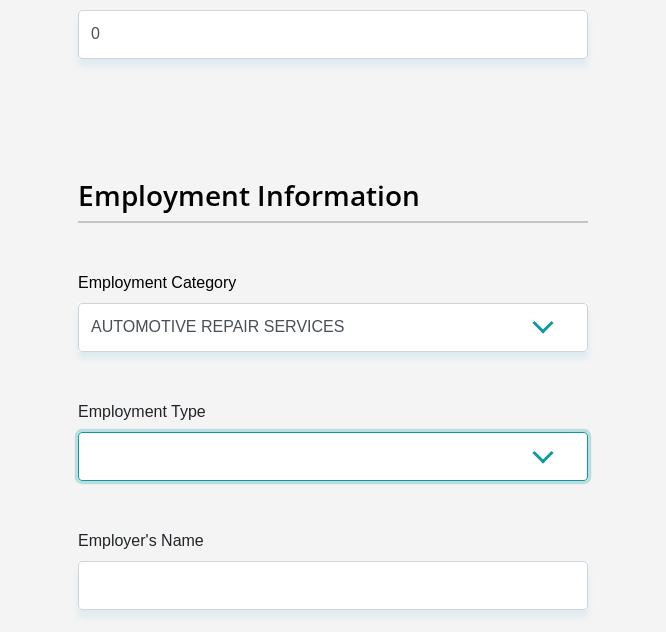 click on "College/Lecturer
Craft Seller
Creative
Driver
Executive
Farmer
Forces - Non Commissioned
Forces - Officer
Hawker
Housewife
Labourer
Licenced Professional
Manager
Miner
Non Licenced Professional
Office Staff/Clerk
Outside Worker
Pensioner
Permanent Teacher
Production/Manufacturing
Sales
Self-Employed
Semi-Professional Worker
Service Industry  Social Worker  Student" at bounding box center [333, 456] 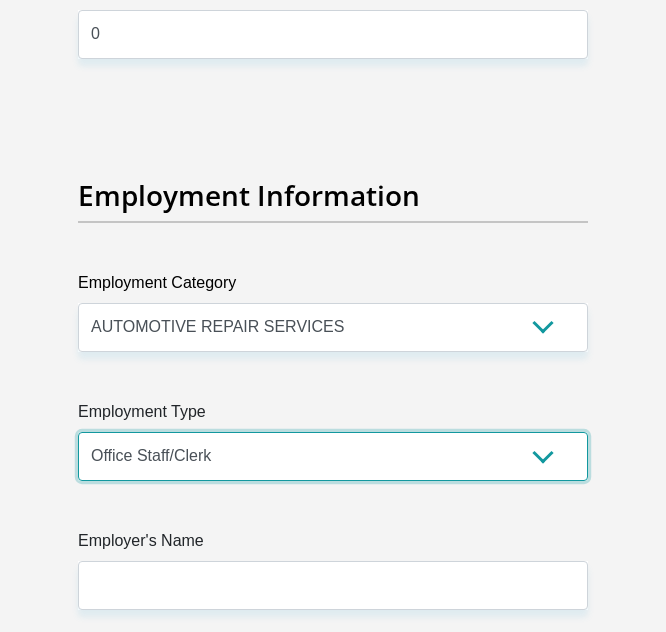 click on "College/Lecturer
Craft Seller
Creative
Driver
Executive
Farmer
Forces - Non Commissioned
Forces - Officer
Hawker
Housewife
Labourer
Licenced Professional
Manager
Miner
Non Licenced Professional
Office Staff/Clerk
Outside Worker
Pensioner
Permanent Teacher
Production/Manufacturing
Sales
Self-Employed
Semi-Professional Worker
Service Industry  Social Worker  Student" at bounding box center (333, 456) 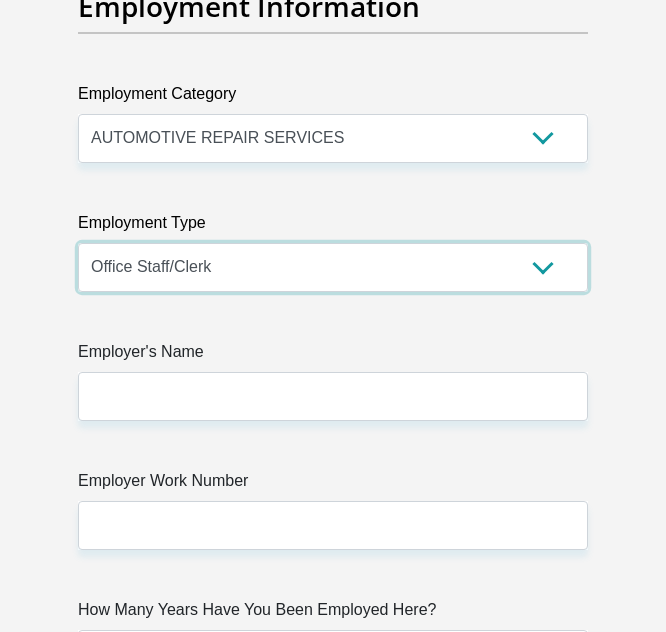 scroll, scrollTop: 5951, scrollLeft: 0, axis: vertical 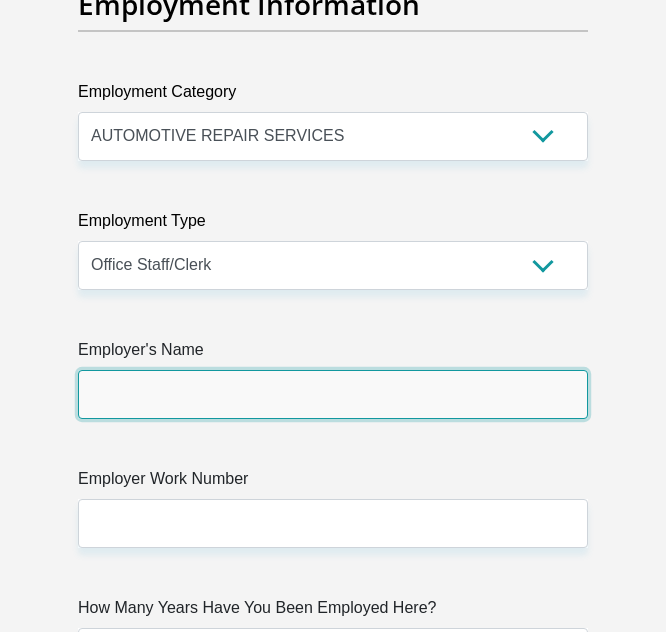 click on "Employer's Name" at bounding box center [333, 394] 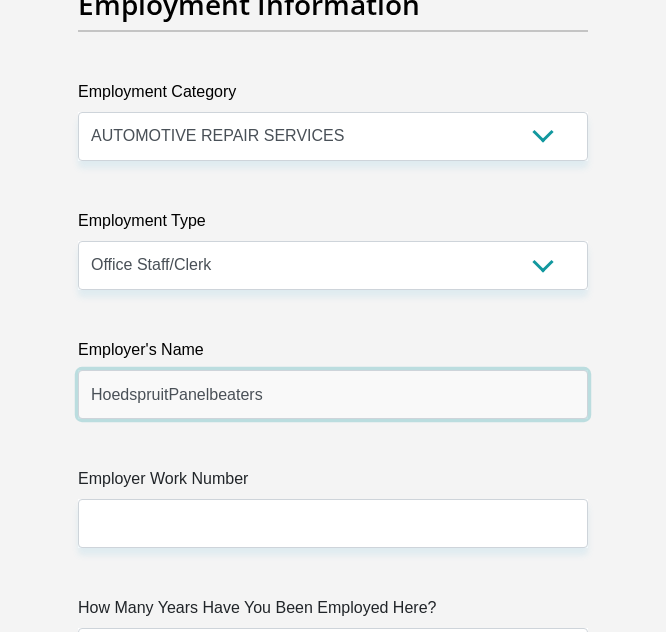 type on "HoedspruitPanelbeaters" 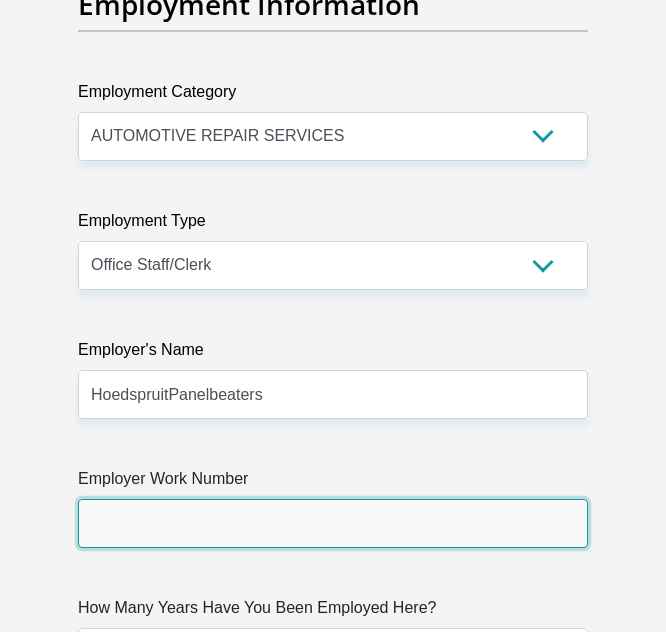 click on "Employer Work Number" at bounding box center [333, 523] 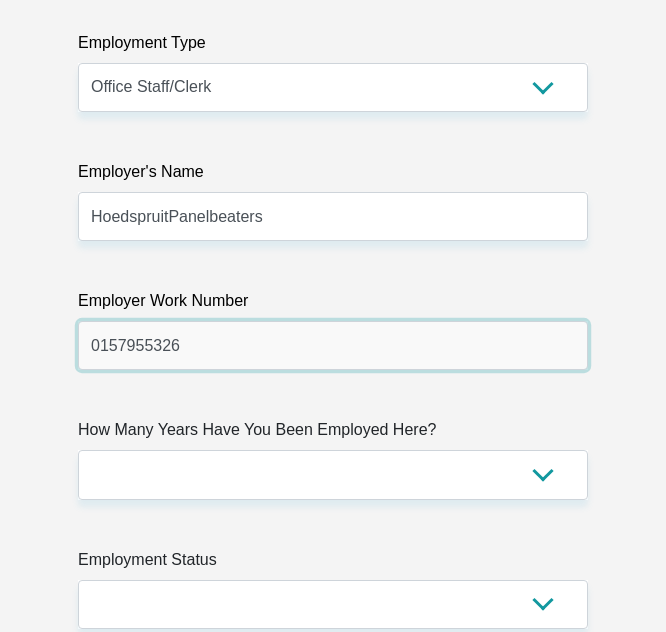scroll, scrollTop: 6139, scrollLeft: 0, axis: vertical 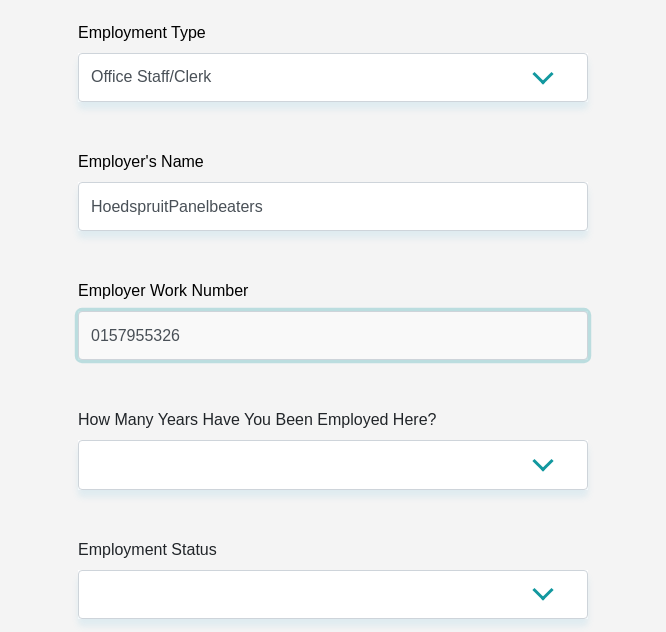 type on "0157955326" 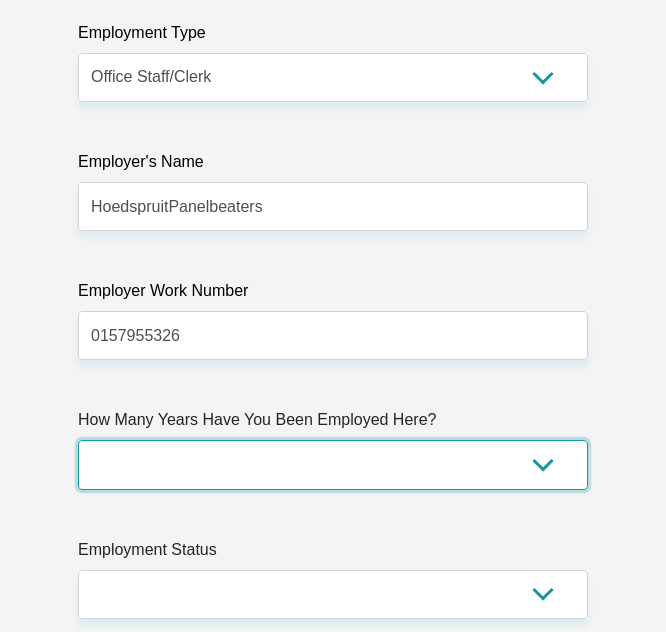click on "less than 1 year
1-3 years
3-5 years
5+ years" at bounding box center (333, 464) 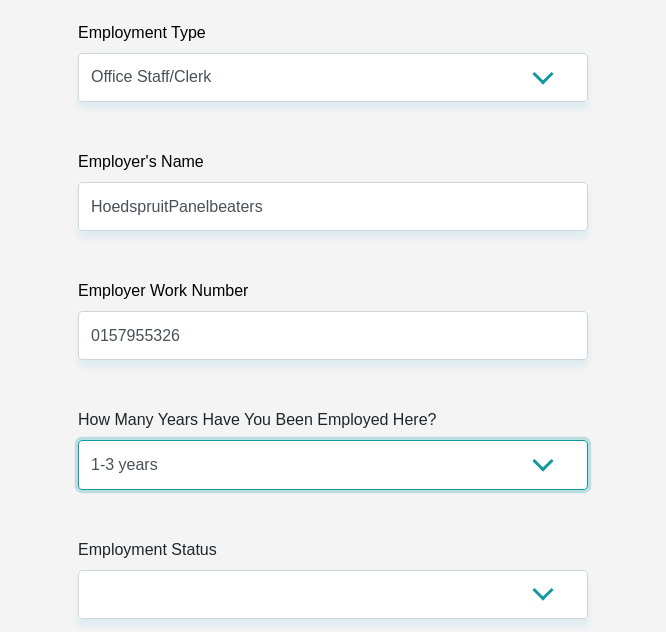 click on "less than 1 year
1-3 years
3-5 years
5+ years" at bounding box center [333, 464] 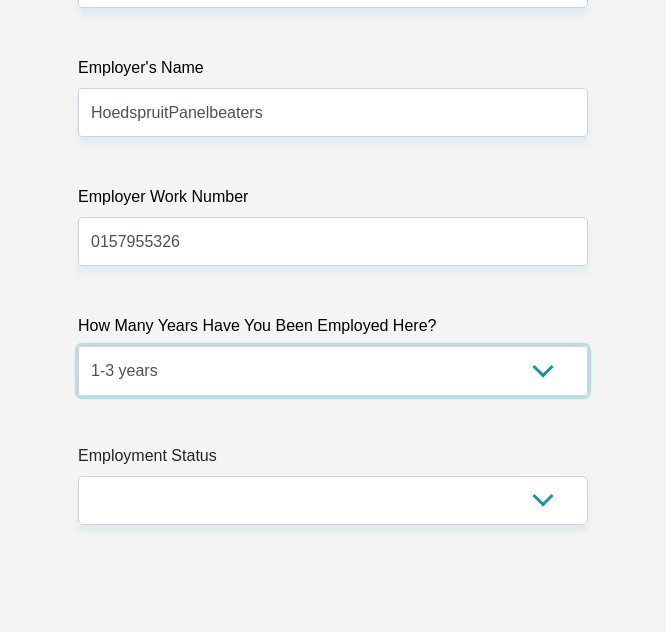 scroll, scrollTop: 6237, scrollLeft: 0, axis: vertical 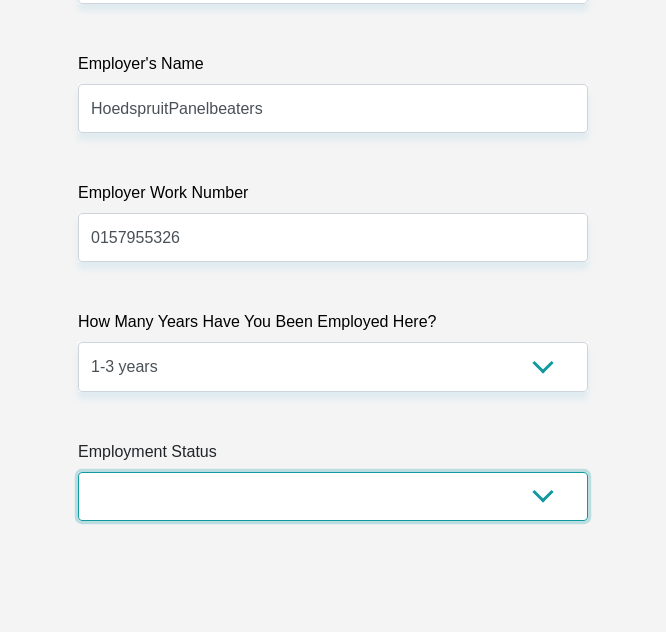 click on "Permanent/Full-time
Part-time/Casual
Contract Worker
Self-Employed
Housewife
Retired
Student
Medically Boarded
Disability
Unemployed" at bounding box center (333, 496) 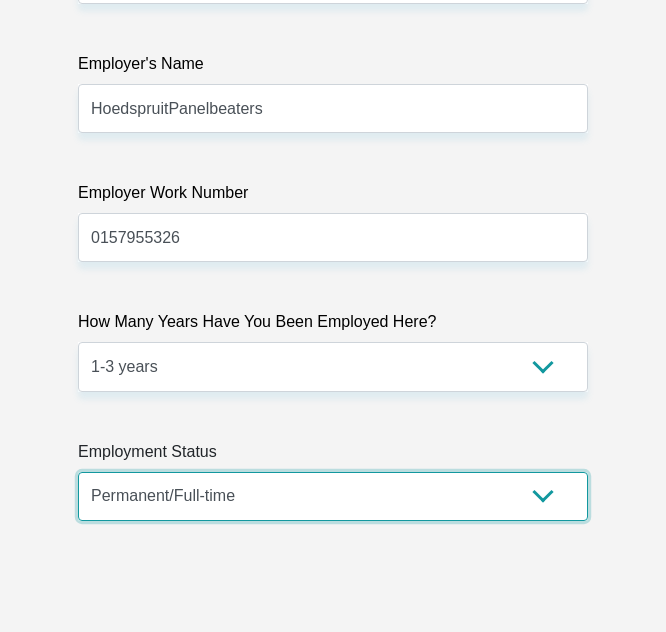click on "Permanent/Full-time
Part-time/Casual
Contract Worker
Self-Employed
Housewife
Retired
Student
Medically Boarded
Disability
Unemployed" at bounding box center [333, 496] 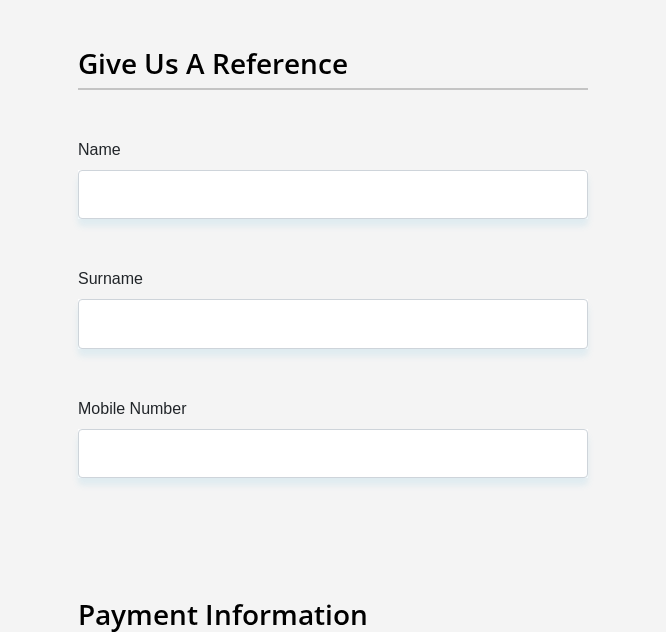 scroll, scrollTop: 6834, scrollLeft: 0, axis: vertical 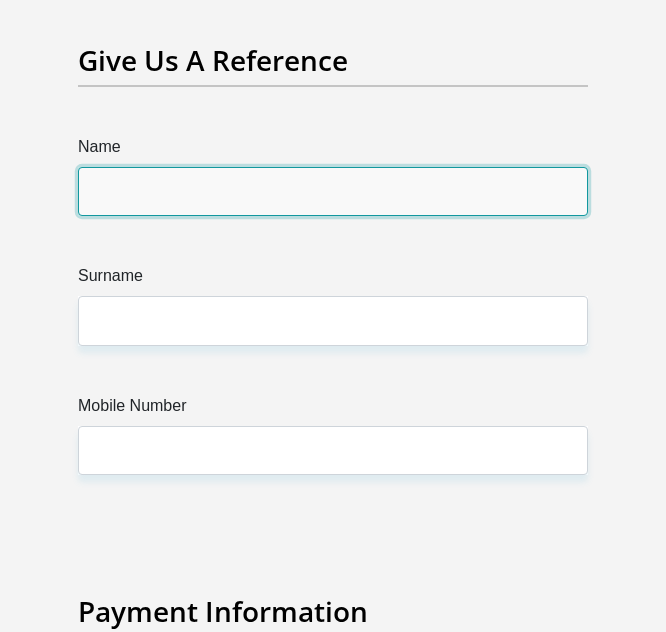 click on "Name" at bounding box center (333, 191) 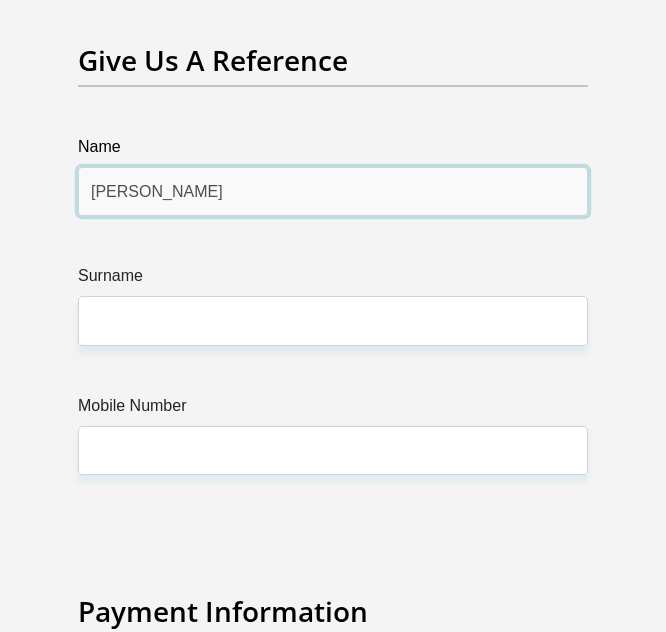 type on "Dylan" 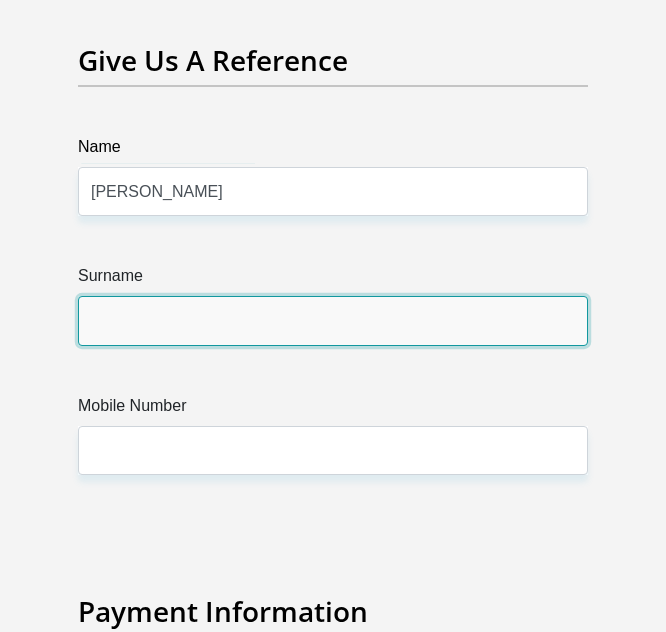 click on "Surname" at bounding box center (333, 320) 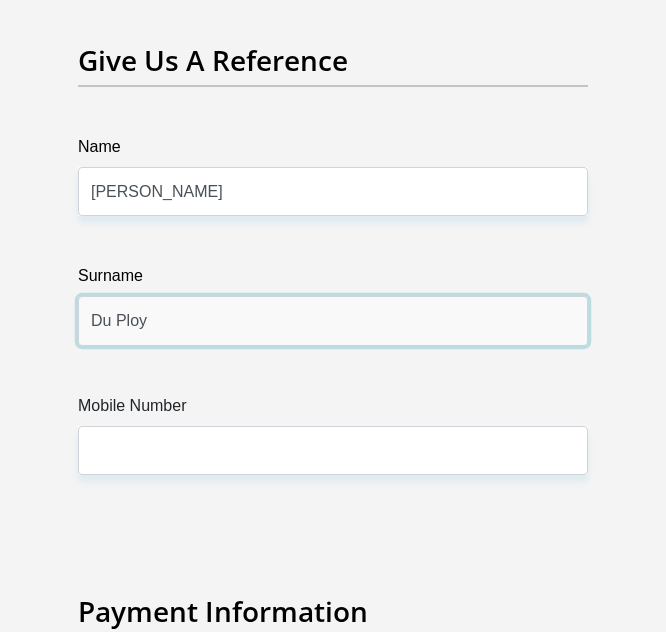 click on "Du Ploy" at bounding box center (333, 320) 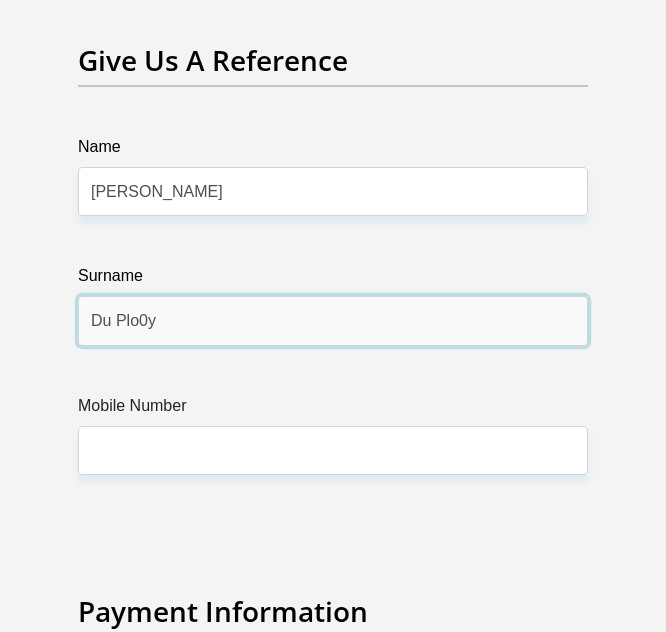 type on "Du Plo0y" 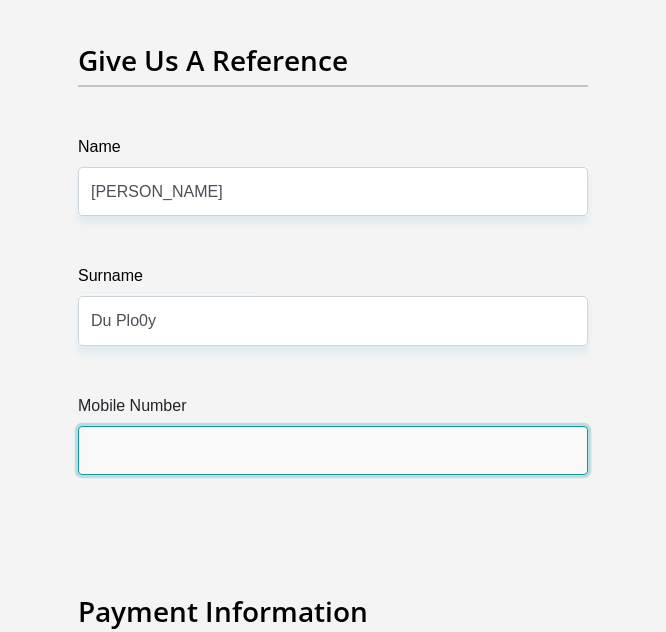 click on "Mobile Number" at bounding box center (333, 450) 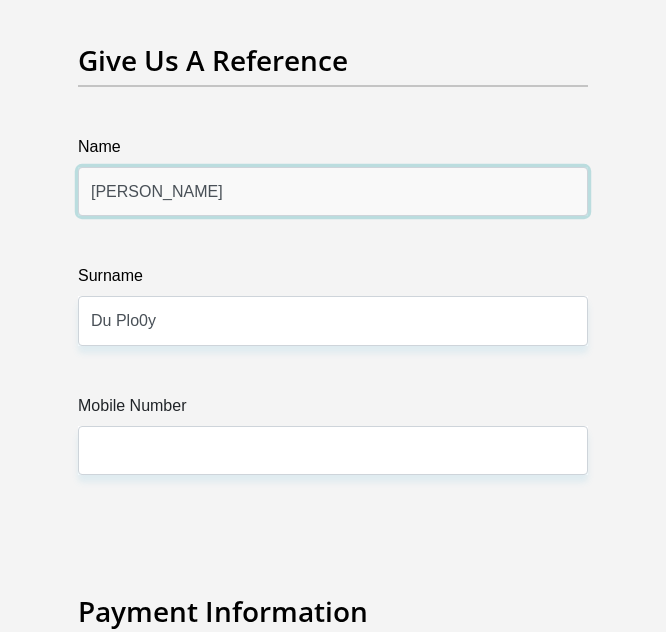 drag, startPoint x: 128, startPoint y: 157, endPoint x: 68, endPoint y: 154, distance: 60.074955 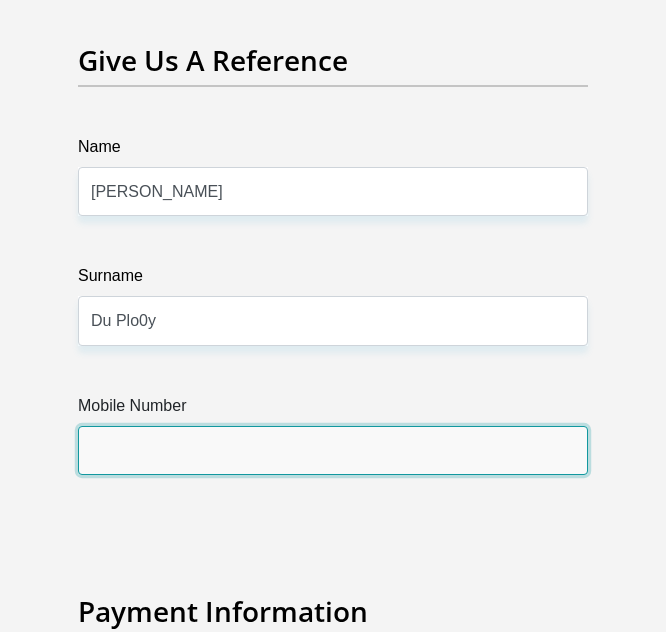 click on "Mobile Number" at bounding box center [333, 450] 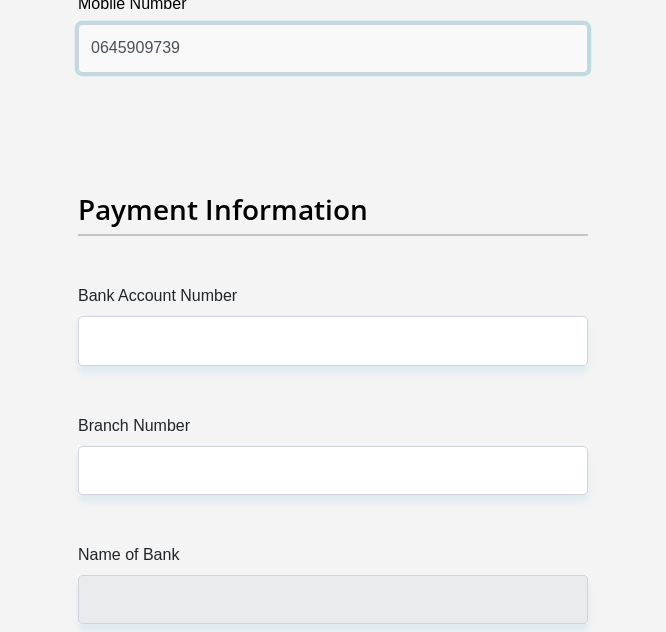 scroll, scrollTop: 7240, scrollLeft: 0, axis: vertical 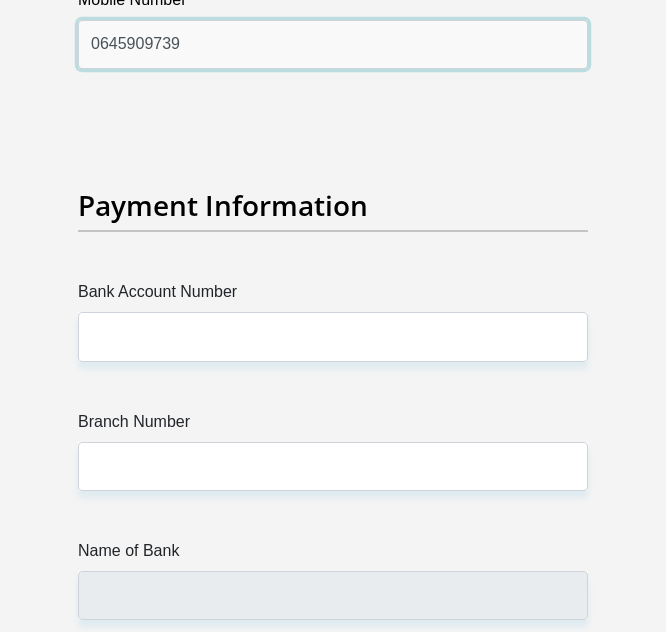 type on "0645909739" 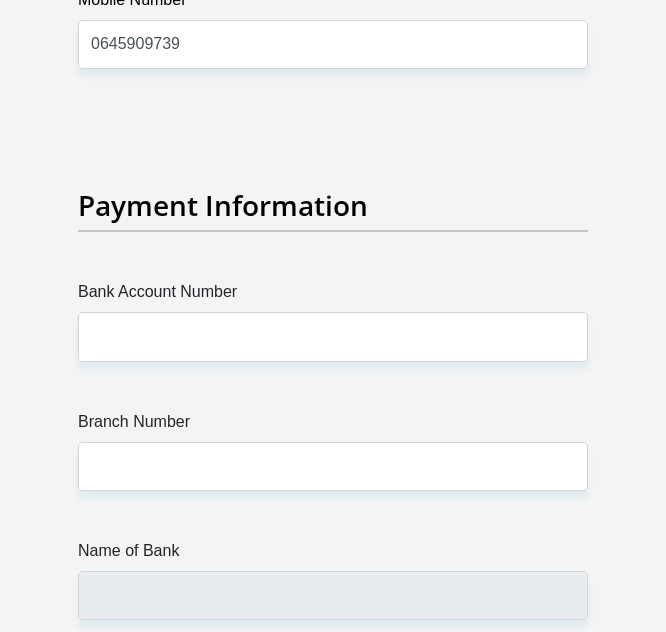 click on "Bank Account Number" at bounding box center (333, 296) 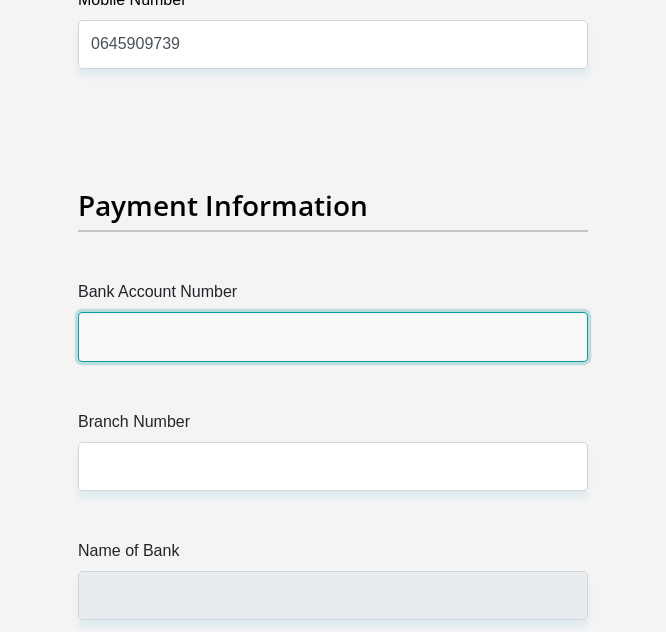 click on "Bank Account Number" at bounding box center (333, 336) 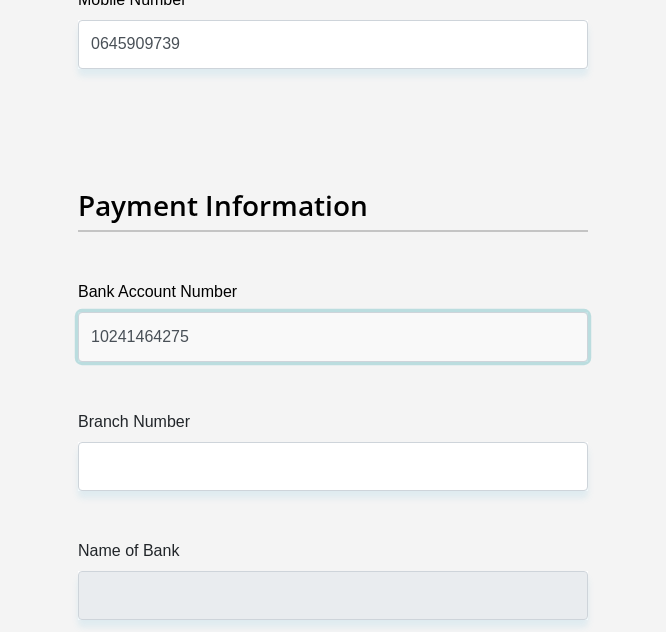 type on "10241464275" 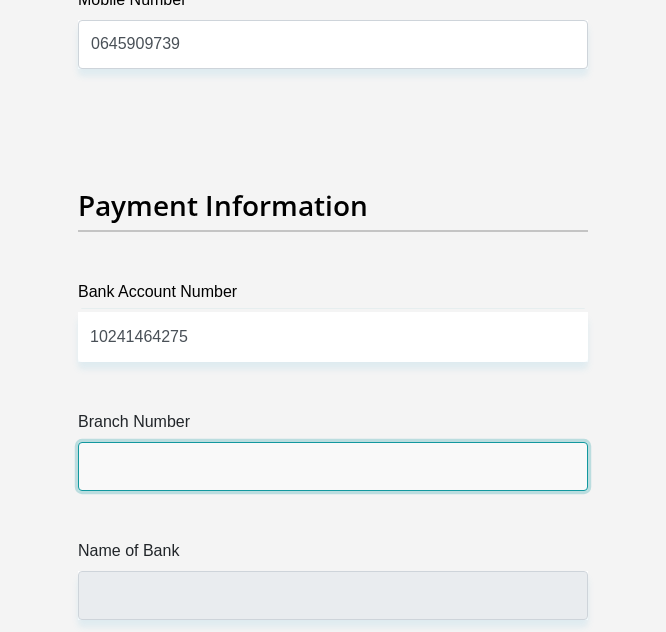 click on "Branch Number" at bounding box center (333, 466) 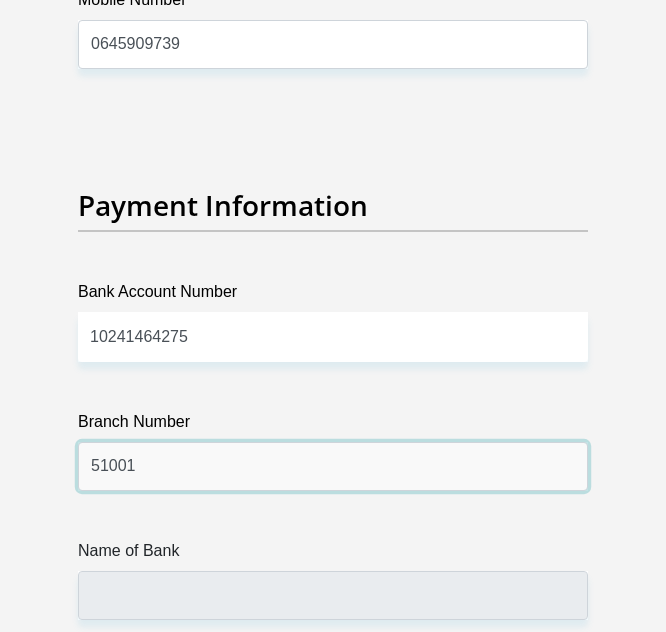 type on "51001" 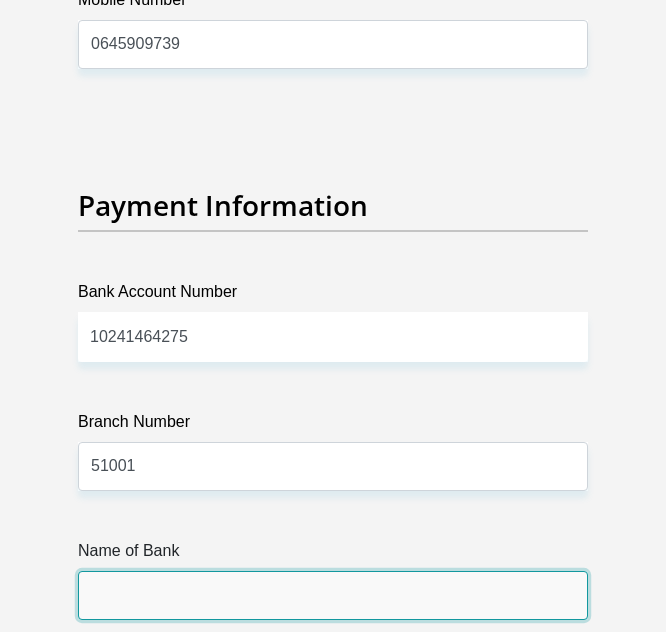 click on "Name of Bank" at bounding box center (333, 595) 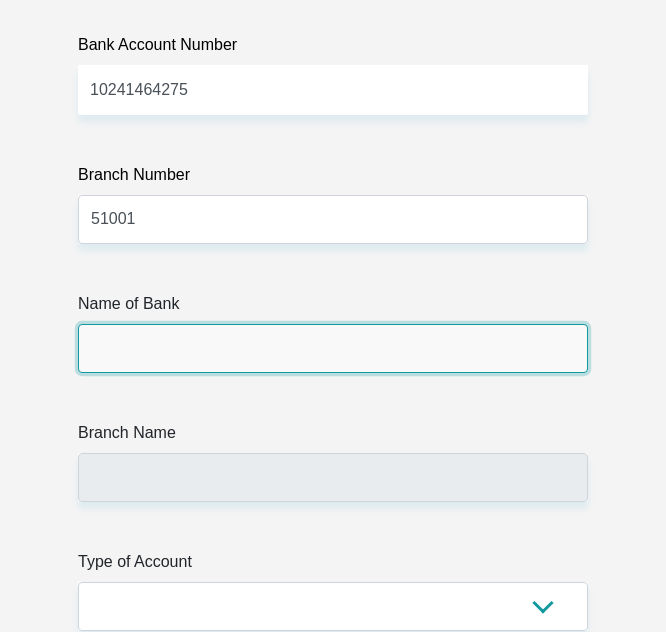 scroll, scrollTop: 7506, scrollLeft: 0, axis: vertical 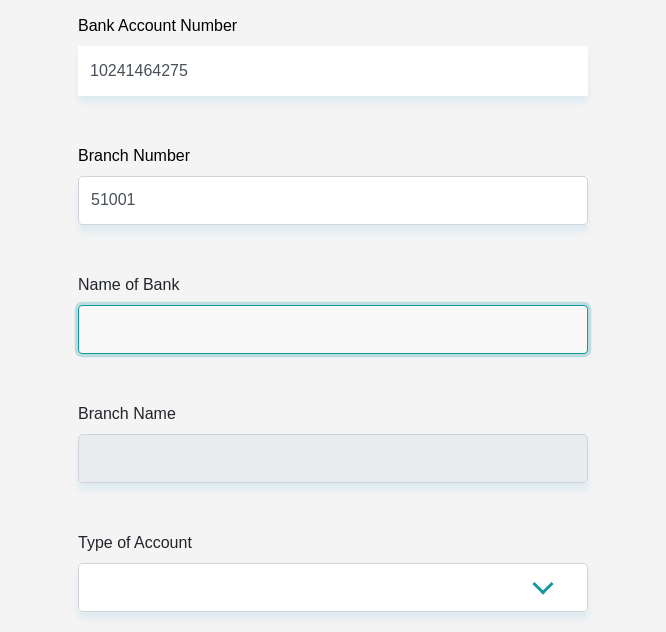 click on "Name of Bank" at bounding box center (333, 329) 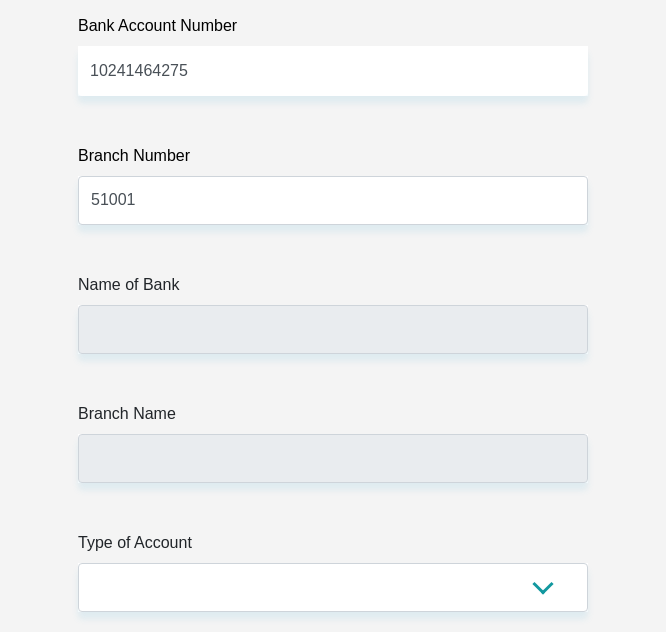 click on "Title
Mr
Ms
Mrs
Dr
Other
First Name
Jolene
Surname
JANSEVANRENSBURG
ID Number
0507270362084
Please input valid ID number
Race
Black
Coloured
Indian
White
Other
Contact Number
0646326000
Please input valid contact number
Nationality
South Africa
Afghanistan
Aland Islands  Albania" at bounding box center (333, -2160) 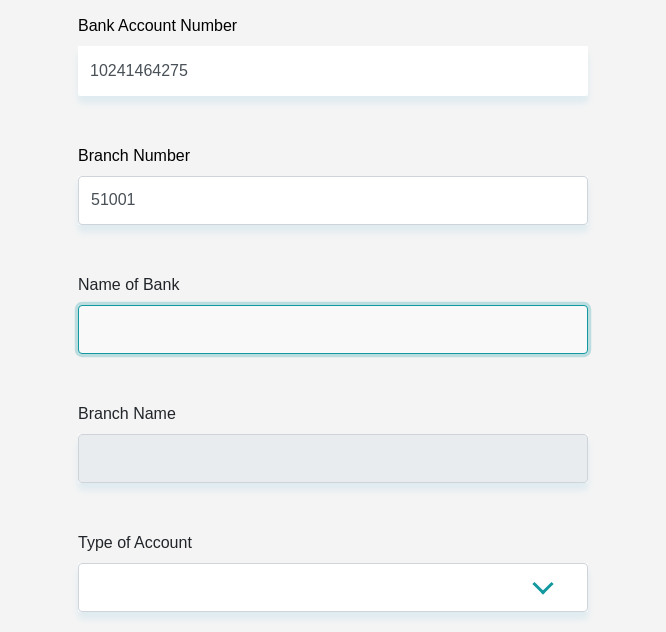 click on "Name of Bank" at bounding box center (333, 329) 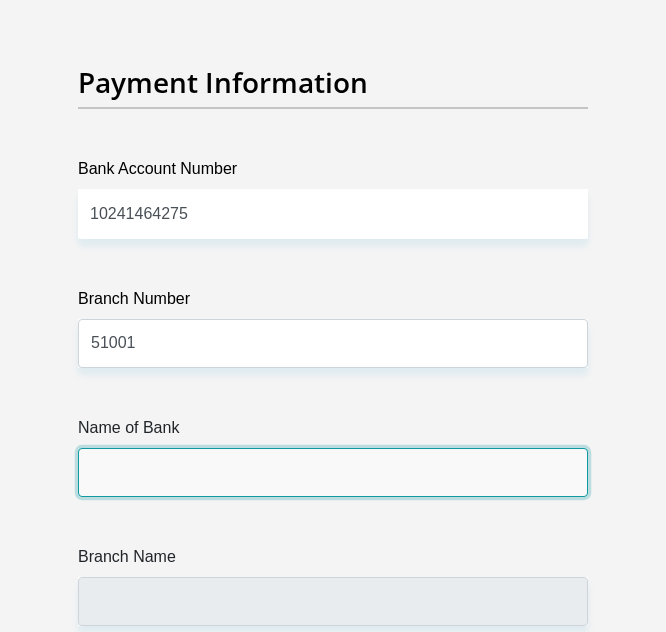 scroll, scrollTop: 7499, scrollLeft: 0, axis: vertical 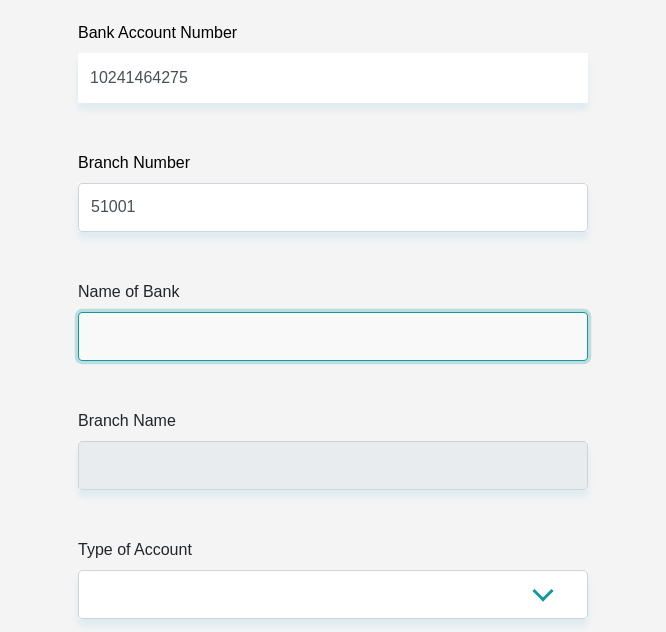 click on "Name of Bank" at bounding box center (333, 336) 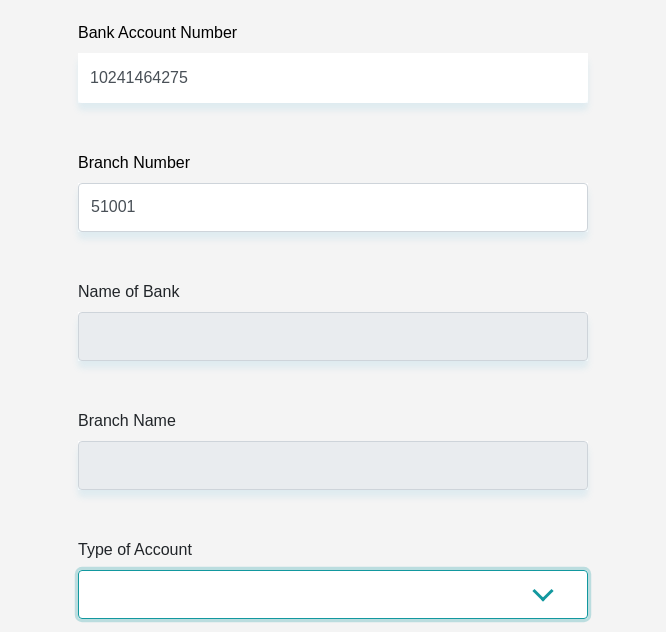 click on "Cheque
Savings" at bounding box center [333, 594] 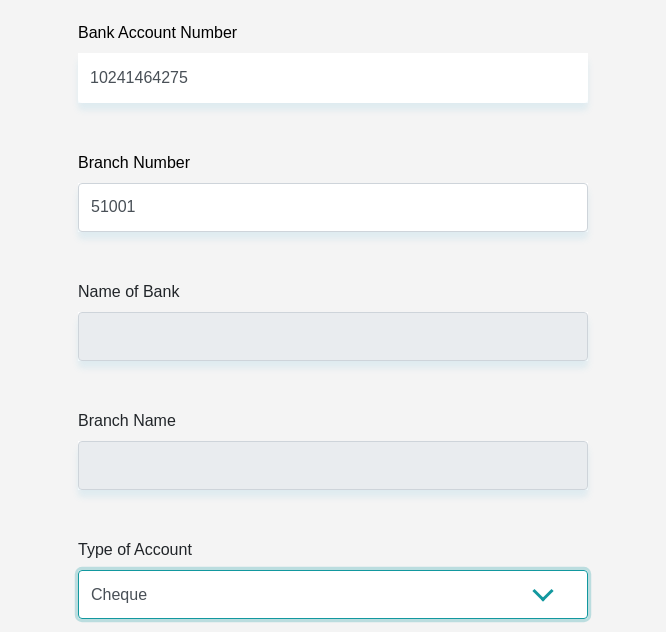 click on "Cheque
Savings" at bounding box center [333, 594] 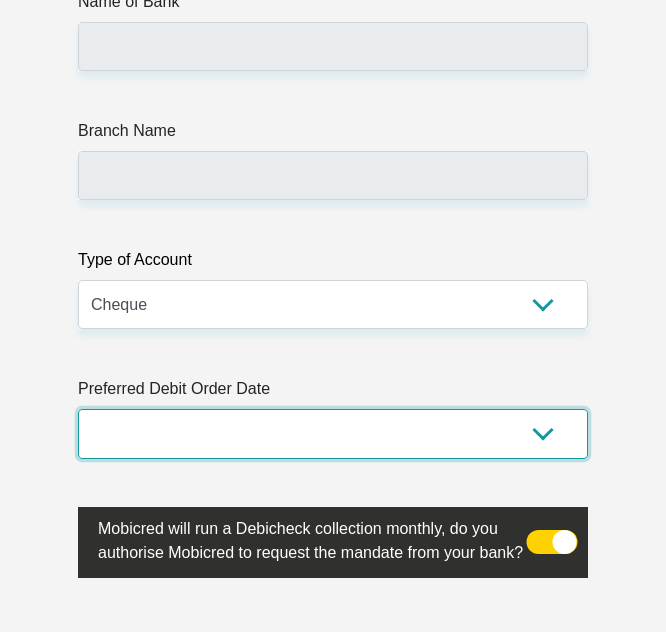 click on "1st
2nd
3rd
4th
5th
7th
18th
19th
20th
21st
22nd
23rd
24th
25th
26th
27th
28th
29th
30th" at bounding box center (333, 433) 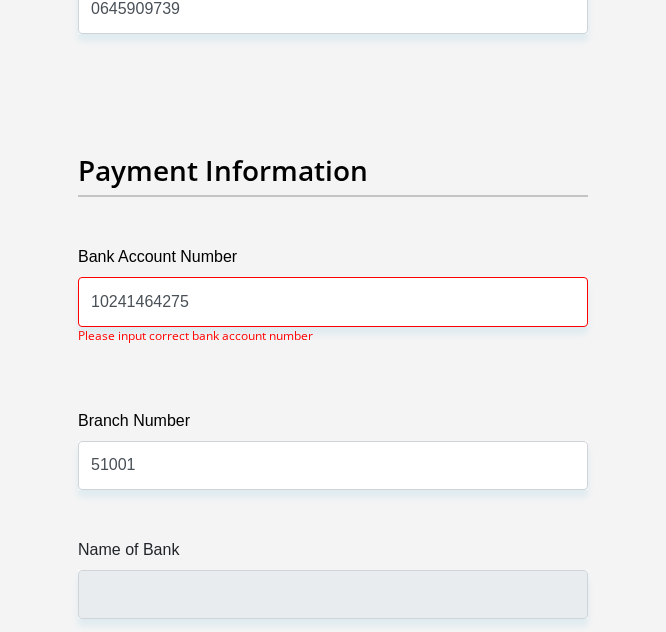 scroll, scrollTop: 7269, scrollLeft: 0, axis: vertical 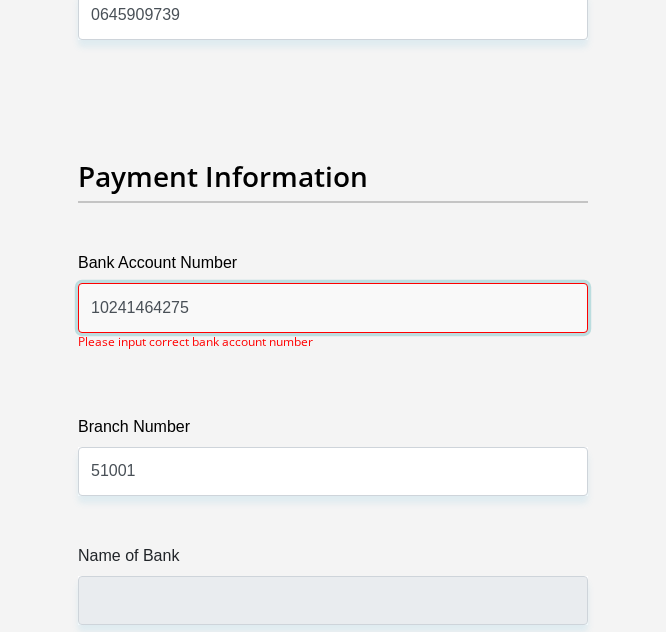 click on "10241464275" at bounding box center (333, 307) 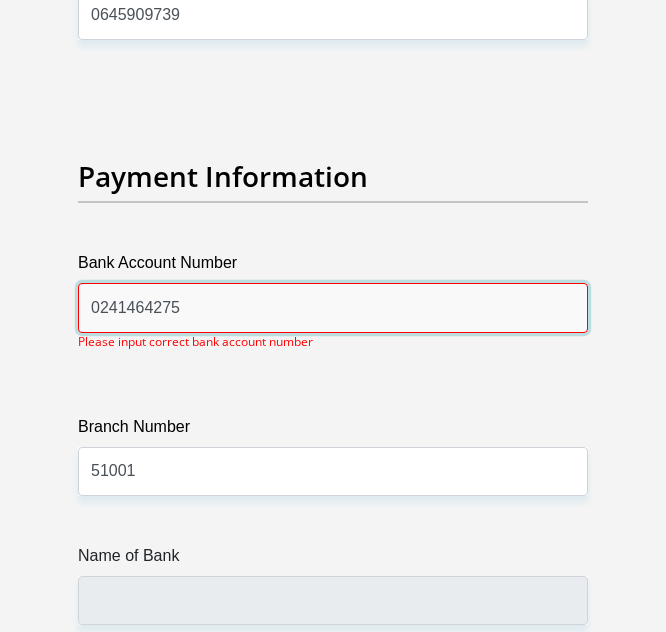 type on "10241464275" 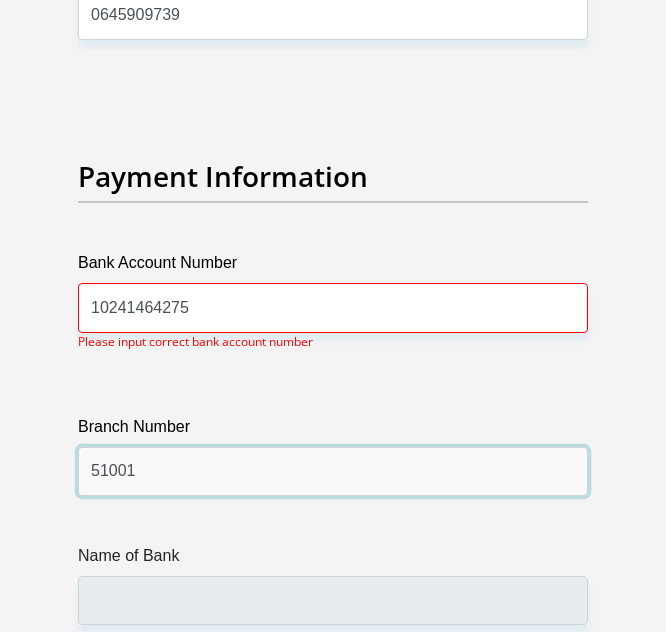 click on "Title
Mr
Ms
Mrs
Dr
Other
First Name
Jolene
Surname
JANSEVANRENSBURG
ID Number
0507270362084
Please input valid ID number
Race
Black
Coloured
Indian
White
Other
Contact Number
0646326000
Please input valid contact number
Nationality
South Africa
Afghanistan
Aland Islands  Albania" at bounding box center (333, -1906) 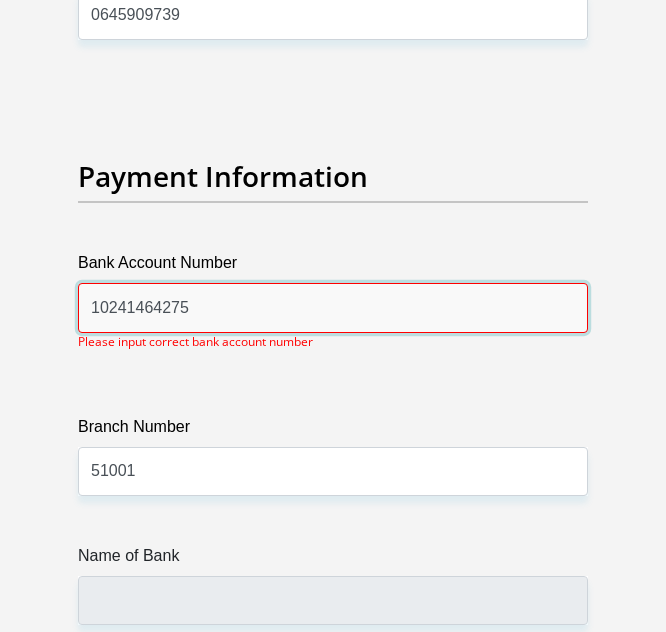 click on "10241464275" at bounding box center (333, 307) 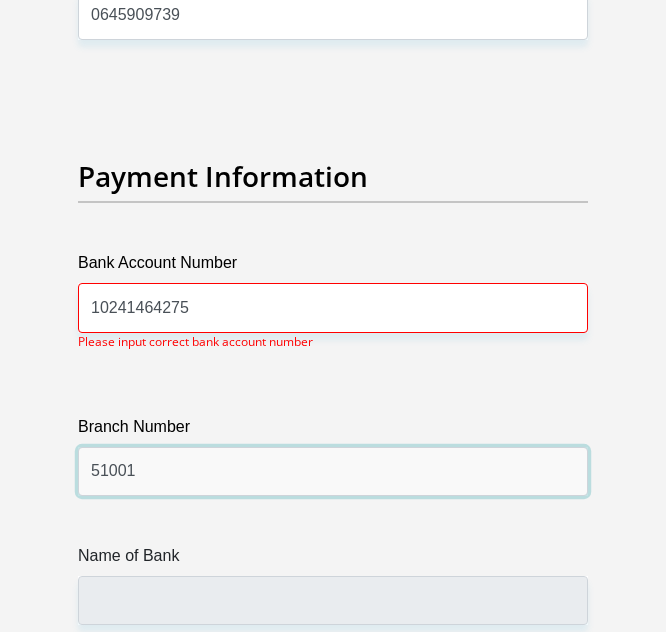 click on "Title
Mr
Ms
Mrs
Dr
Other
First Name
Jolene
Surname
JANSEVANRENSBURG
ID Number
0507270362084
Please input valid ID number
Race
Black
Coloured
Indian
White
Other
Contact Number
0646326000
Please input valid contact number
Nationality
South Africa
Afghanistan
Aland Islands  Albania" at bounding box center (333, -1906) 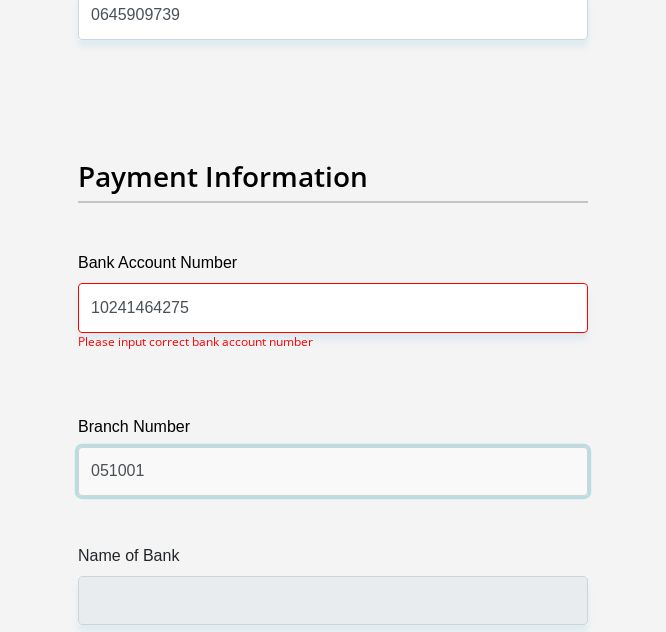 type on "051001" 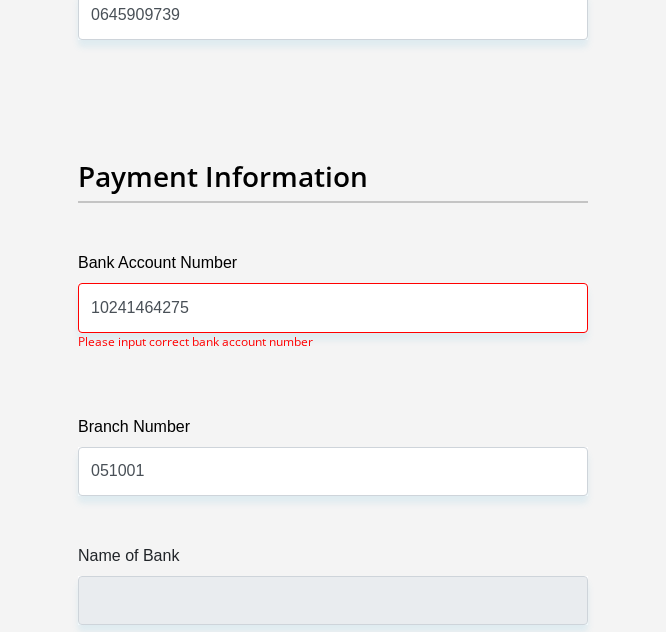 click on "Title
Mr
Ms
Mrs
Dr
Other
First Name
Jolene
Surname
JANSEVANRENSBURG
ID Number
0507270362084
Please input valid ID number
Race
Black
Coloured
Indian
White
Other
Contact Number
0646326000
Please input valid contact number
Nationality
South Africa
Afghanistan
Aland Islands  Albania" at bounding box center (333, -1906) 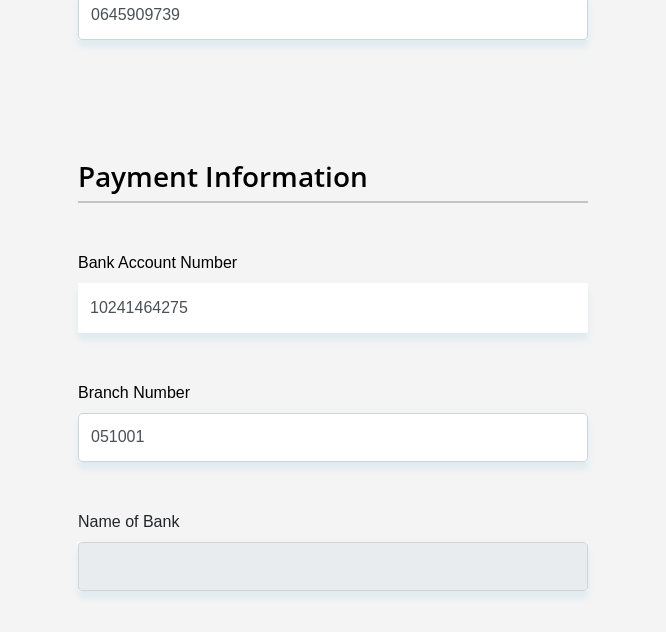 type on "STANDARD BANK" 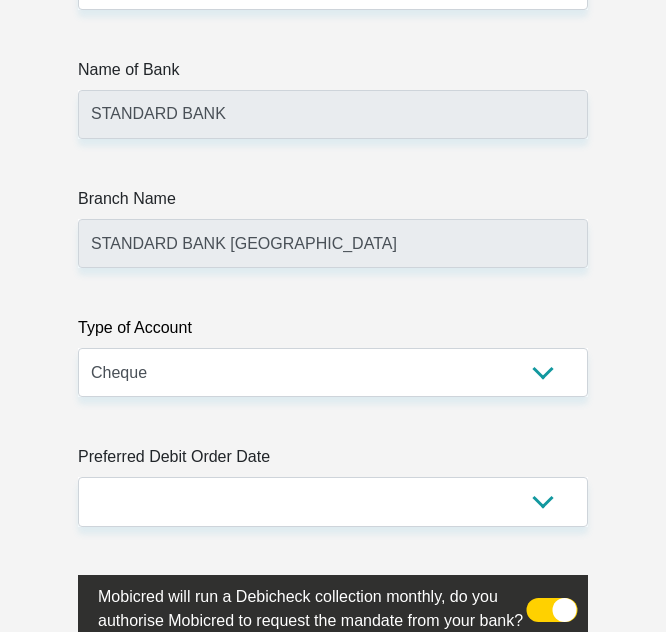 scroll, scrollTop: 7723, scrollLeft: 0, axis: vertical 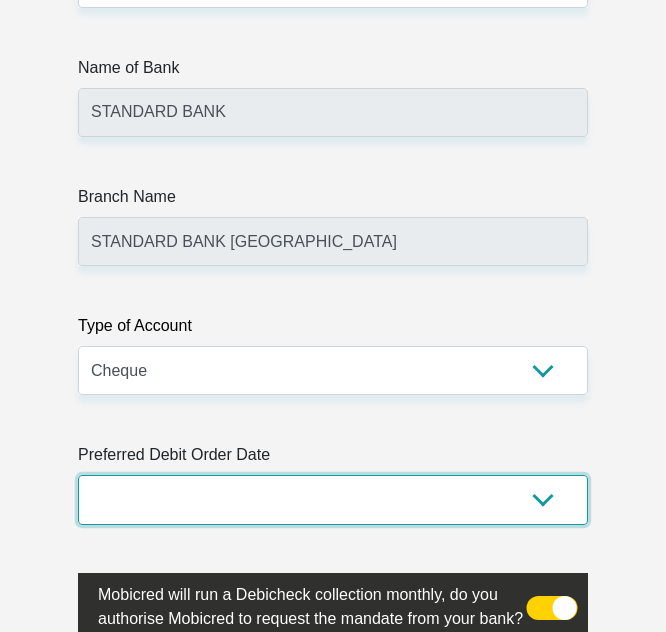 click on "1st
2nd
3rd
4th
5th
7th
18th
19th
20th
21st
22nd
23rd
24th
25th
26th
27th
28th
29th
30th" at bounding box center [333, 499] 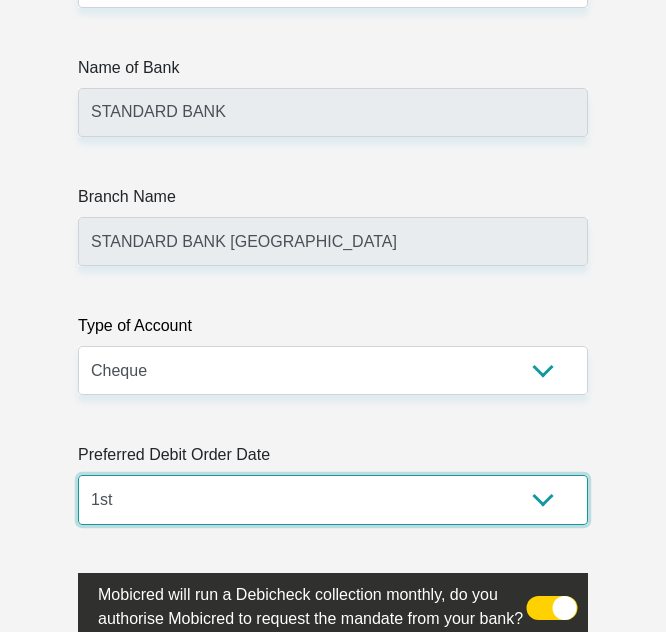 click on "1st
2nd
3rd
4th
5th
7th
18th
19th
20th
21st
22nd
23rd
24th
25th
26th
27th
28th
29th
30th" at bounding box center (333, 499) 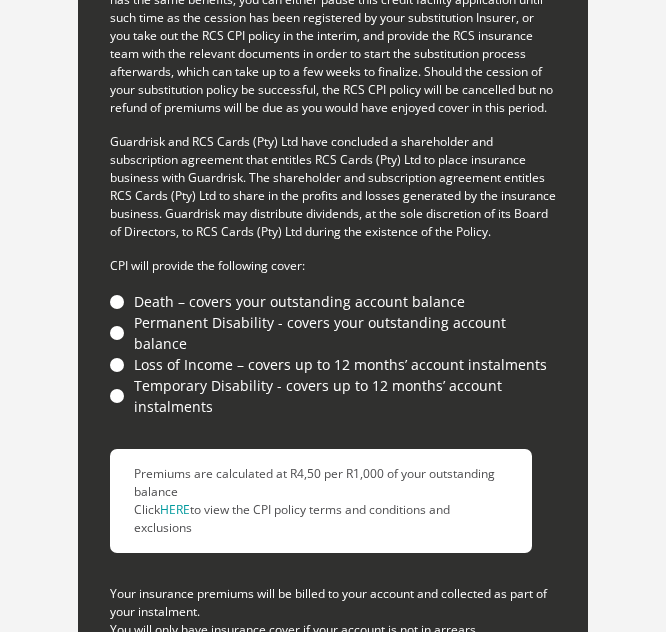 scroll, scrollTop: 8732, scrollLeft: 0, axis: vertical 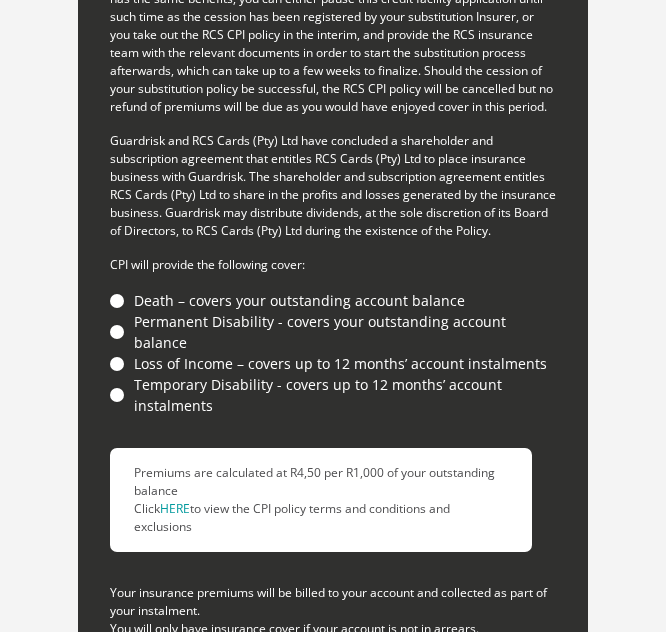 click on "Death – covers your outstanding account balance" at bounding box center [333, 300] 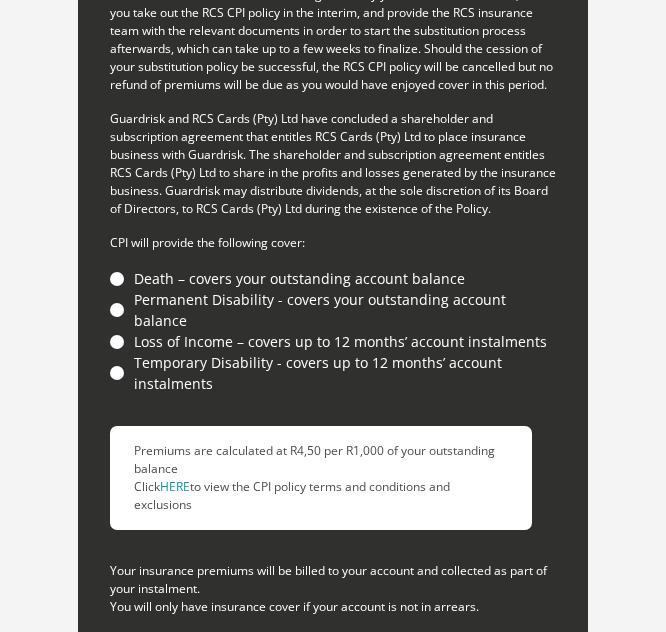 click on "Temporary Disability - covers up to 12 months’ account instalments" at bounding box center [333, 373] 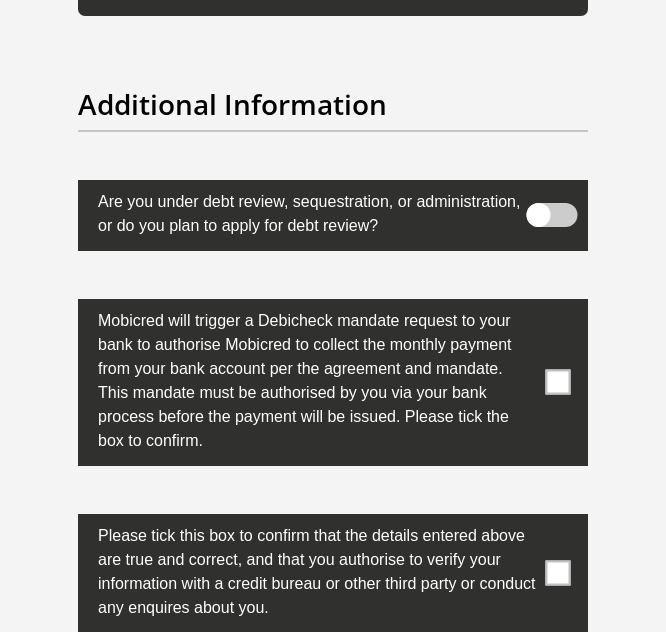 scroll, scrollTop: 9570, scrollLeft: 0, axis: vertical 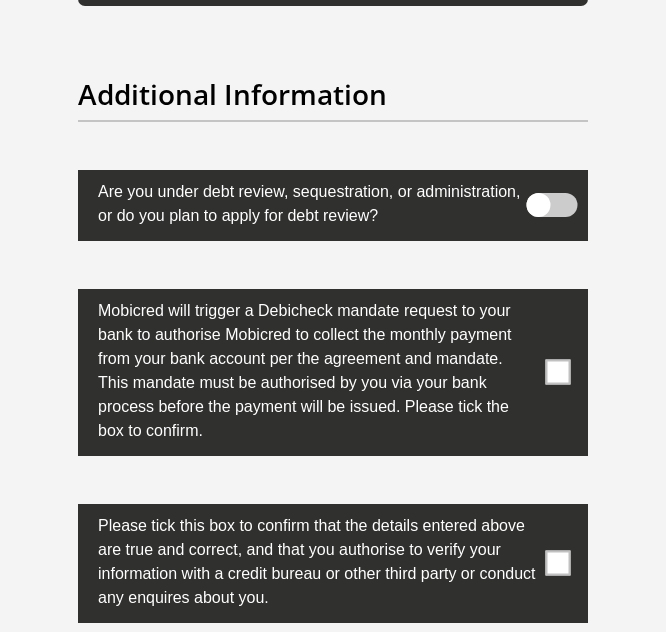 click at bounding box center (558, 372) 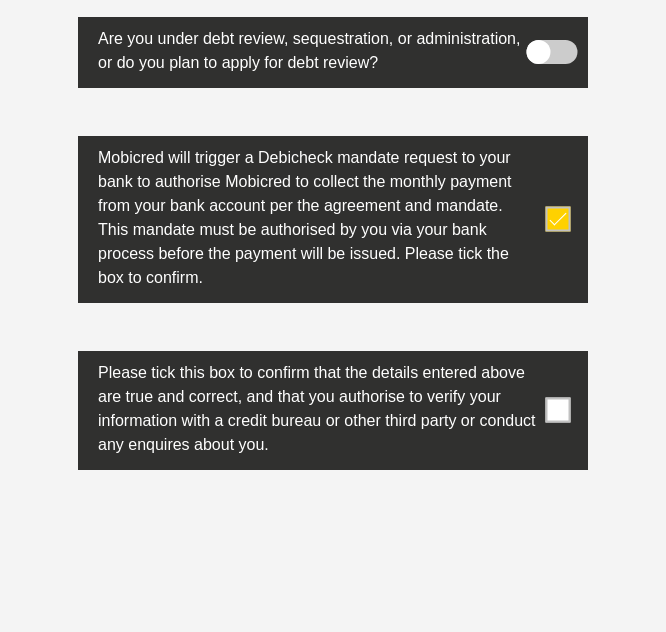 scroll, scrollTop: 9726, scrollLeft: 0, axis: vertical 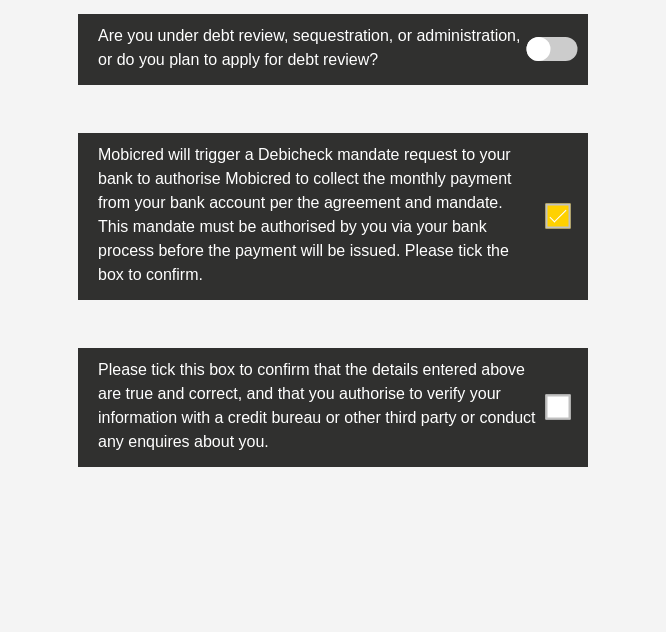 click at bounding box center [558, 407] 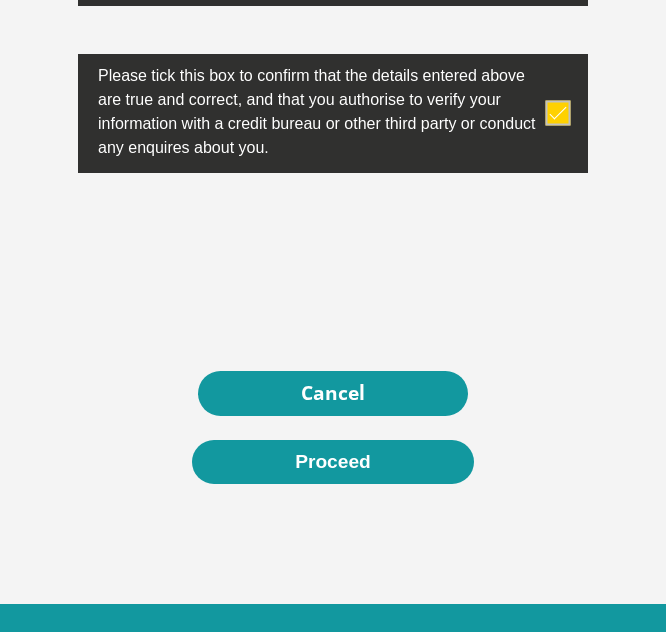 scroll, scrollTop: 10088, scrollLeft: 0, axis: vertical 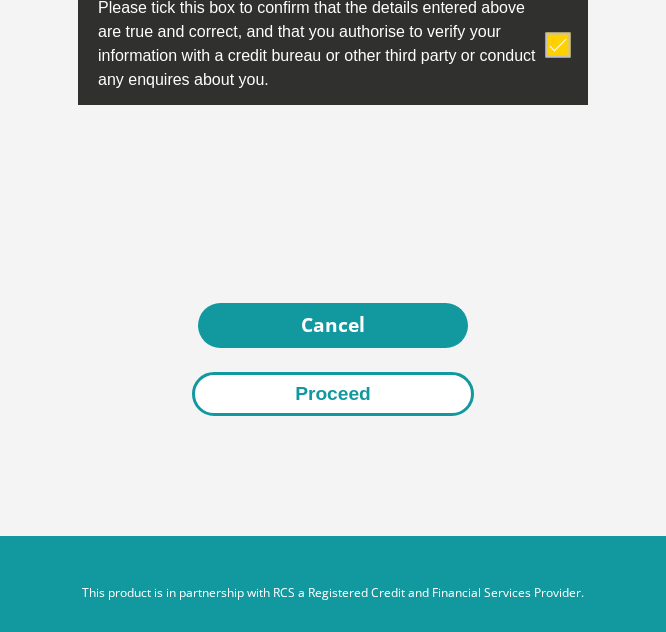 click on "Proceed" at bounding box center (333, 394) 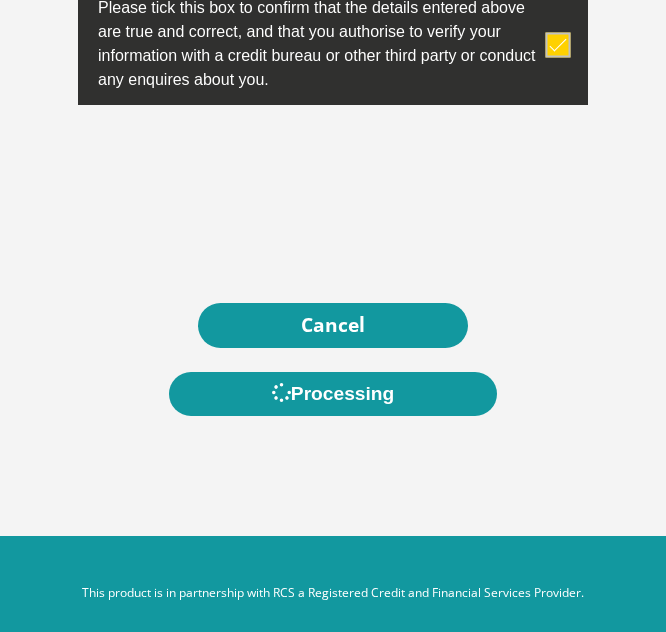 scroll, scrollTop: 0, scrollLeft: 0, axis: both 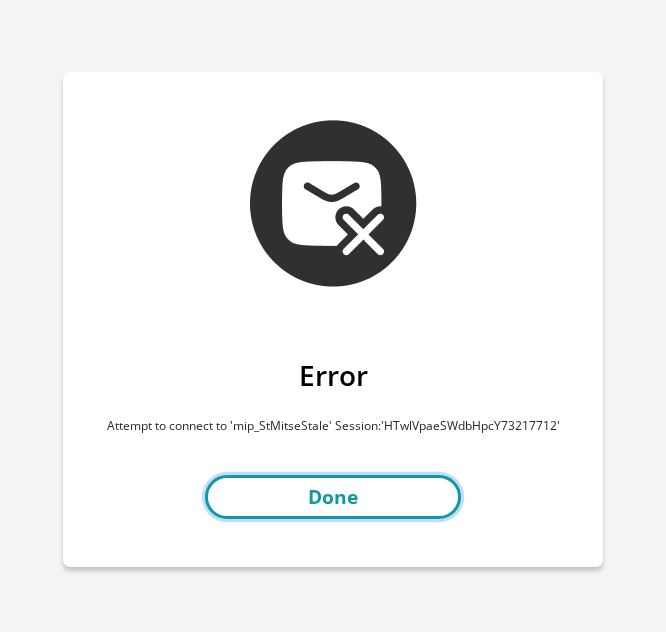 click on "Done" at bounding box center (333, 497) 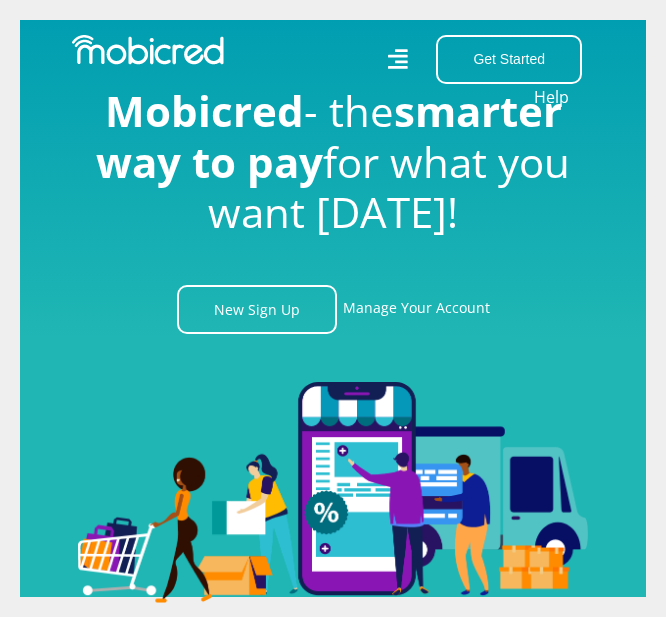 scroll, scrollTop: 0, scrollLeft: 0, axis: both 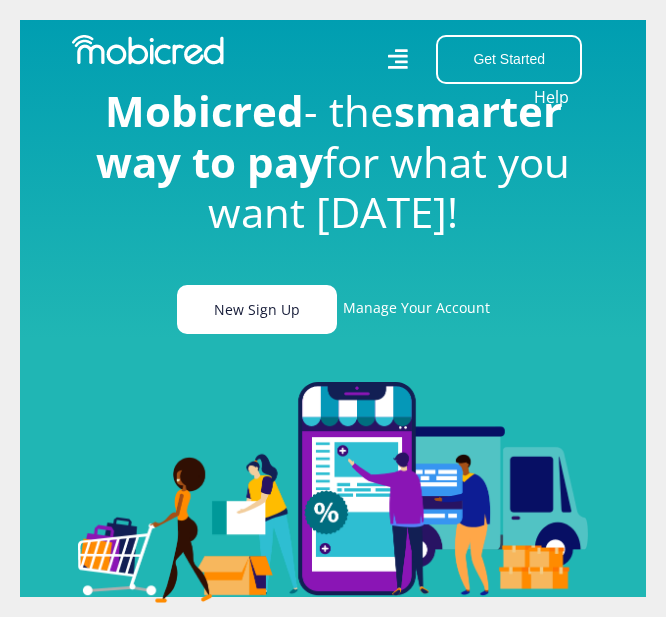click on "New Sign Up" at bounding box center [257, 309] 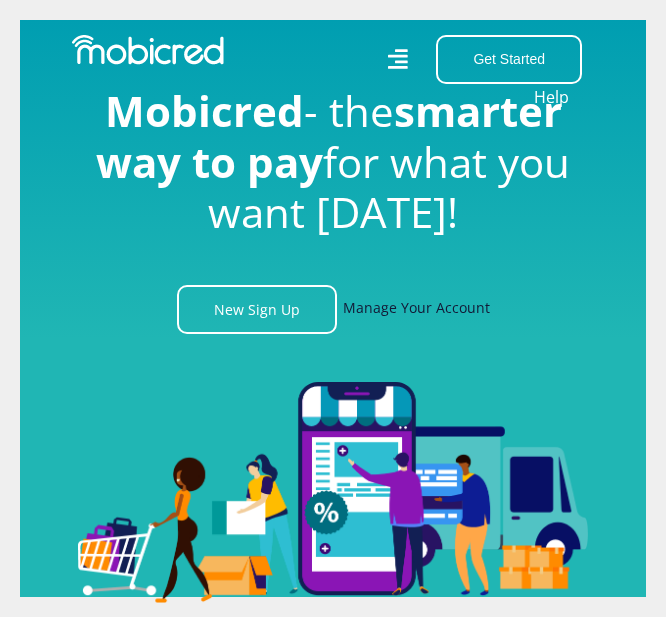 scroll, scrollTop: 0, scrollLeft: 2700, axis: horizontal 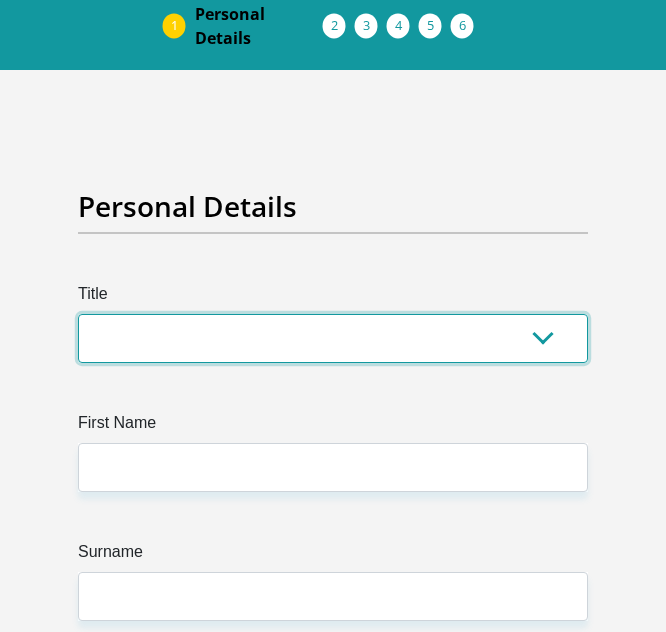 click on "Mr
Ms
Mrs
Dr
Other" at bounding box center [333, 338] 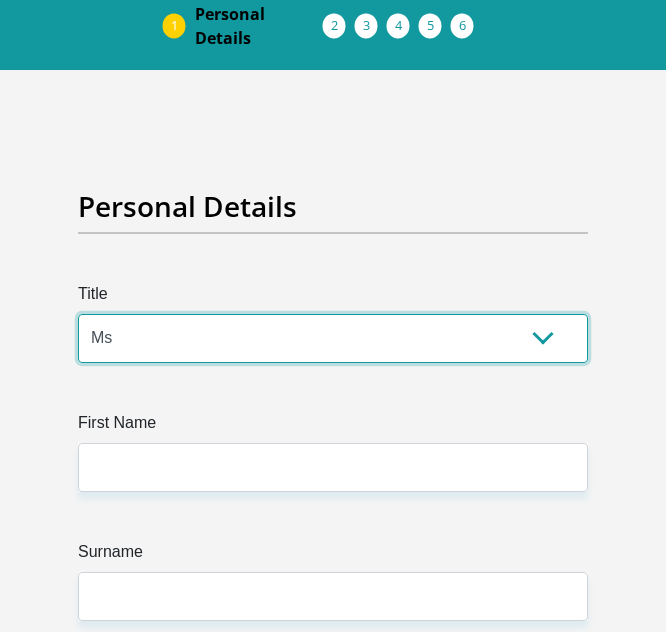 click on "Mr
Ms
Mrs
Dr
Other" at bounding box center [333, 338] 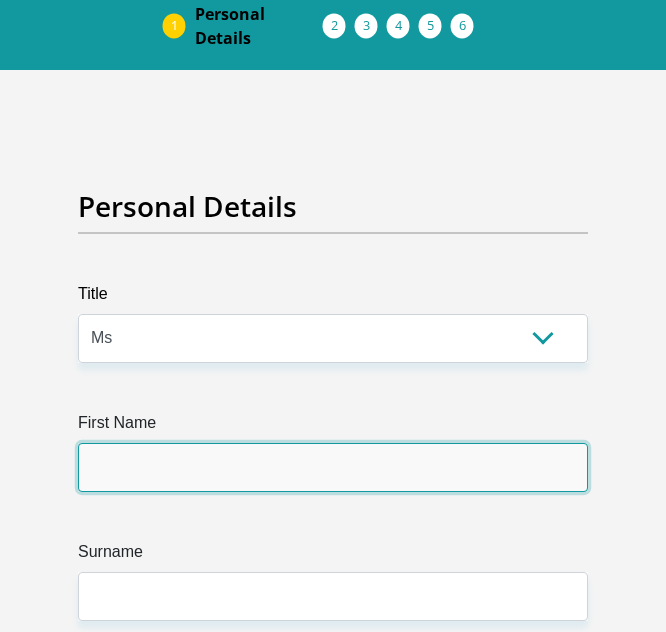click on "First Name" at bounding box center [333, 467] 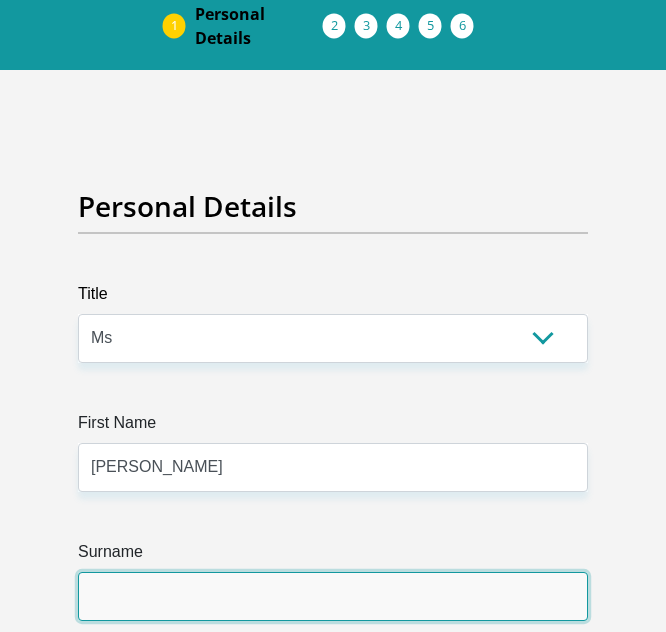 type on "jansevanrensburg" 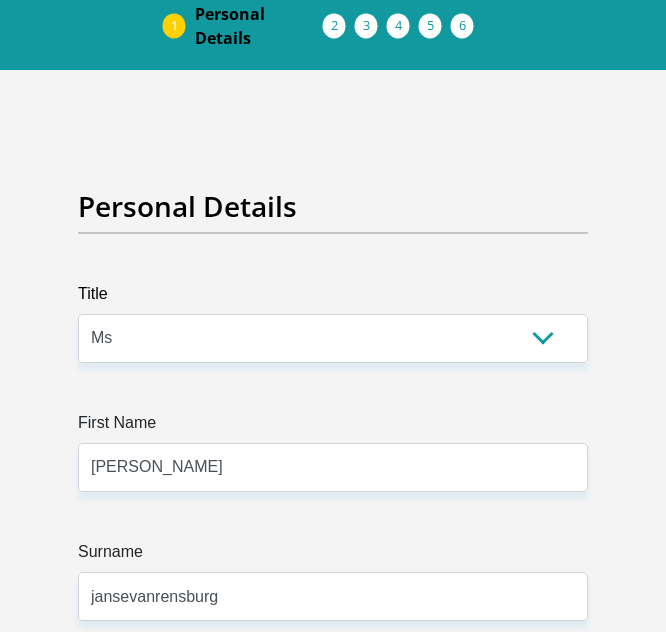 type on "0645911998" 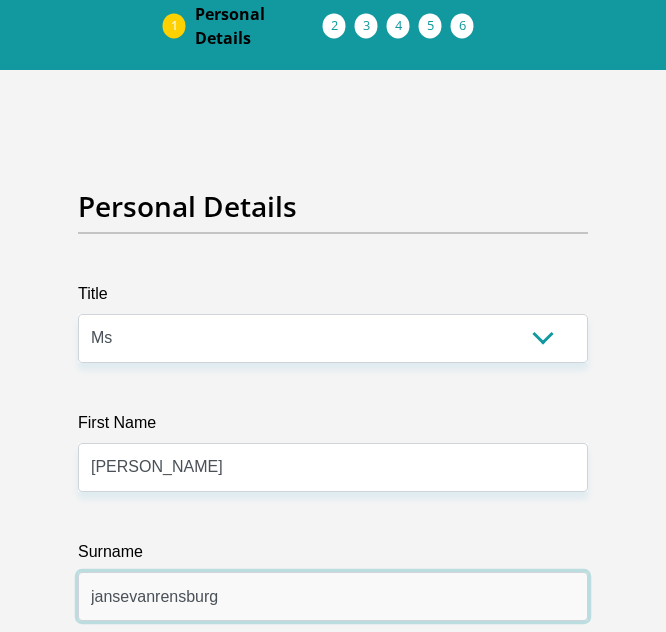 drag, startPoint x: 230, startPoint y: 600, endPoint x: 16, endPoint y: 577, distance: 215.23244 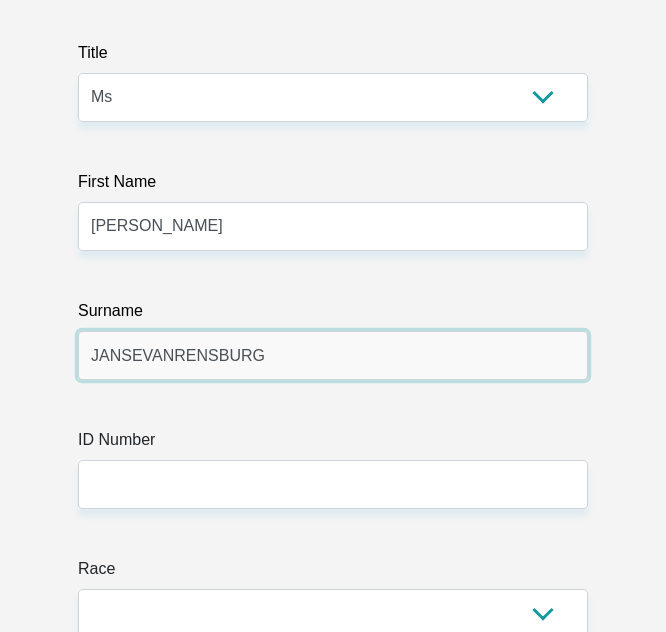 scroll, scrollTop: 334, scrollLeft: 0, axis: vertical 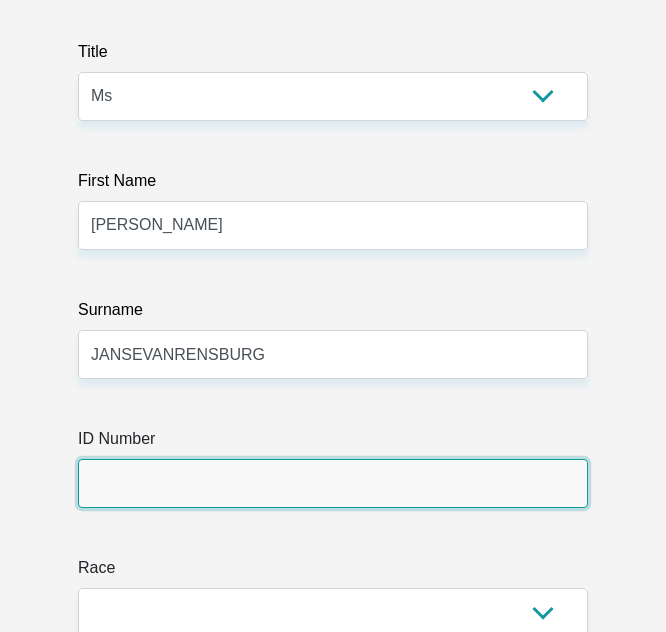click on "ID Number" at bounding box center (333, 483) 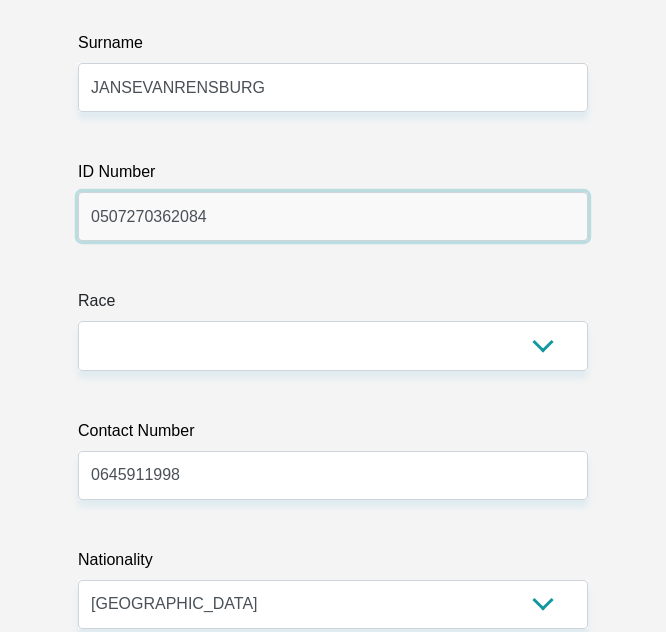 scroll, scrollTop: 602, scrollLeft: 0, axis: vertical 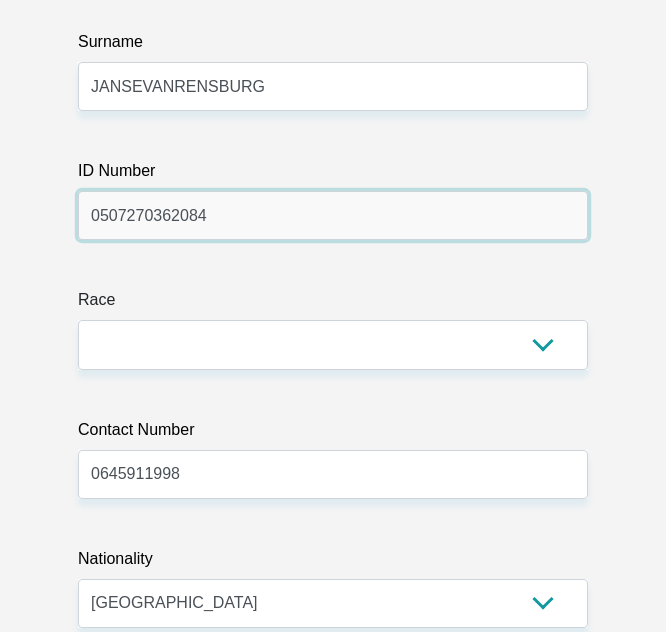 type on "0507270362084" 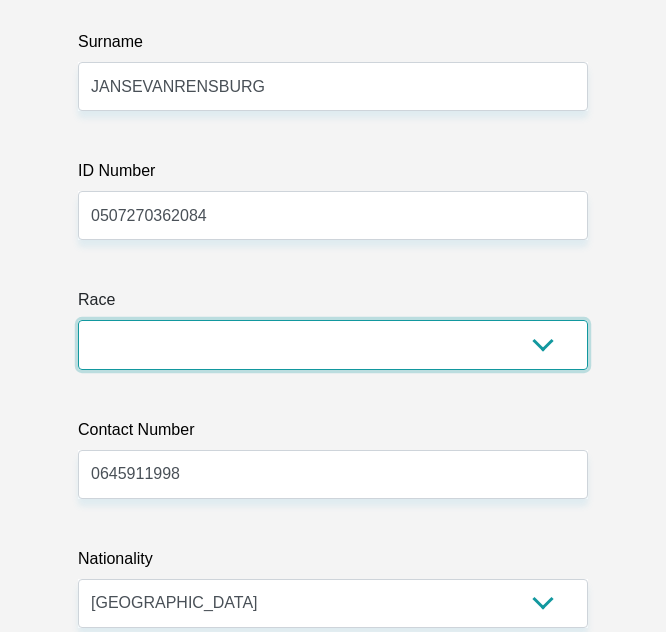 click on "Black
Coloured
Indian
White
Other" at bounding box center (333, 344) 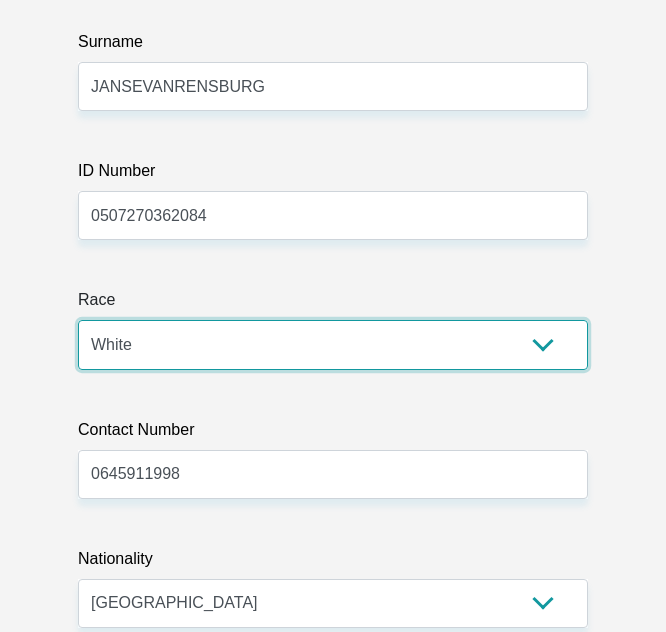 click on "Black
Coloured
Indian
White
Other" at bounding box center (333, 344) 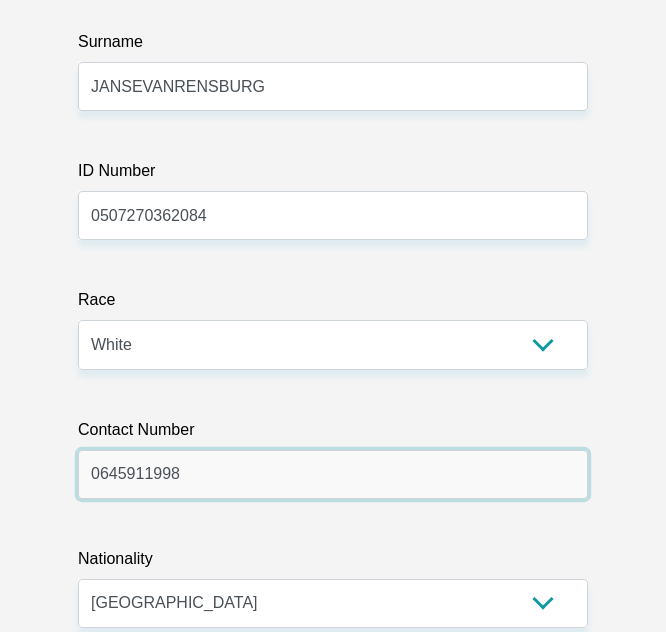 drag, startPoint x: 225, startPoint y: 470, endPoint x: -1, endPoint y: 466, distance: 226.0354 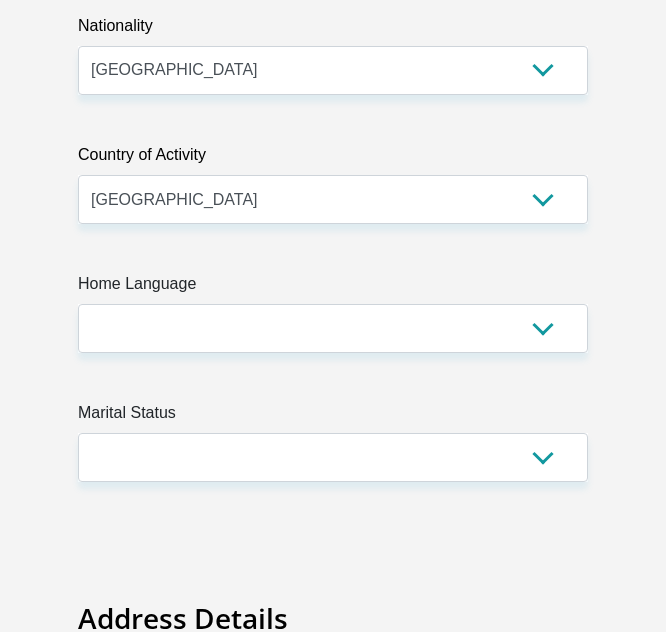 scroll, scrollTop: 1137, scrollLeft: 0, axis: vertical 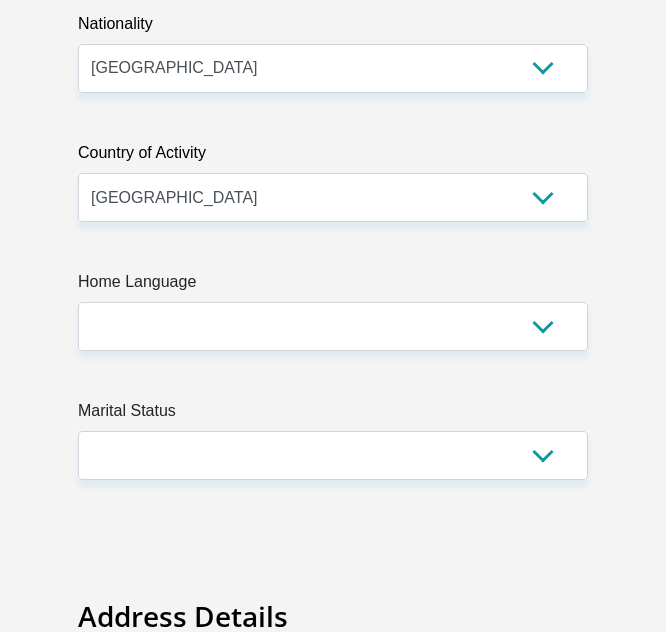 type on "0646326000" 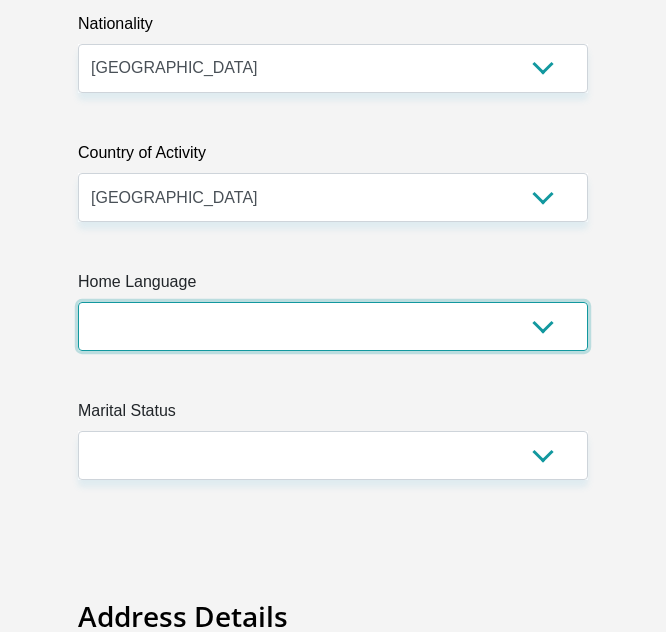 click on "Afrikaans
English
Sepedi
South Ndebele
Southern Sotho
Swati
Tsonga
Tswana
Venda
Xhosa
Zulu
Other" at bounding box center [333, 326] 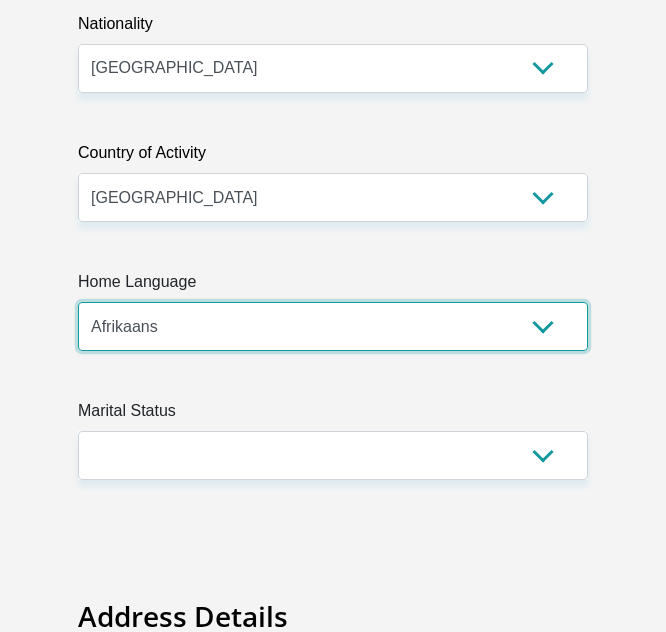 click on "Afrikaans
English
Sepedi
South Ndebele
Southern Sotho
Swati
Tsonga
Tswana
Venda
Xhosa
Zulu
Other" at bounding box center (333, 326) 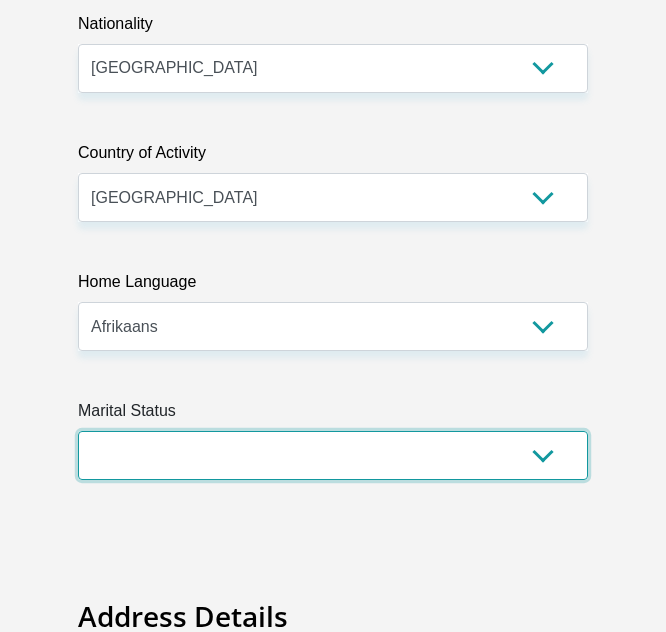 click on "Married ANC
Single
Divorced
Widowed
Married COP or Customary Law" at bounding box center [333, 455] 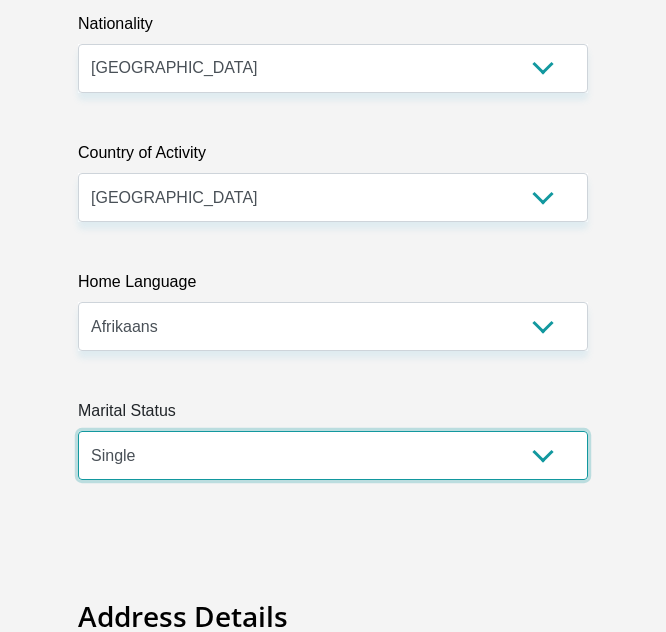 click on "Married ANC
Single
Divorced
Widowed
Married COP or Customary Law" at bounding box center (333, 455) 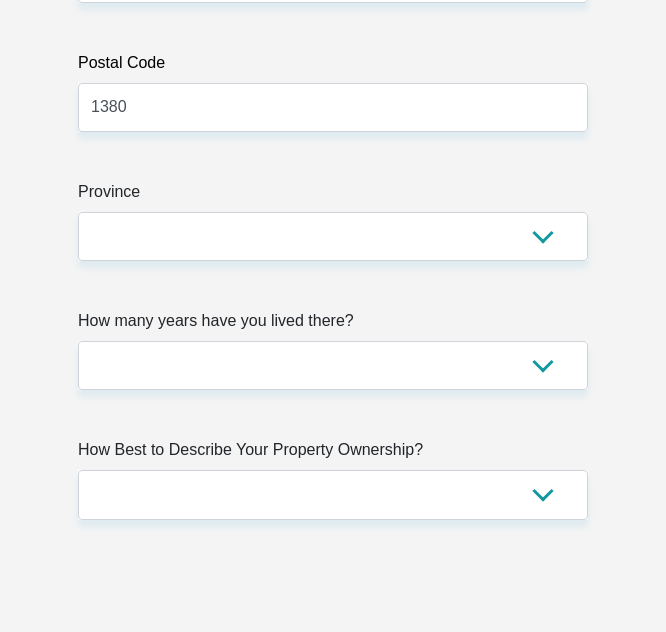 scroll, scrollTop: 2309, scrollLeft: 0, axis: vertical 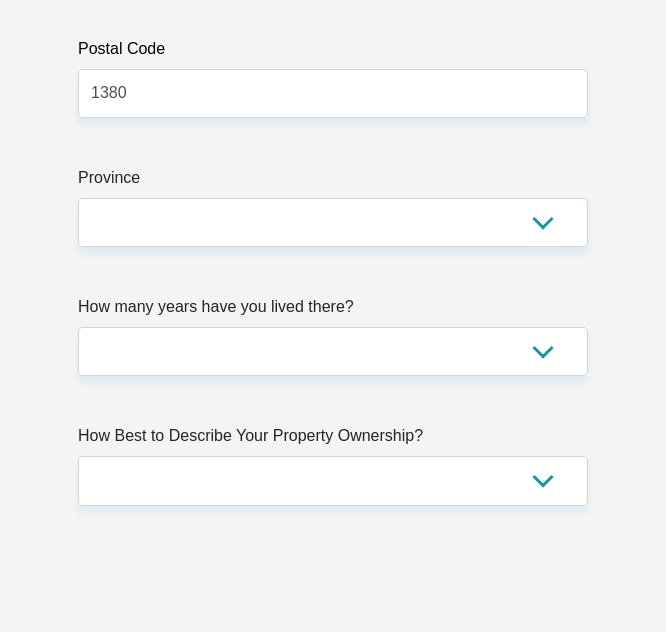 click on "Province" at bounding box center (333, 182) 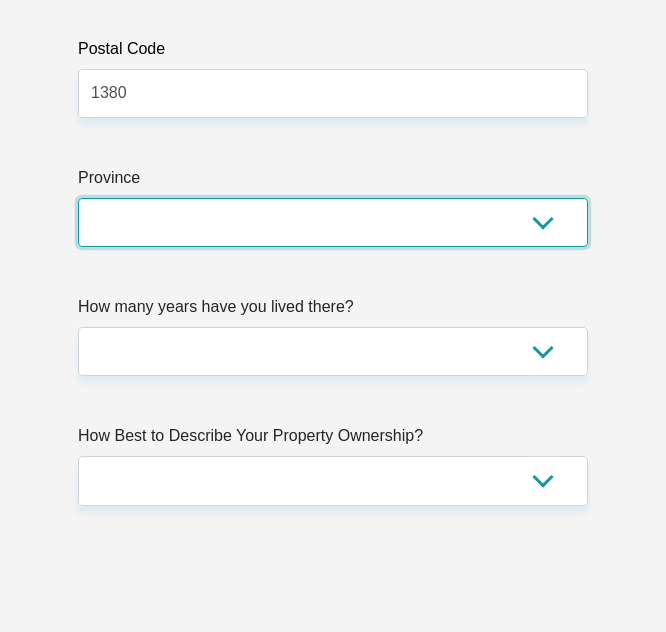 click on "Eastern Cape
Free State
Gauteng
KwaZulu-Natal
Limpopo
Mpumalanga
Northern Cape
North West
Western Cape" at bounding box center (333, 222) 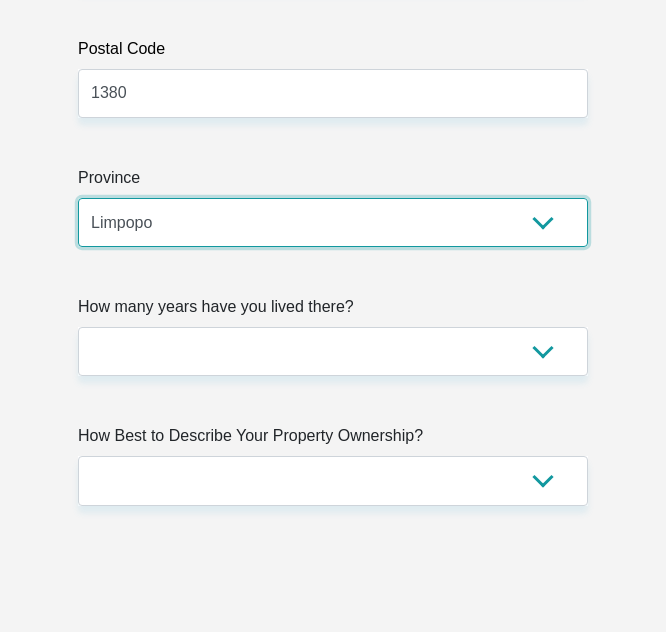 click on "Eastern Cape
Free State
Gauteng
KwaZulu-Natal
Limpopo
Mpumalanga
Northern Cape
North West
Western Cape" at bounding box center [333, 222] 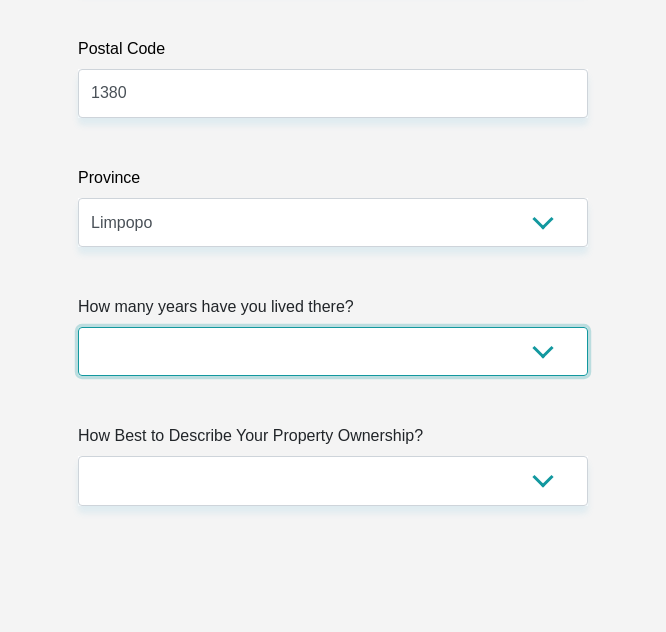 click on "less than 1 year
1-3 years
3-5 years
5+ years" at bounding box center (333, 351) 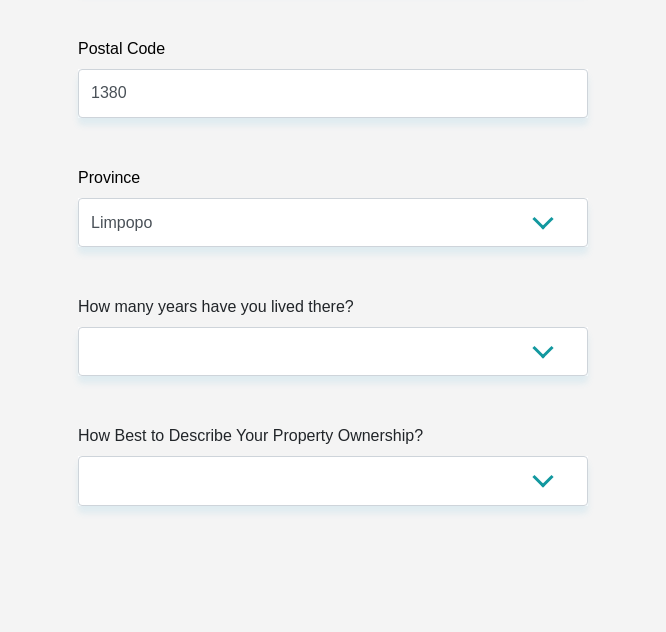 click on "Title
Mr
Ms
Mrs
Dr
Other
First Name
Jolene
Surname
JANSEVANRENSBURG
ID Number
0507270362084
Please input valid ID number
Race
Black
Coloured
Indian
White
Other
Contact Number
0646326000
Please input valid contact number
Nationality
South Africa
Afghanistan
Aland Islands  Albania" at bounding box center [333, 3037] 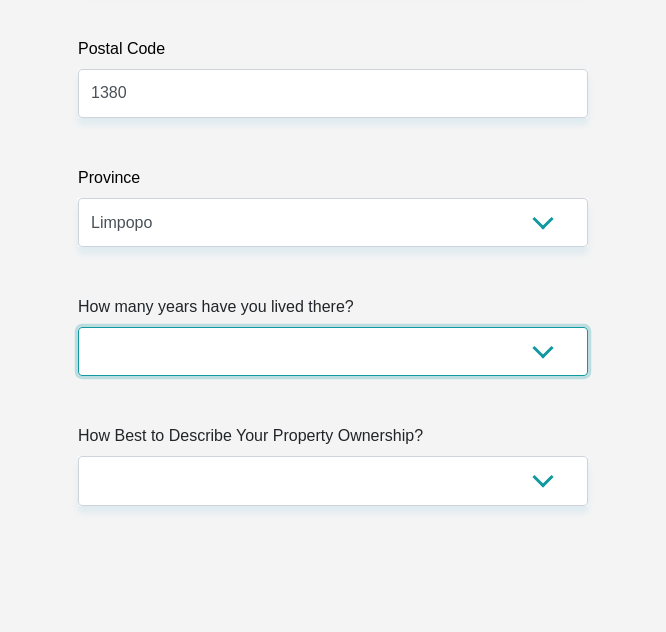 click on "less than 1 year
1-3 years
3-5 years
5+ years" at bounding box center [333, 351] 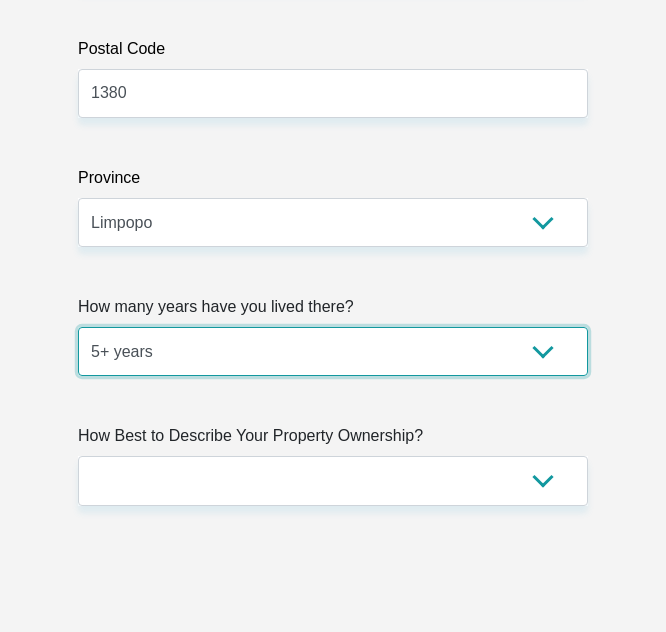 click on "less than 1 year
1-3 years
3-5 years
5+ years" at bounding box center [333, 351] 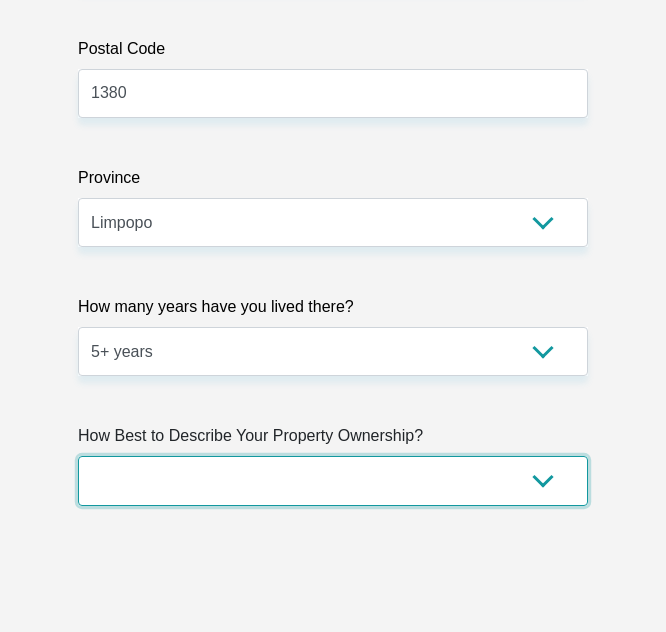 click on "Owned
Rented
Family Owned
Company Dwelling" at bounding box center (333, 480) 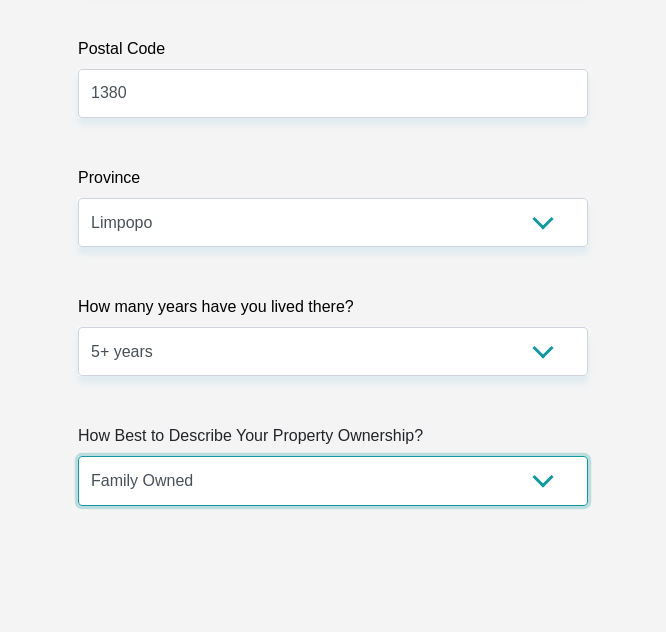 click on "Owned
Rented
Family Owned
Company Dwelling" at bounding box center (333, 480) 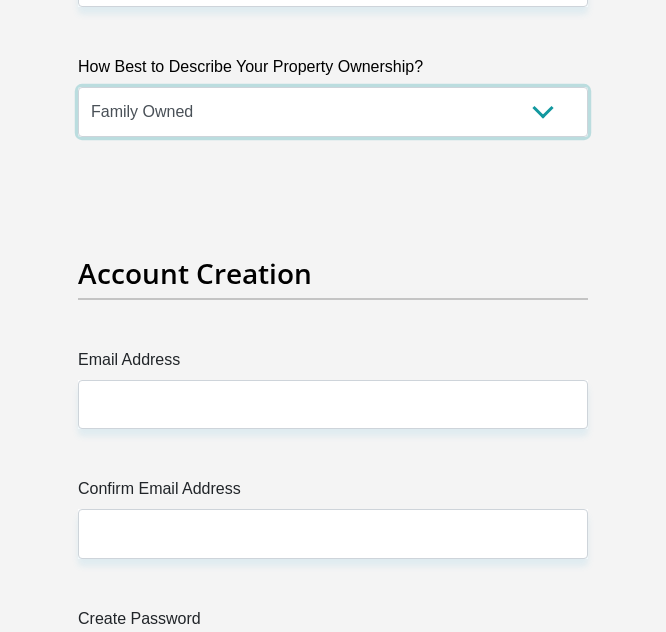 scroll, scrollTop: 2683, scrollLeft: 0, axis: vertical 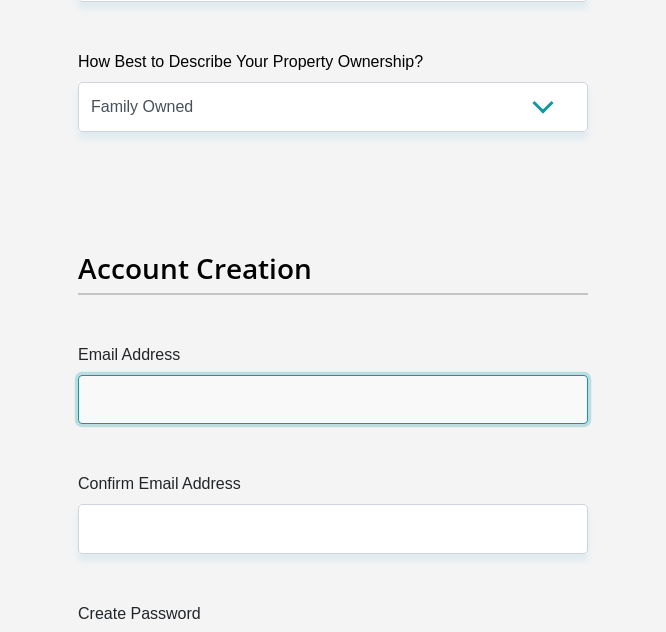 click on "Email Address" at bounding box center (333, 399) 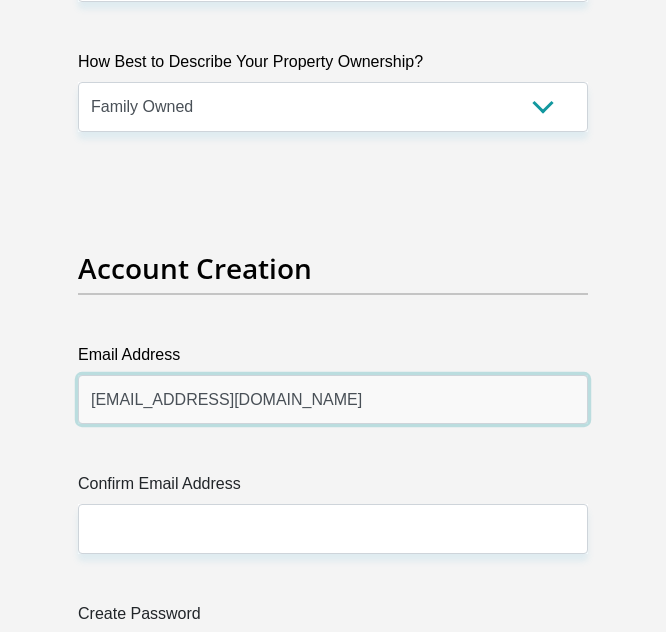 drag, startPoint x: 307, startPoint y: 399, endPoint x: 51, endPoint y: 403, distance: 256.03125 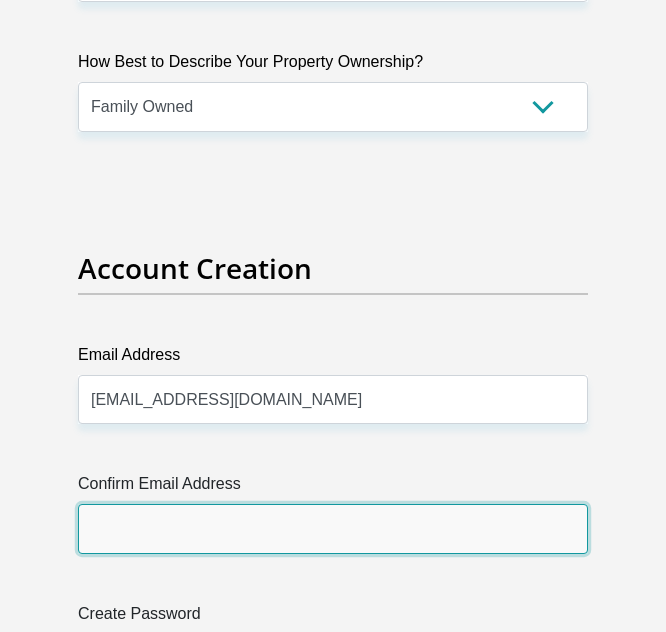 click on "Confirm Email Address" at bounding box center (333, 528) 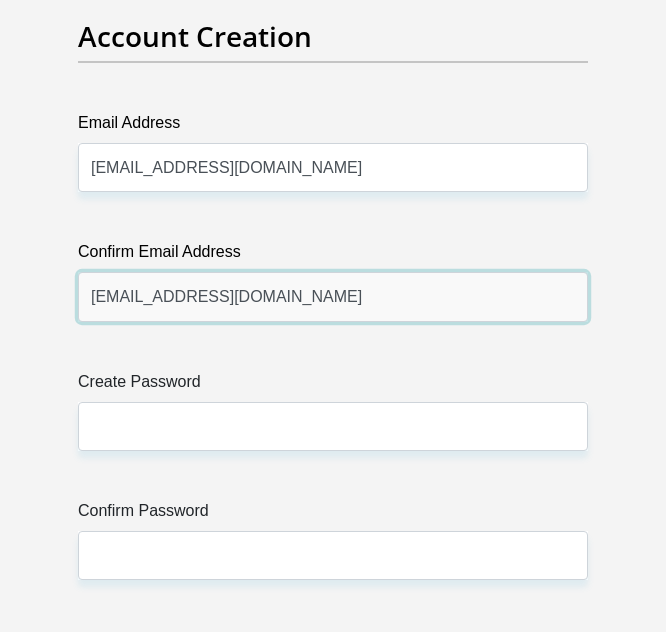 scroll, scrollTop: 2916, scrollLeft: 0, axis: vertical 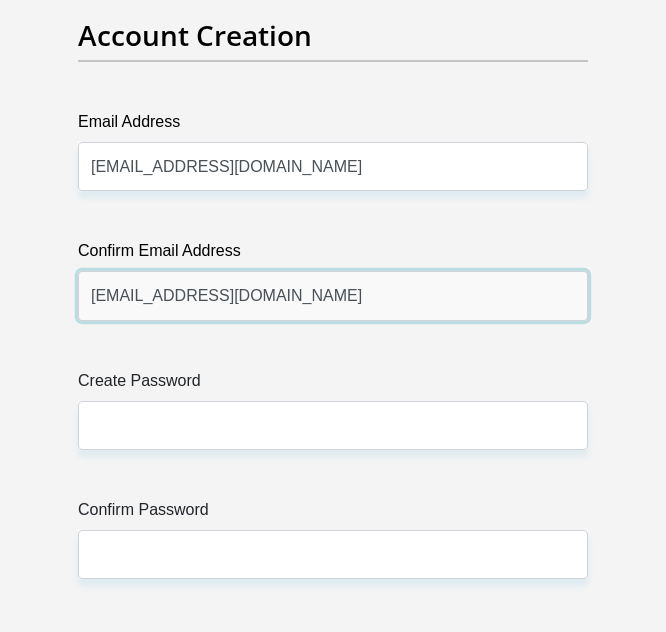 type on "jolenejvr2718@outlook.com" 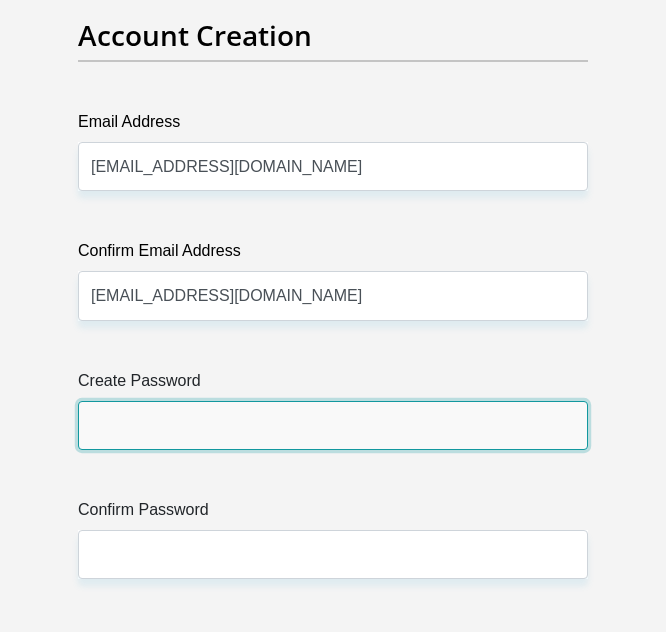 click on "Create Password" at bounding box center (333, 425) 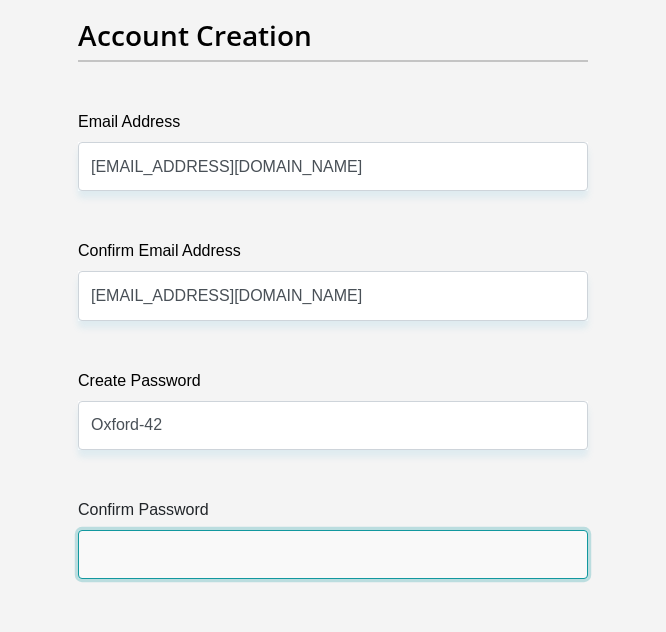 click on "Confirm Password" at bounding box center [333, 554] 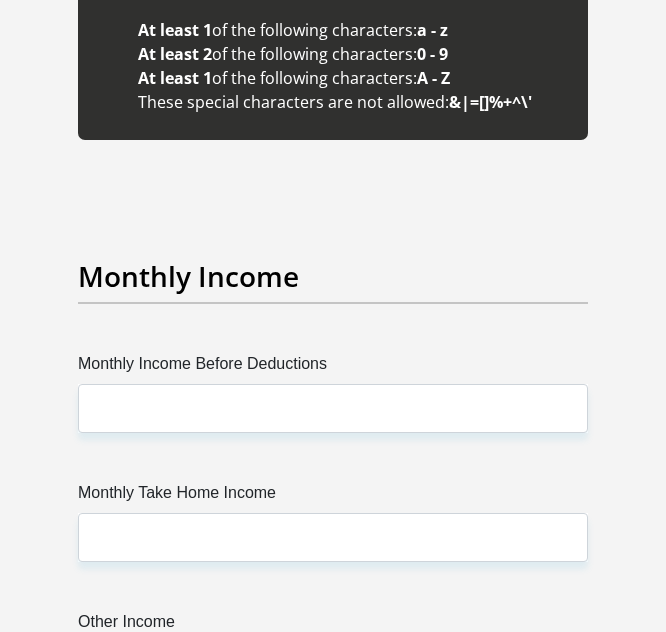 scroll, scrollTop: 3688, scrollLeft: 0, axis: vertical 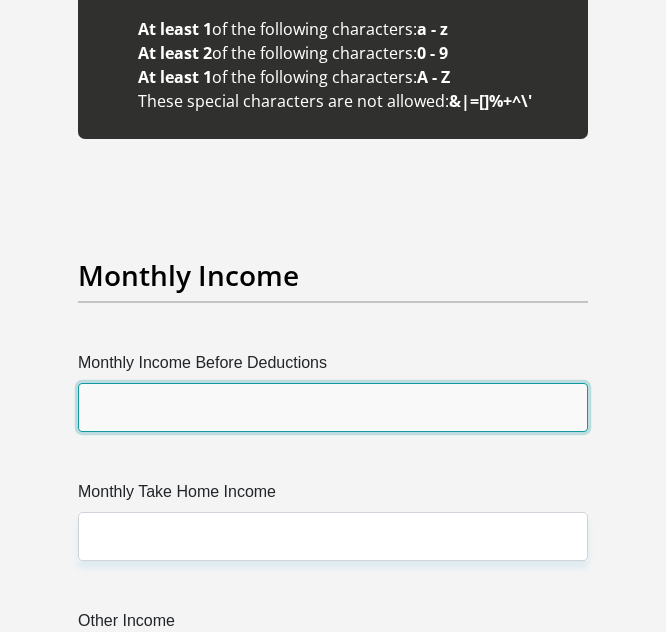 click on "Monthly Income Before Deductions" at bounding box center (333, 407) 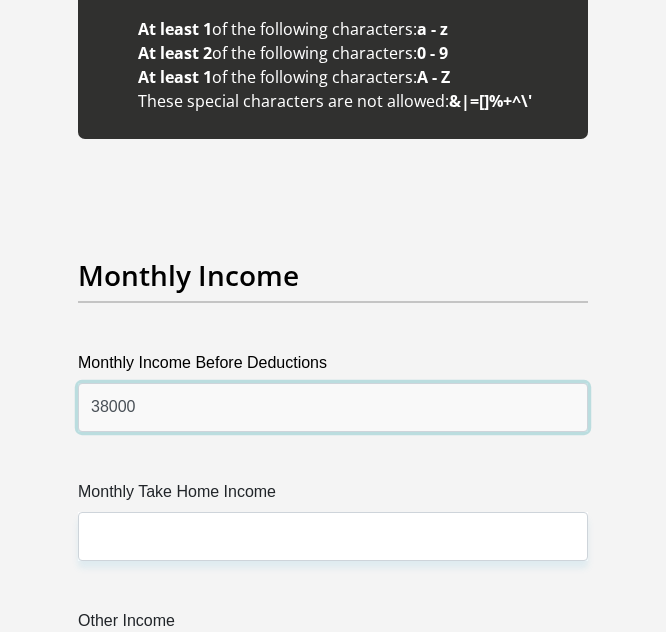 type on "38000" 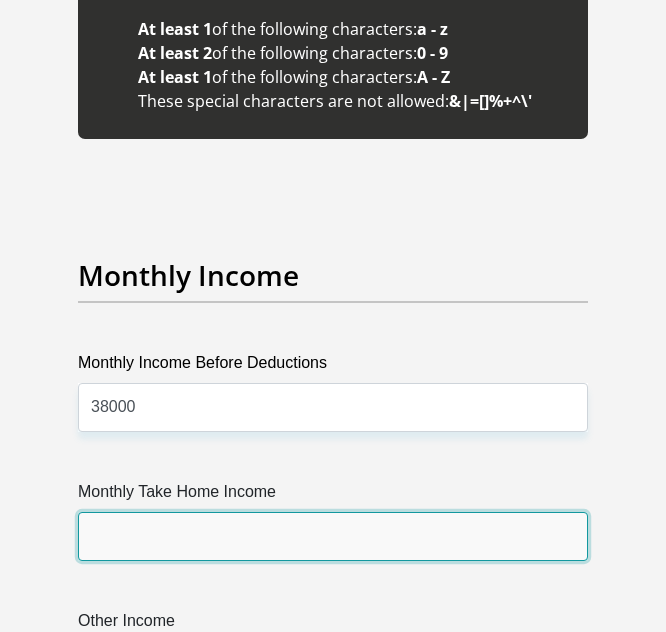 click on "Monthly Take Home Income" at bounding box center [333, 536] 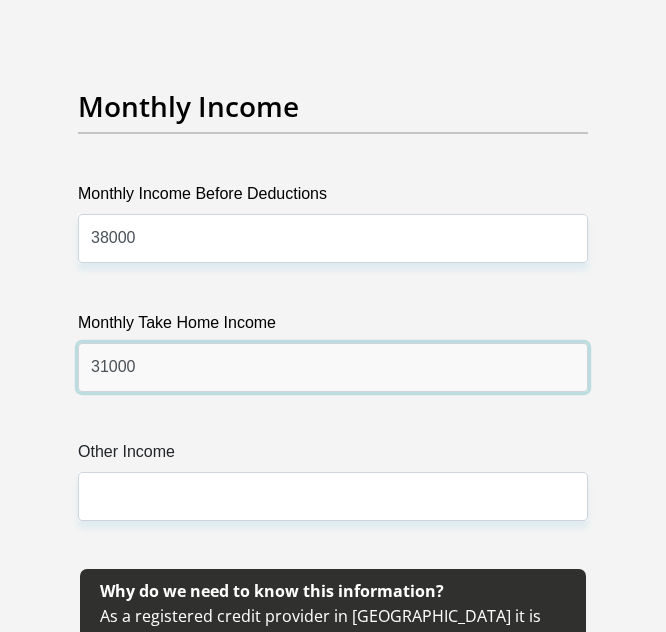 scroll, scrollTop: 3864, scrollLeft: 0, axis: vertical 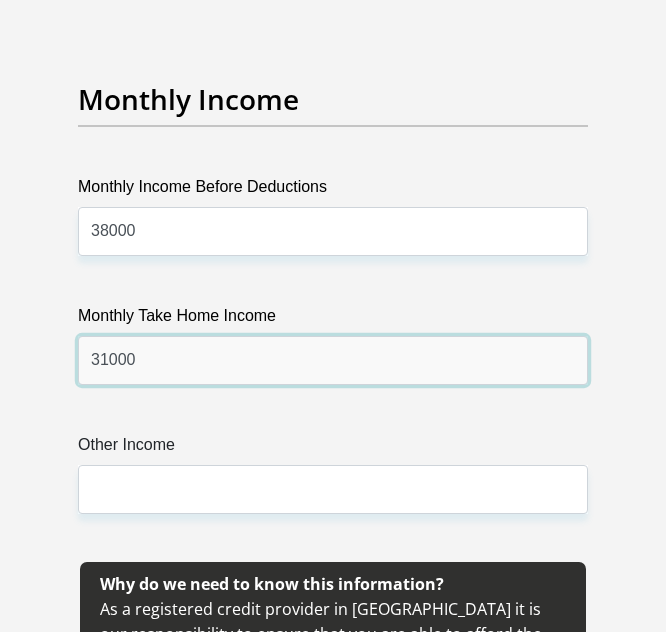 type on "31000" 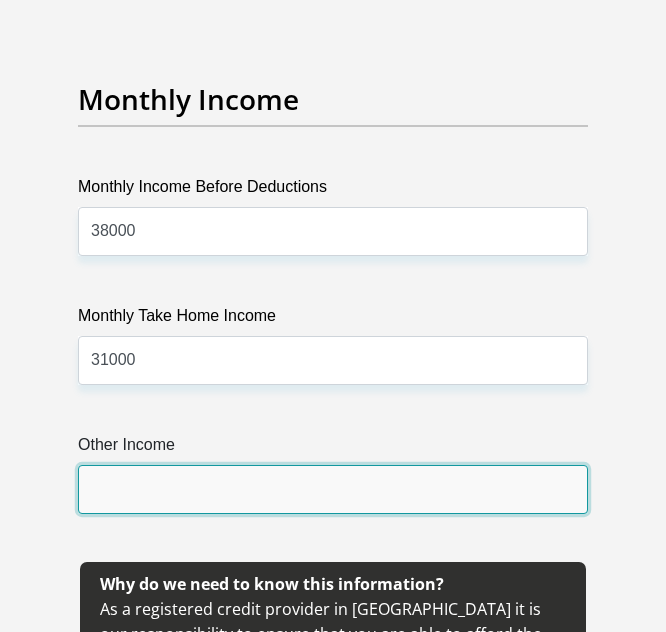click on "Other Income" at bounding box center (333, 489) 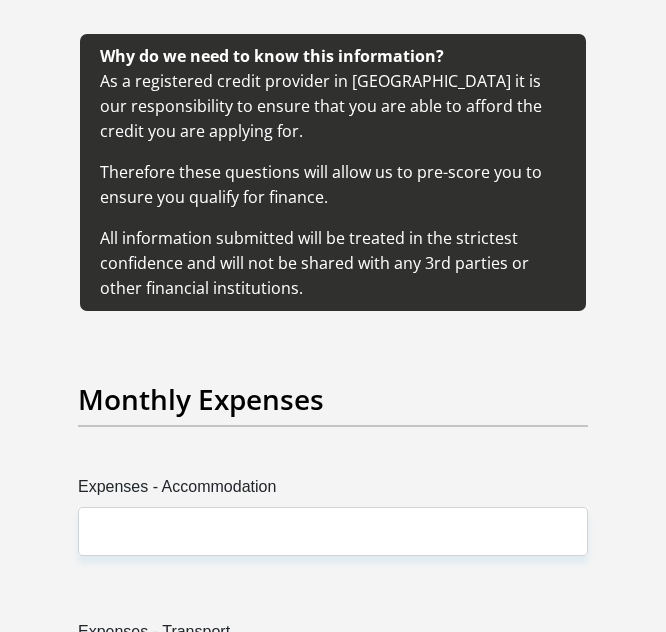 scroll, scrollTop: 4548, scrollLeft: 0, axis: vertical 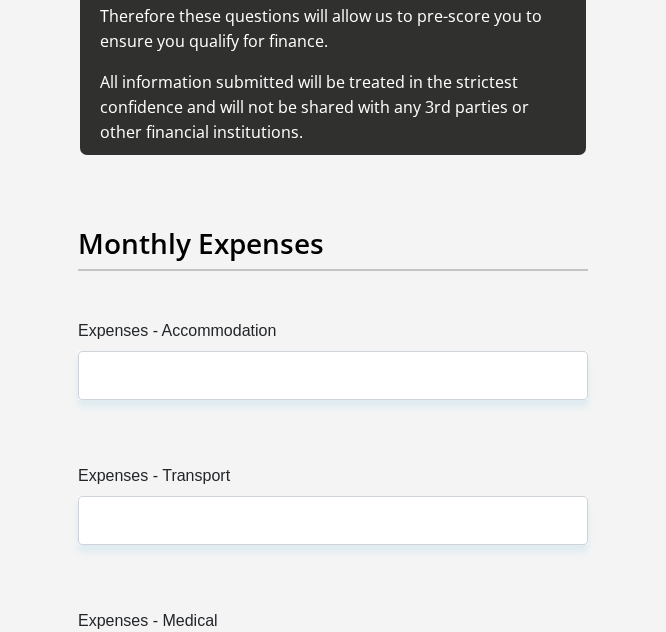 type on "4000" 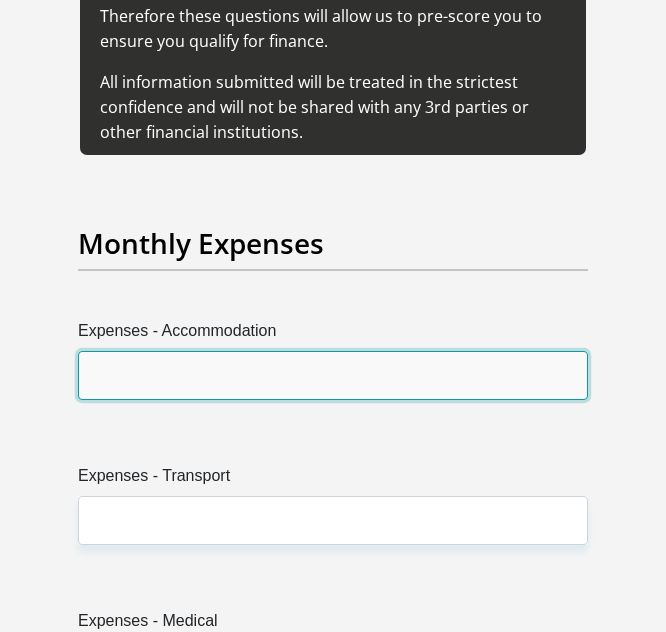 click on "Expenses - Accommodation" at bounding box center (333, 375) 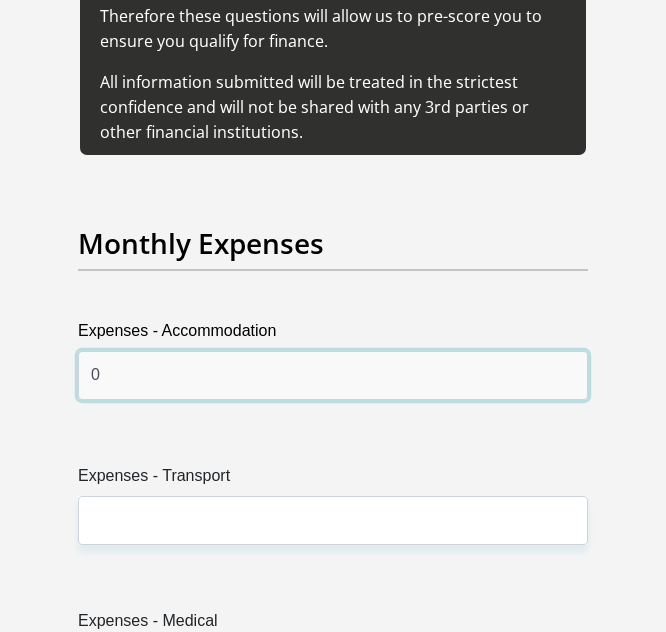 type on "0" 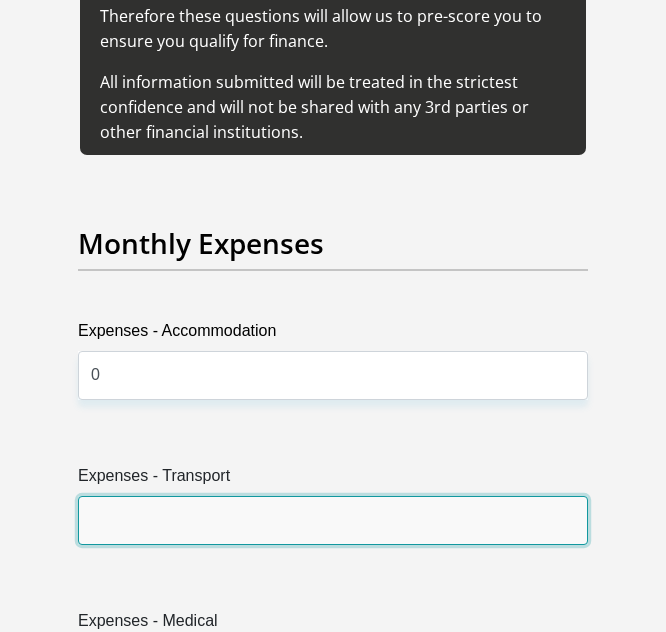 click on "Expenses - Transport" at bounding box center (333, 520) 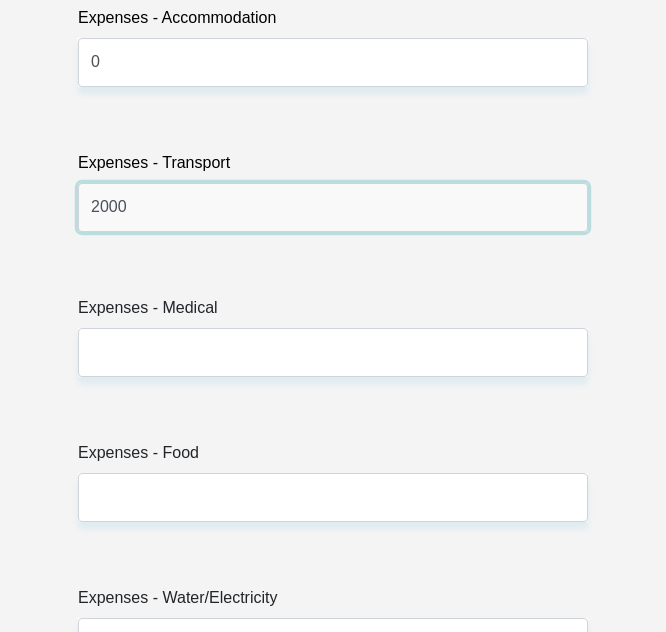 scroll, scrollTop: 4864, scrollLeft: 0, axis: vertical 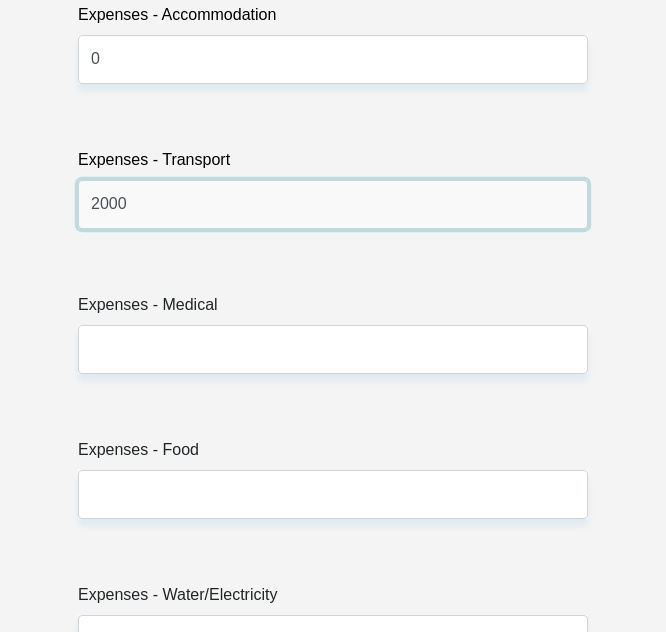 type on "2000" 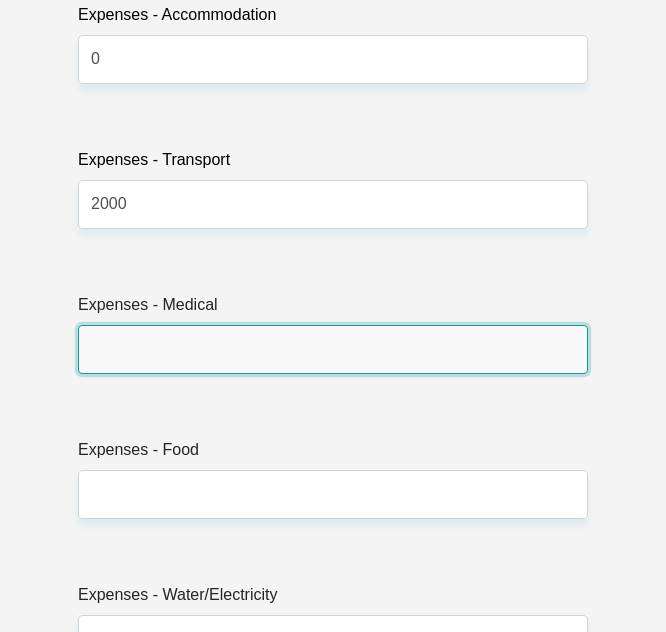 click on "Expenses - Medical" at bounding box center [333, 349] 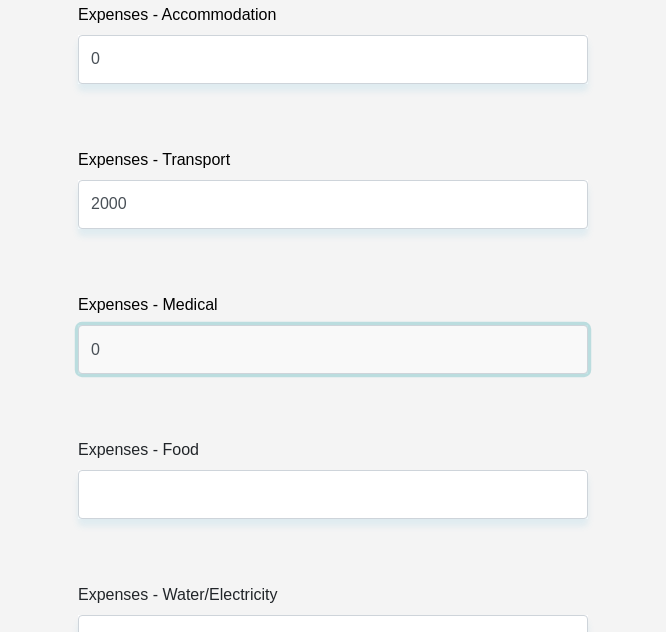 type on "0" 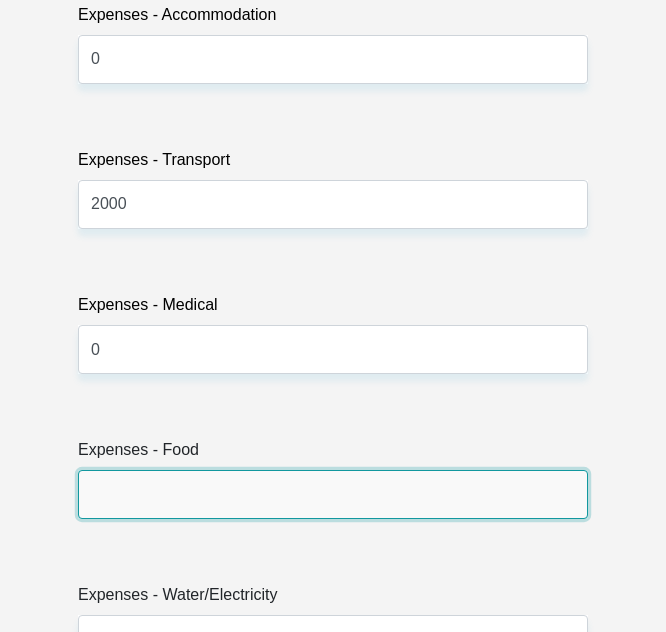 click on "Expenses - Food" at bounding box center [333, 494] 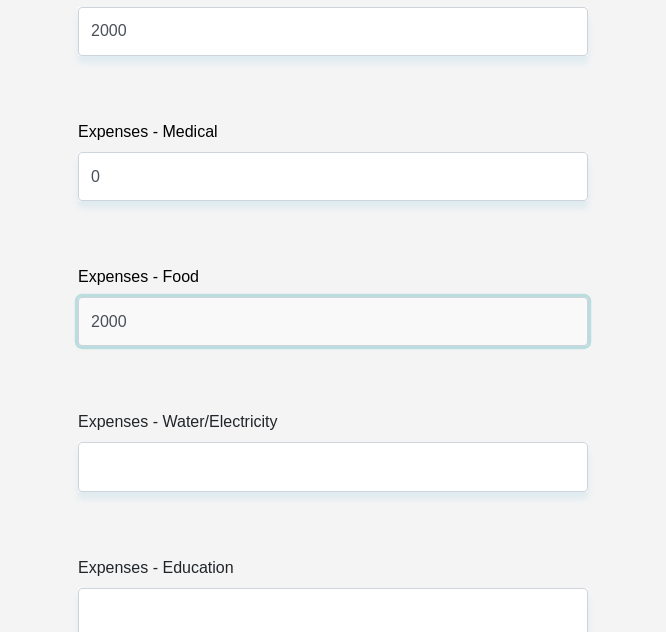scroll, scrollTop: 5049, scrollLeft: 0, axis: vertical 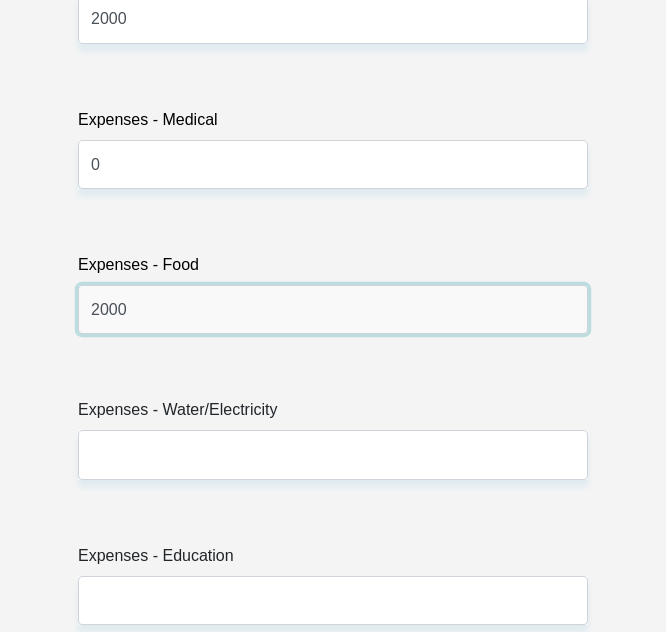 type on "2000" 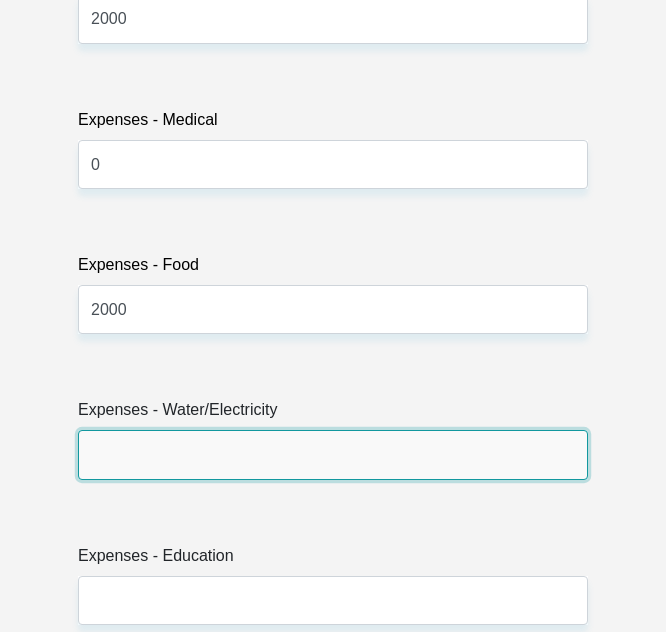 click on "Expenses - Water/Electricity" at bounding box center (333, 454) 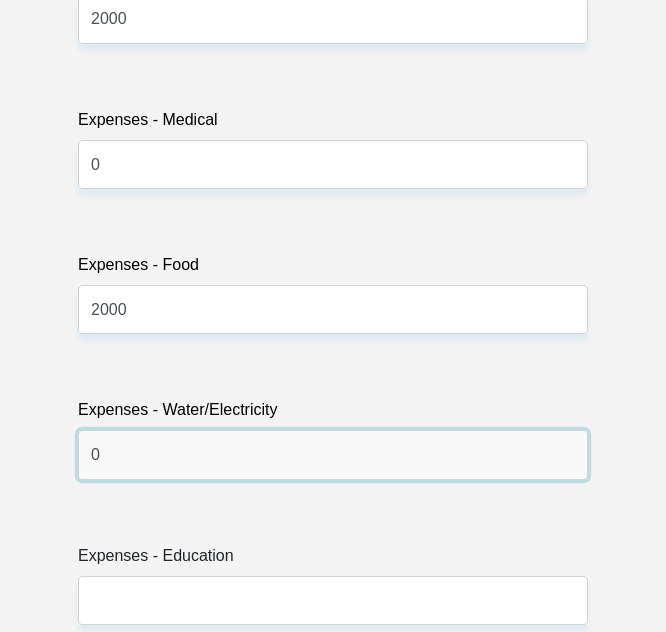 type on "0" 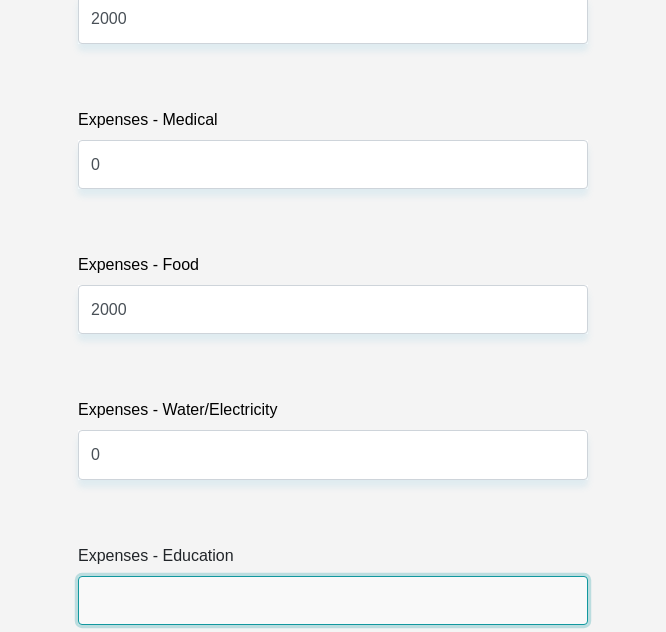 click on "Expenses - Education" at bounding box center (333, 600) 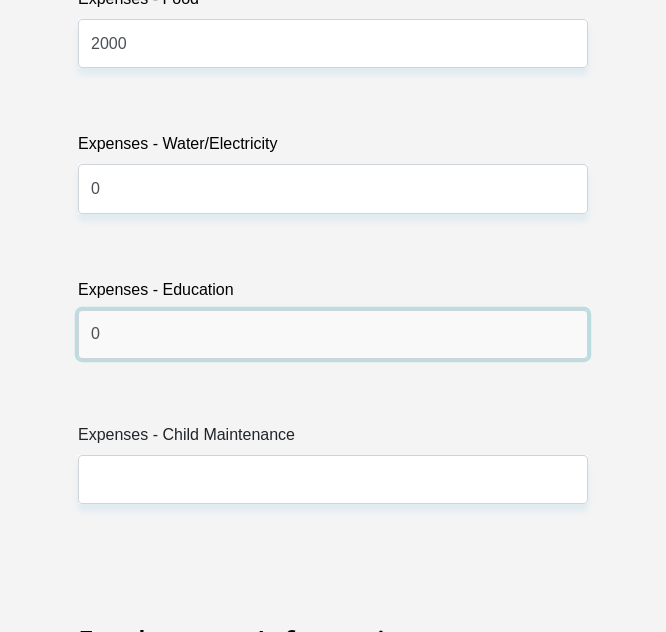 scroll, scrollTop: 5316, scrollLeft: 0, axis: vertical 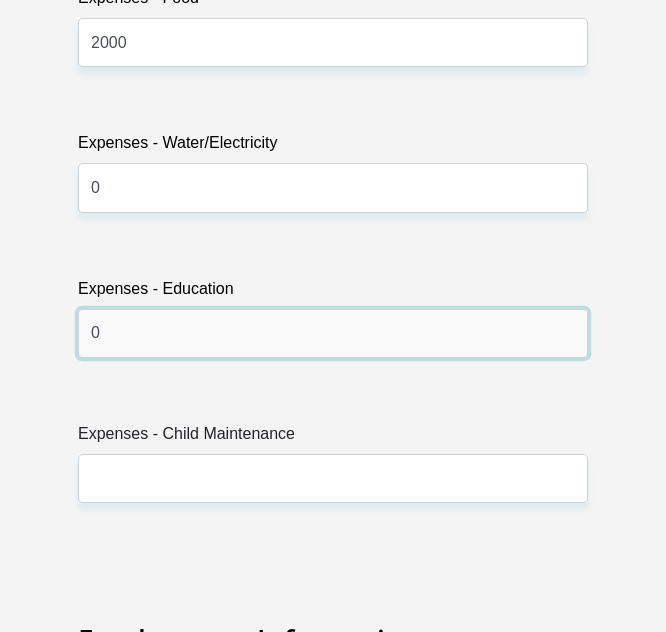 type on "0" 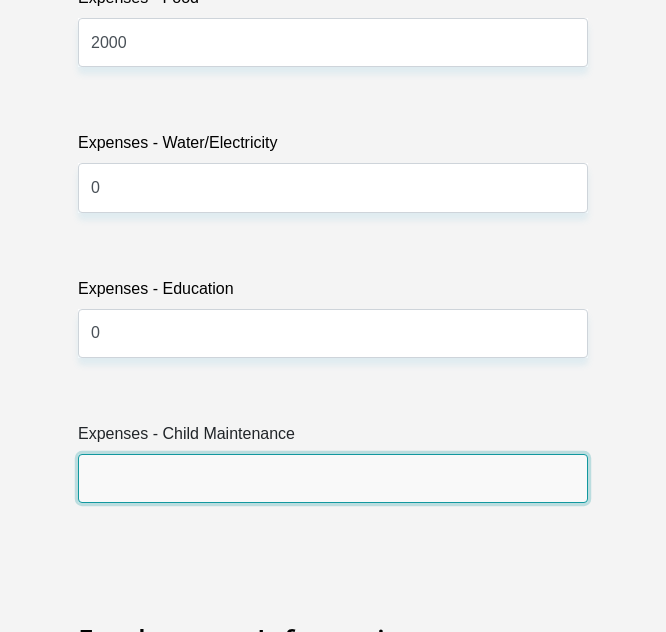 click on "Expenses - Child Maintenance" at bounding box center [333, 478] 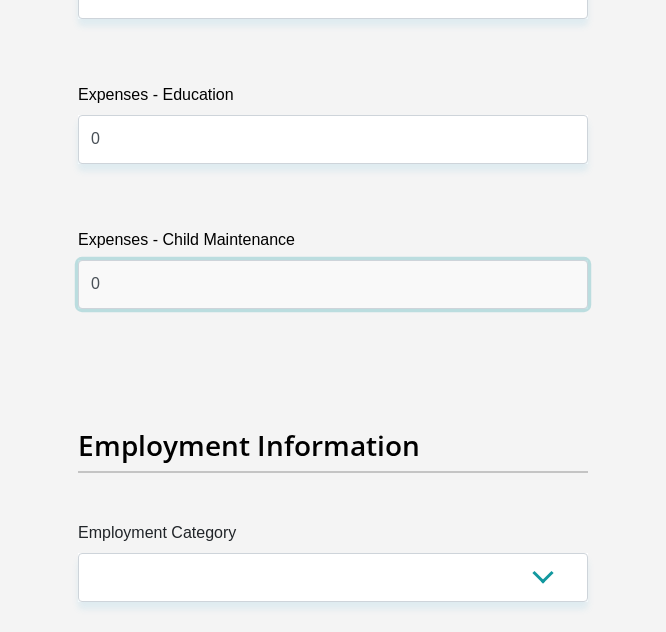 scroll, scrollTop: 5511, scrollLeft: 0, axis: vertical 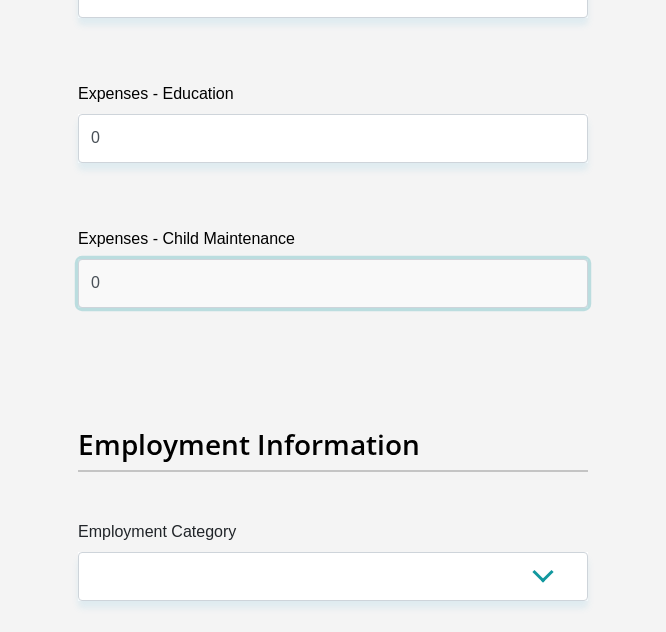 type on "0" 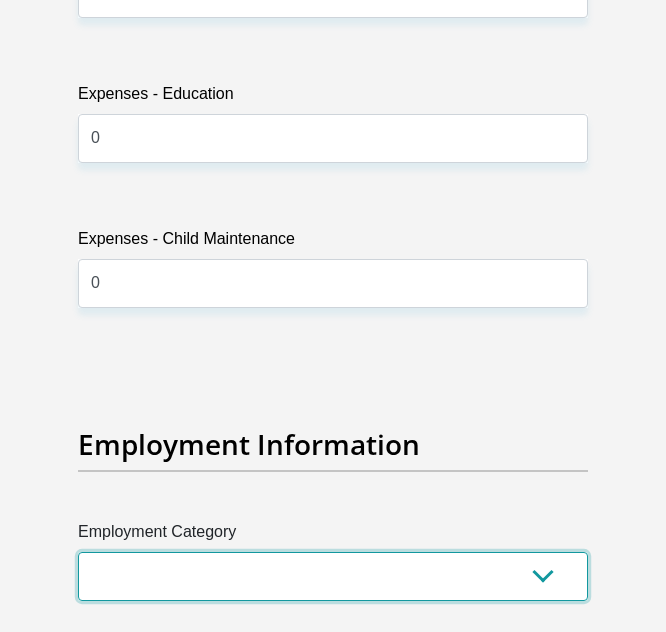 click on "AGRICULTURE
ALCOHOL & TOBACCO
CONSTRUCTION MATERIALS
METALLURGY
EQUIPMENT FOR RENEWABLE ENERGY
SPECIALIZED CONTRACTORS
CAR
GAMING (INCL. INTERNET
OTHER WHOLESALE
UNLICENSED PHARMACEUTICALS
CURRENCY EXCHANGE HOUSES
OTHER FINANCIAL INSTITUTIONS & INSURANCE
REAL ESTATE AGENTS
OIL & GAS
OTHER MATERIALS (E.G. IRON ORE)
PRECIOUS STONES & PRECIOUS METALS
POLITICAL ORGANIZATIONS
RELIGIOUS ORGANIZATIONS(NOT SECTS)
ACTI. HAVING BUSINESS DEAL WITH PUBLIC ADMINISTRATION
LAUNDROMATS" at bounding box center [333, 576] 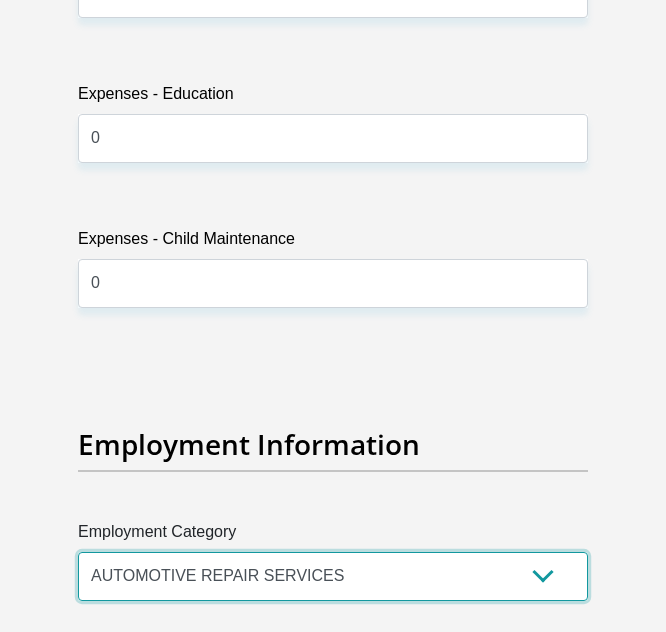 click on "AGRICULTURE
ALCOHOL & TOBACCO
CONSTRUCTION MATERIALS
METALLURGY
EQUIPMENT FOR RENEWABLE ENERGY
SPECIALIZED CONTRACTORS
CAR
GAMING (INCL. INTERNET
OTHER WHOLESALE
UNLICENSED PHARMACEUTICALS
CURRENCY EXCHANGE HOUSES
OTHER FINANCIAL INSTITUTIONS & INSURANCE
REAL ESTATE AGENTS
OIL & GAS
OTHER MATERIALS (E.G. IRON ORE)
PRECIOUS STONES & PRECIOUS METALS
POLITICAL ORGANIZATIONS
RELIGIOUS ORGANIZATIONS(NOT SECTS)
ACTI. HAVING BUSINESS DEAL WITH PUBLIC ADMINISTRATION
LAUNDROMATS" at bounding box center [333, 576] 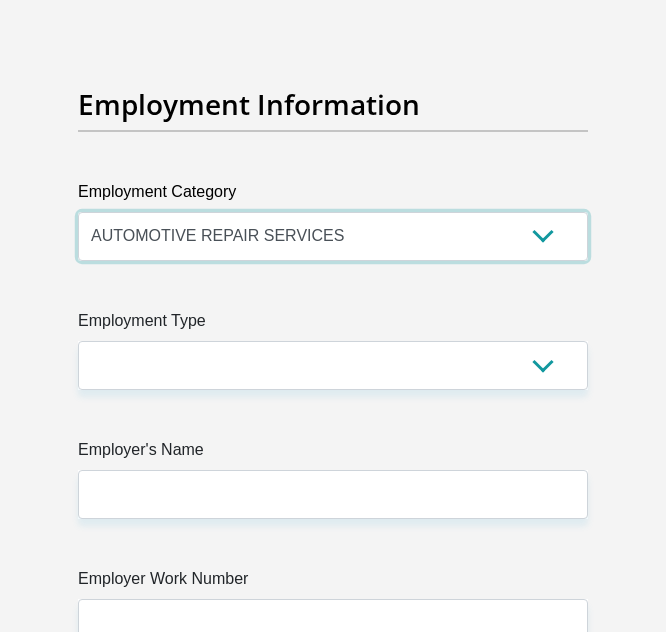 scroll, scrollTop: 5880, scrollLeft: 0, axis: vertical 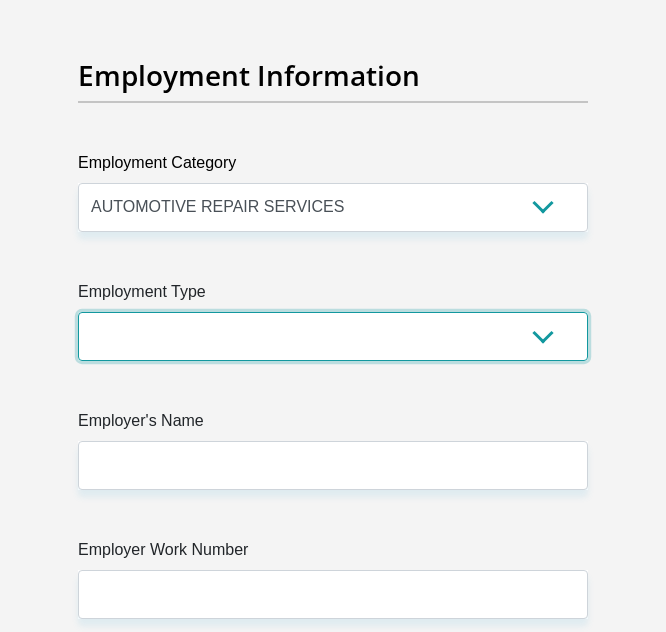 click on "College/Lecturer
Craft Seller
Creative
Driver
Executive
Farmer
Forces - Non Commissioned
Forces - Officer
Hawker
Housewife
Labourer
Licenced Professional
Manager
Miner
Non Licenced Professional
Office Staff/Clerk
Outside Worker
Pensioner
Permanent Teacher
Production/Manufacturing
Sales
Self-Employed
Semi-Professional Worker
Service Industry  Social Worker  Student" at bounding box center [333, 336] 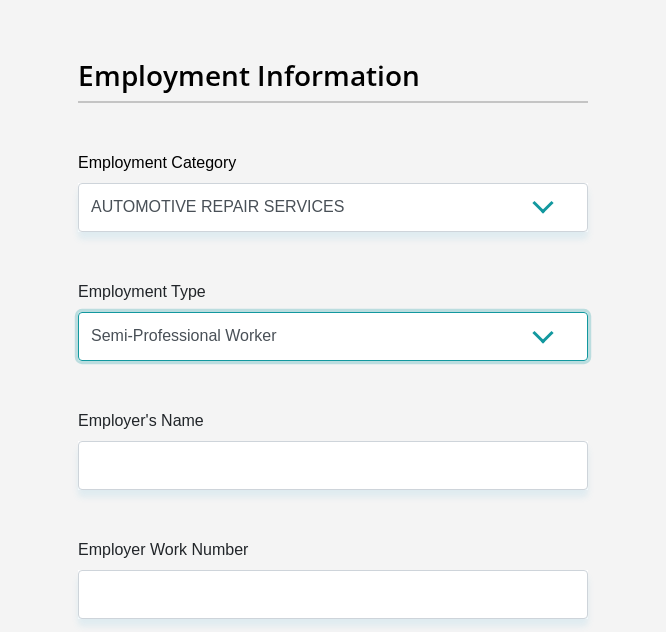 click on "College/Lecturer
Craft Seller
Creative
Driver
Executive
Farmer
Forces - Non Commissioned
Forces - Officer
Hawker
Housewife
Labourer
Licenced Professional
Manager
Miner
Non Licenced Professional
Office Staff/Clerk
Outside Worker
Pensioner
Permanent Teacher
Production/Manufacturing
Sales
Self-Employed
Semi-Professional Worker
Service Industry  Social Worker  Student" at bounding box center (333, 336) 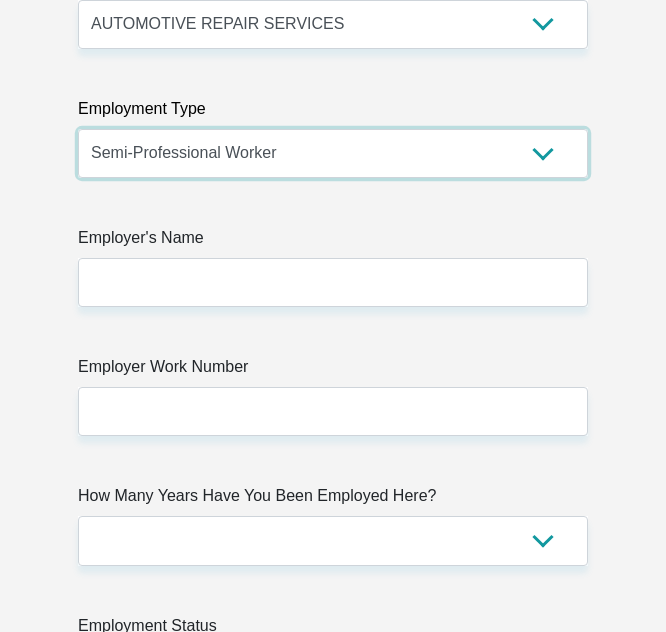 scroll, scrollTop: 6064, scrollLeft: 0, axis: vertical 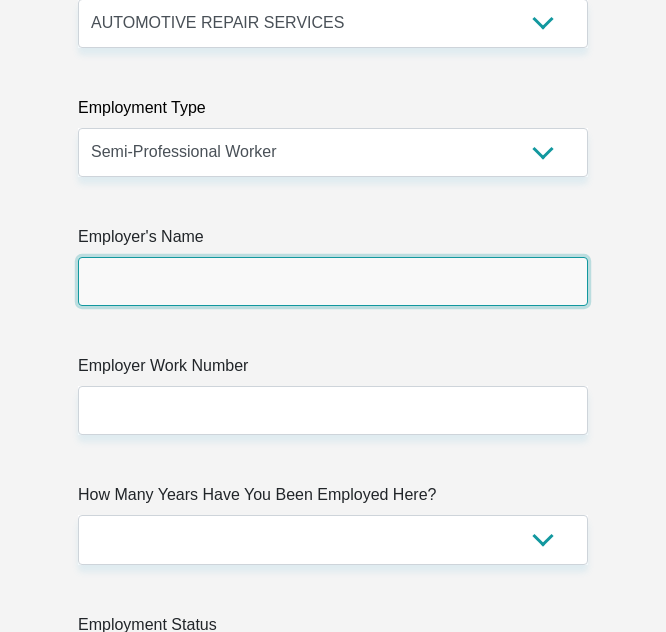 click on "Employer's Name" at bounding box center [333, 281] 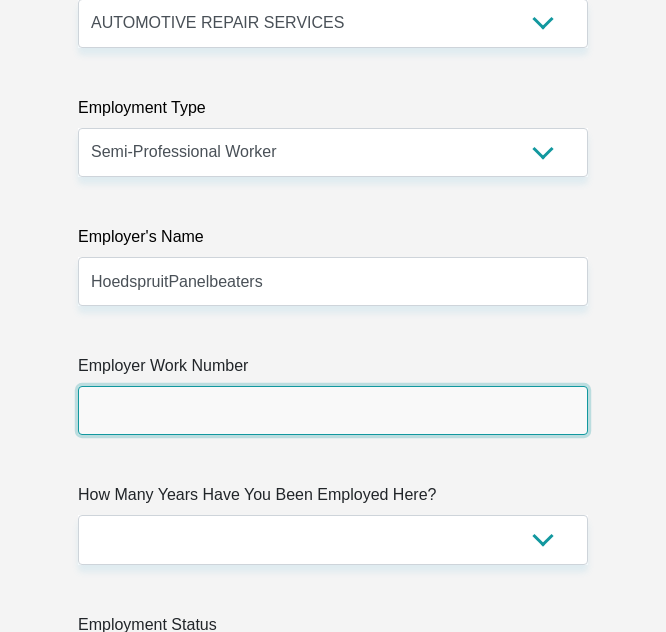 click on "Employer Work Number" at bounding box center [333, 410] 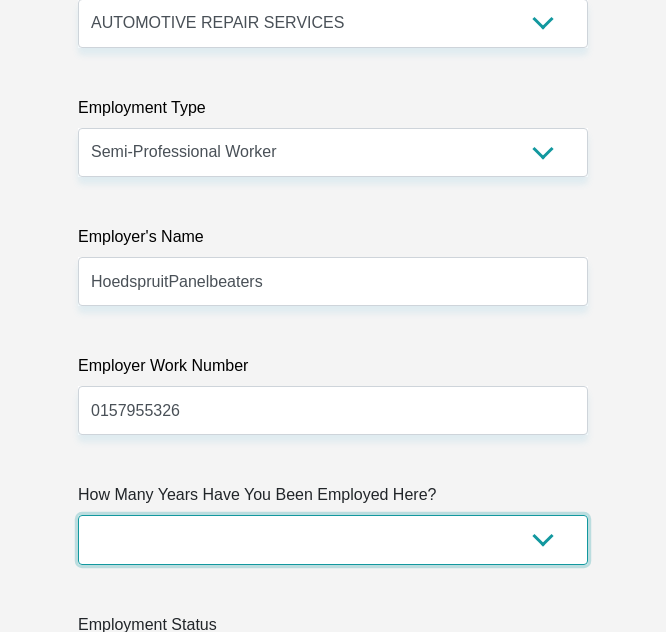 click on "less than 1 year
1-3 years
3-5 years
5+ years" at bounding box center [333, 539] 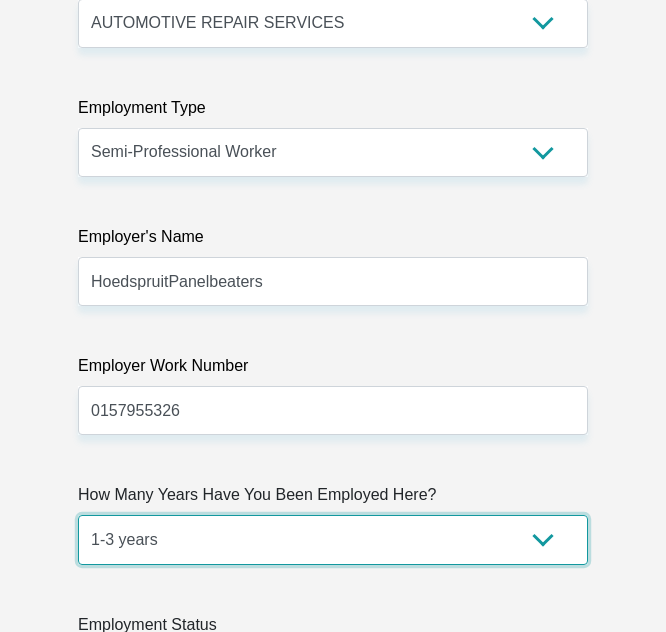 click on "less than 1 year
1-3 years
3-5 years
5+ years" at bounding box center [333, 539] 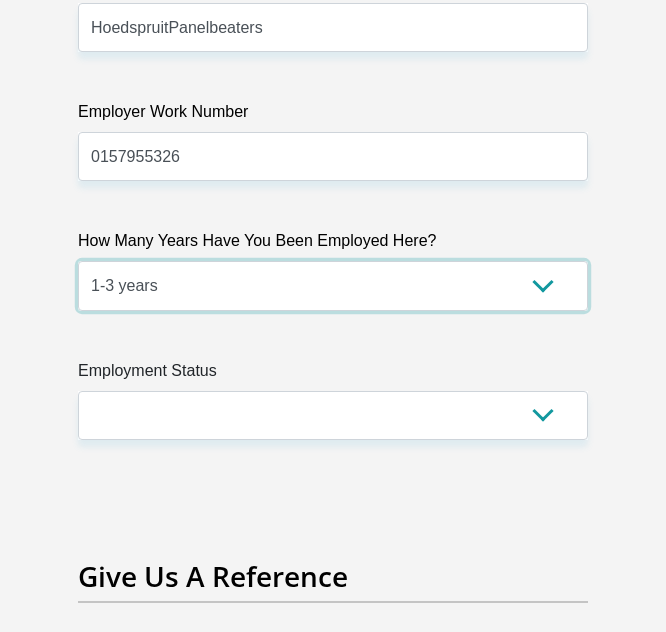 scroll, scrollTop: 6319, scrollLeft: 0, axis: vertical 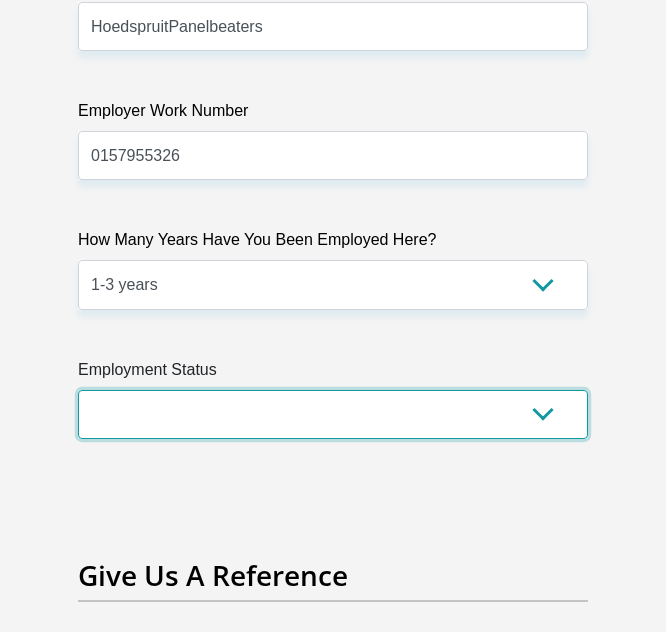 click on "Permanent/Full-time
Part-time/Casual
Contract Worker
Self-Employed
Housewife
Retired
Student
Medically Boarded
Disability
Unemployed" at bounding box center [333, 414] 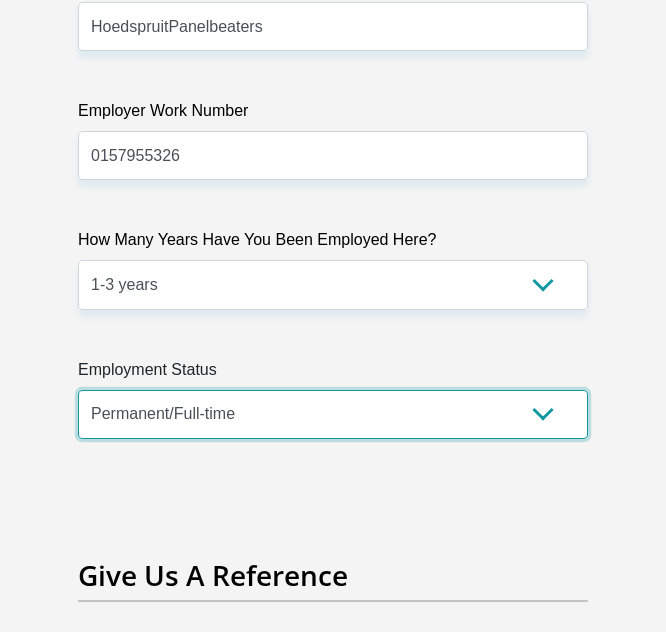 click on "Permanent/Full-time
Part-time/Casual
Contract Worker
Self-Employed
Housewife
Retired
Student
Medically Boarded
Disability
Unemployed" at bounding box center (333, 414) 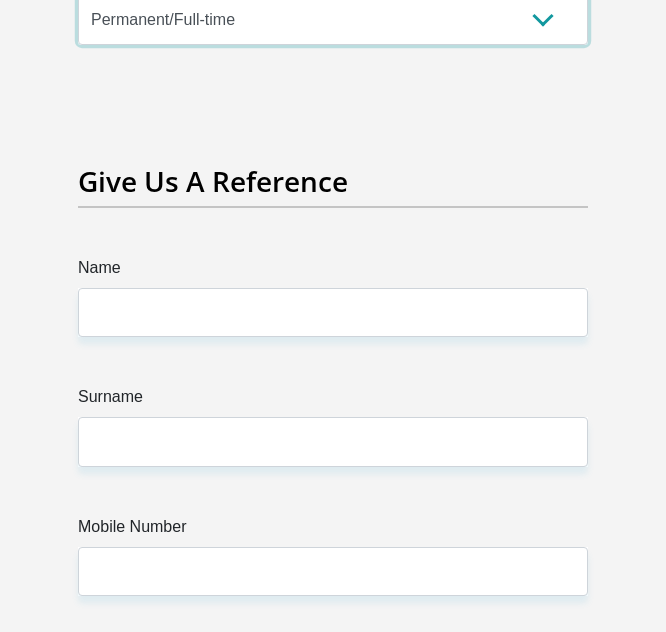 scroll, scrollTop: 6715, scrollLeft: 0, axis: vertical 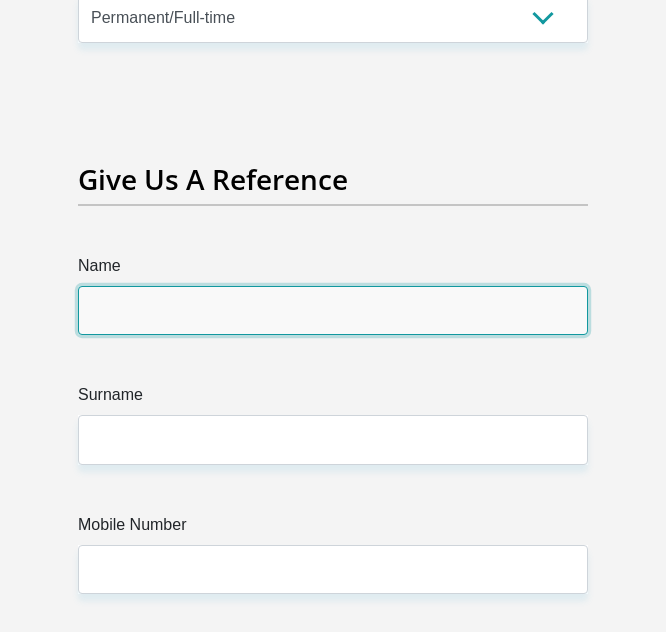 click on "Name" at bounding box center (333, 310) 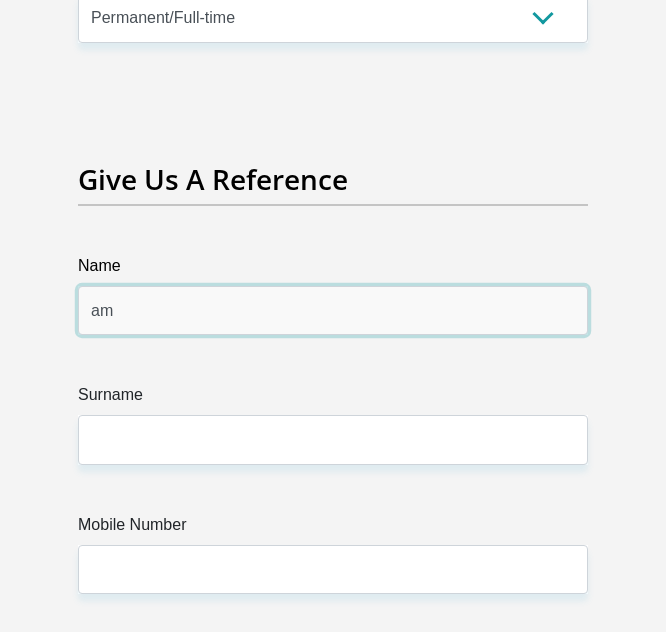type on "Amy" 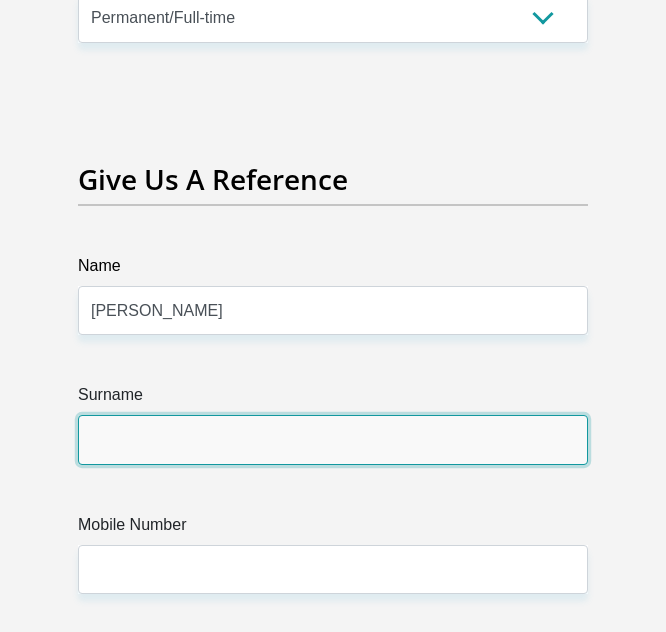 click on "Surname" at bounding box center [333, 439] 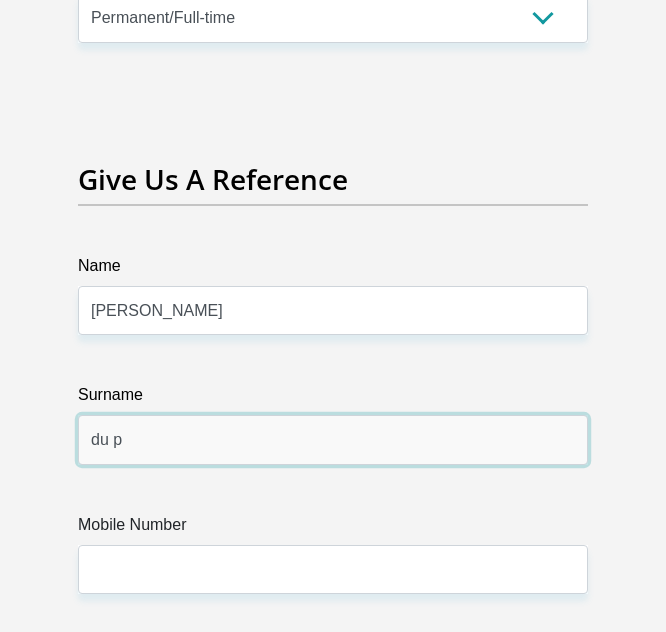 type on "Du Plo0y" 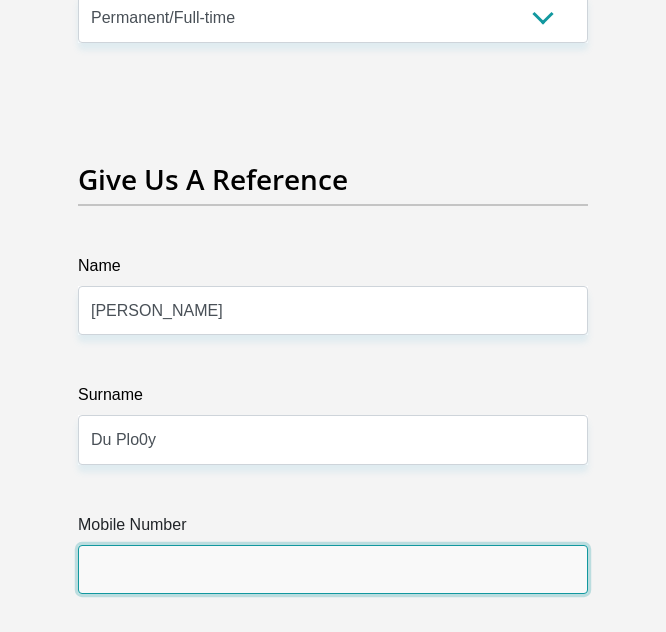 click on "Mobile Number" at bounding box center [333, 569] 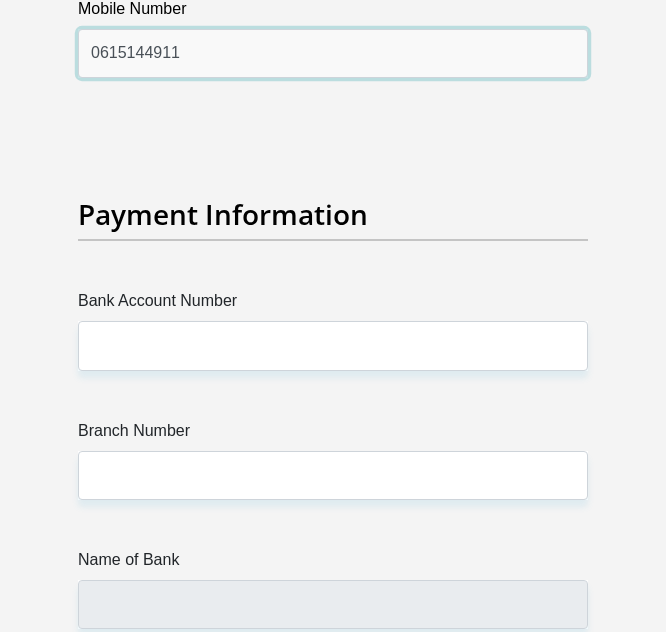 scroll, scrollTop: 7243, scrollLeft: 0, axis: vertical 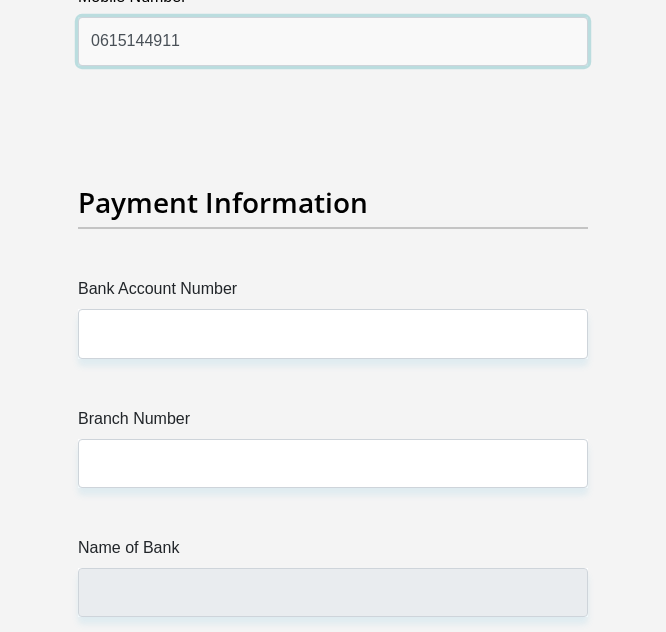 type on "0615144911" 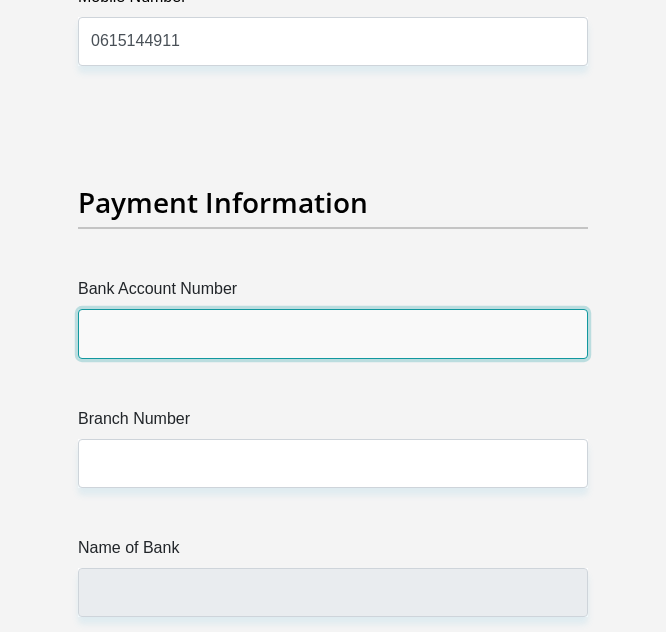 click on "Bank Account Number" at bounding box center (333, 333) 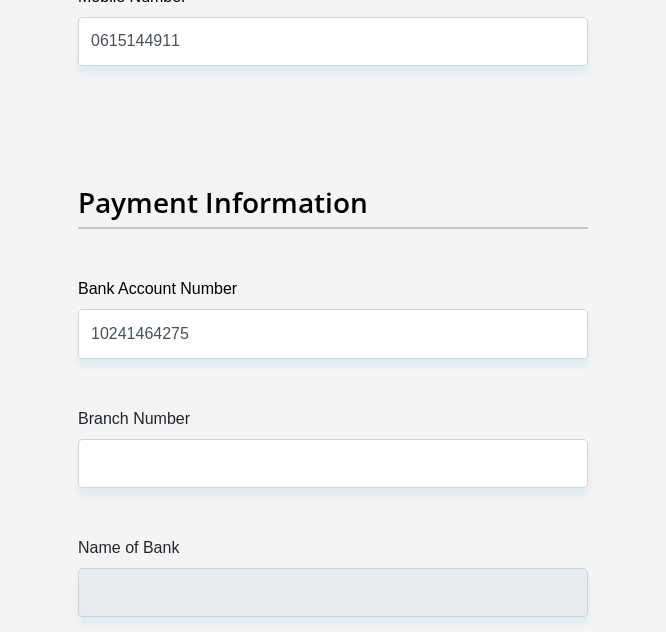 click on "Title
Mr
Ms
Mrs
Dr
Other
First Name
Jolene
Surname
JANSEVANRENSBURG
ID Number
0507270362084
Please input valid ID number
Race
Black
Coloured
Indian
White
Other
Contact Number
0646326000
Please input valid contact number
Nationality
South Africa
Afghanistan
Aland Islands  Albania" at bounding box center [333, -1897] 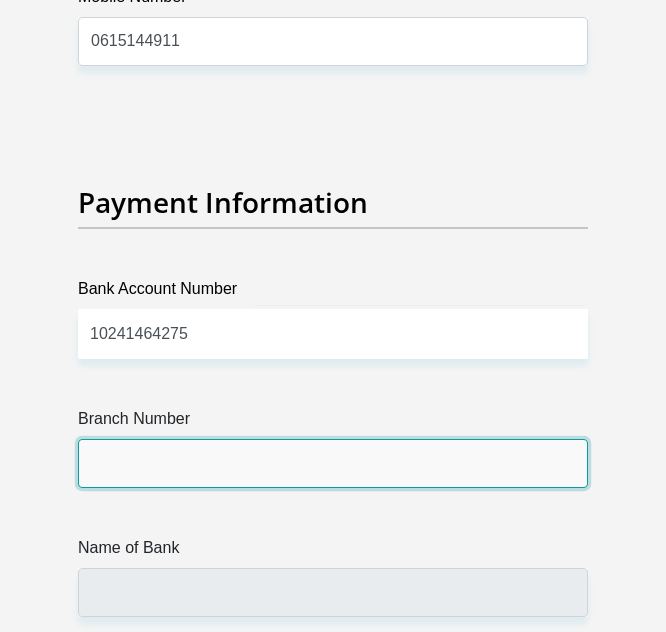 click on "Branch Number" at bounding box center [333, 463] 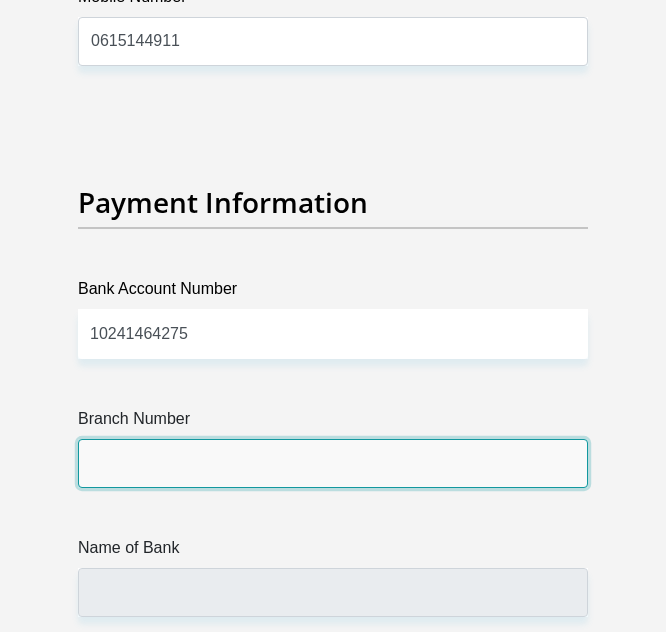 type on "051001" 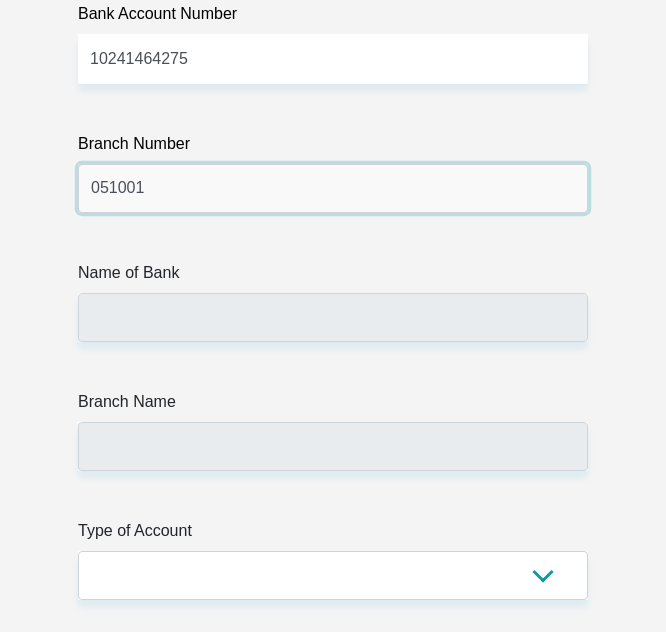 scroll, scrollTop: 7519, scrollLeft: 0, axis: vertical 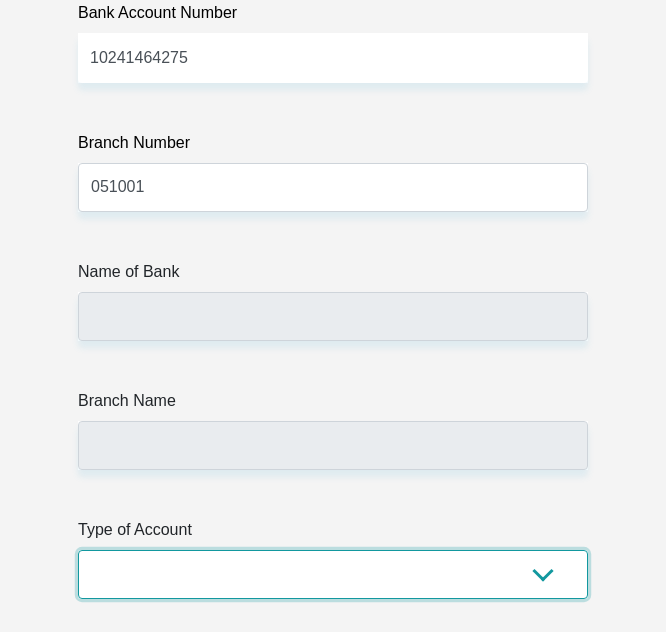 click on "Cheque
Savings" at bounding box center (333, 574) 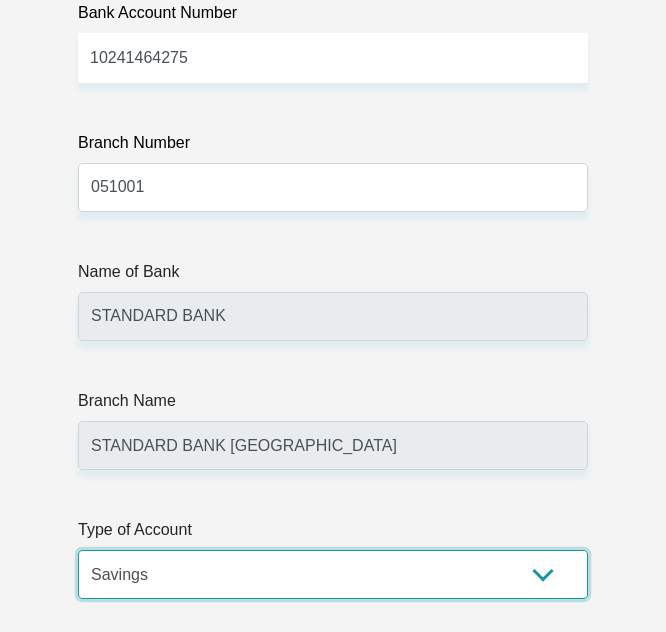 click on "Cheque
Savings" at bounding box center (333, 574) 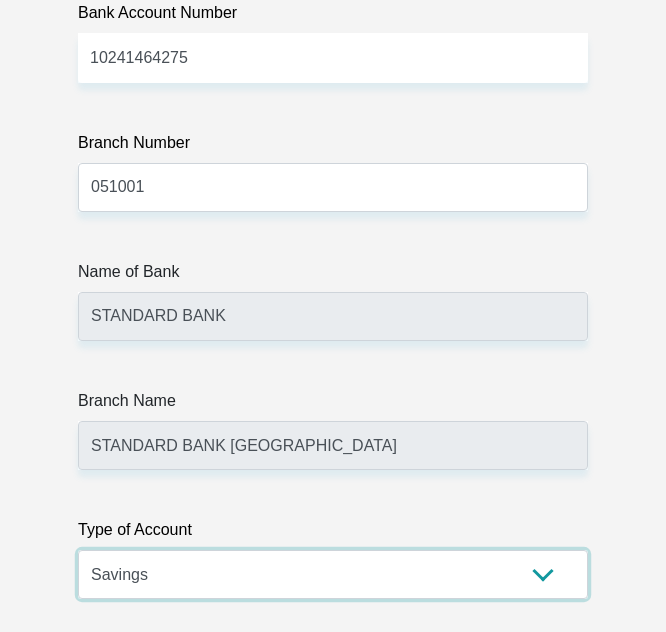 click on "Cheque
Savings" at bounding box center [333, 574] 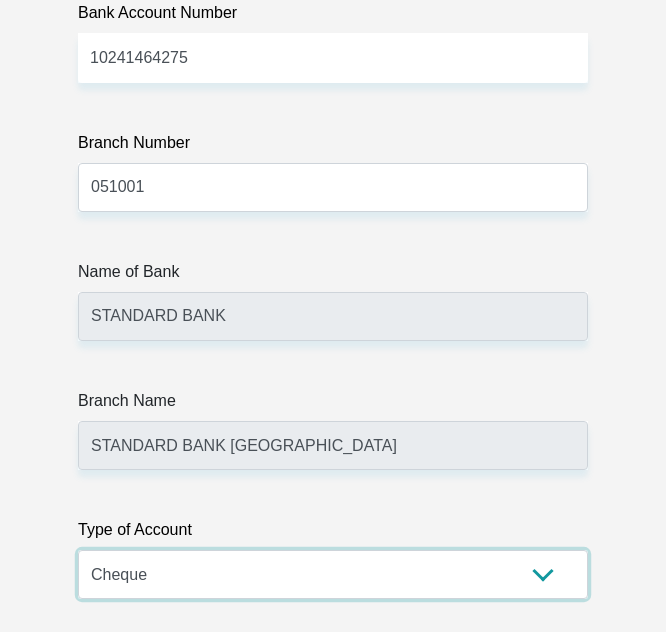 click on "Cheque
Savings" at bounding box center (333, 574) 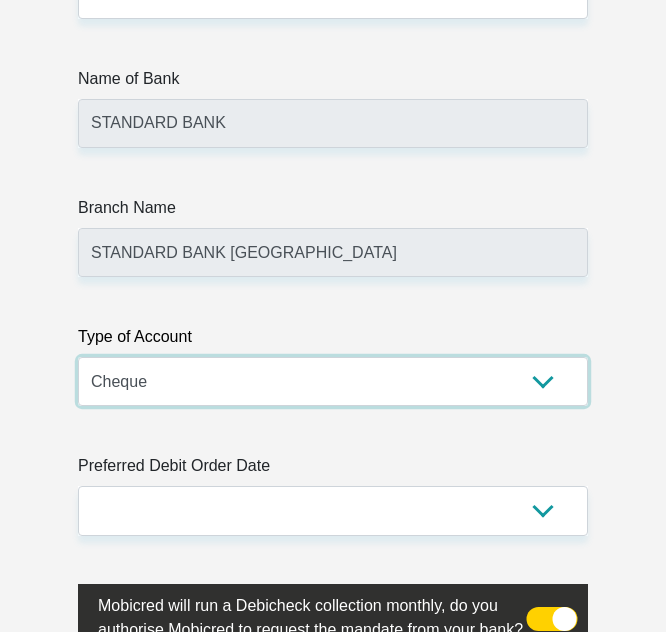 scroll, scrollTop: 7715, scrollLeft: 0, axis: vertical 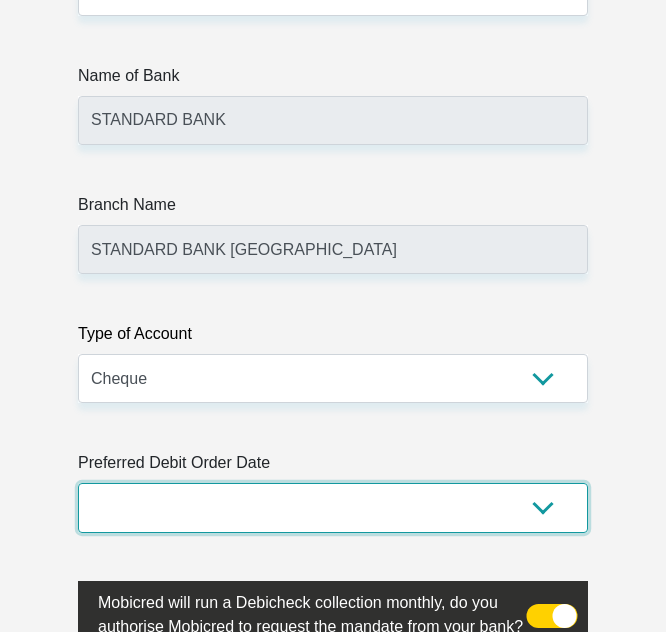 click on "1st
2nd
3rd
4th
5th
7th
18th
19th
20th
21st
22nd
23rd
24th
25th
26th
27th
28th
29th
30th" at bounding box center [333, 507] 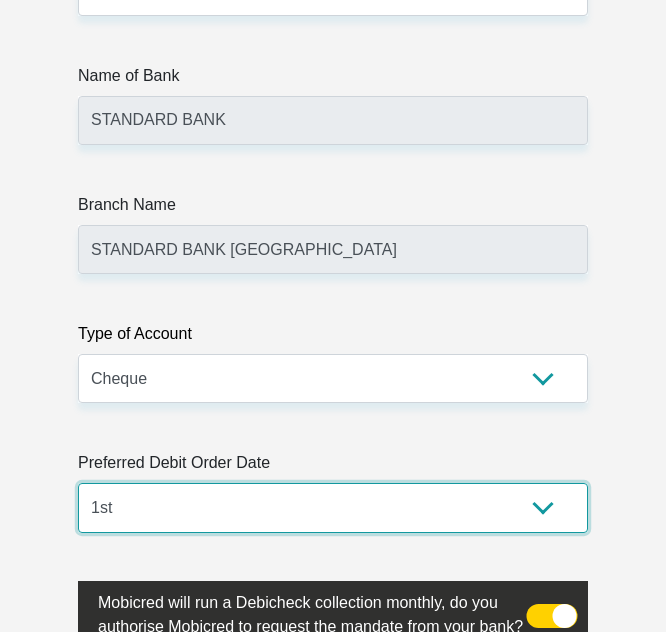 click on "1st
2nd
3rd
4th
5th
7th
18th
19th
20th
21st
22nd
23rd
24th
25th
26th
27th
28th
29th
30th" at bounding box center [333, 507] 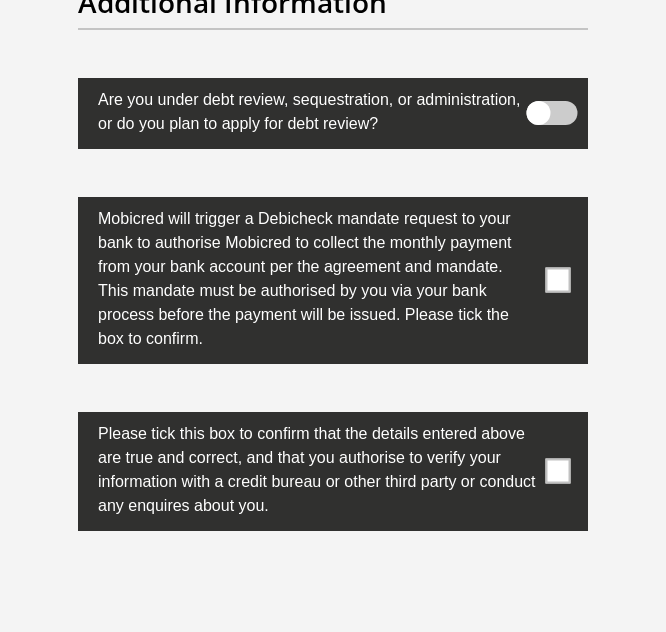scroll, scrollTop: 9666, scrollLeft: 0, axis: vertical 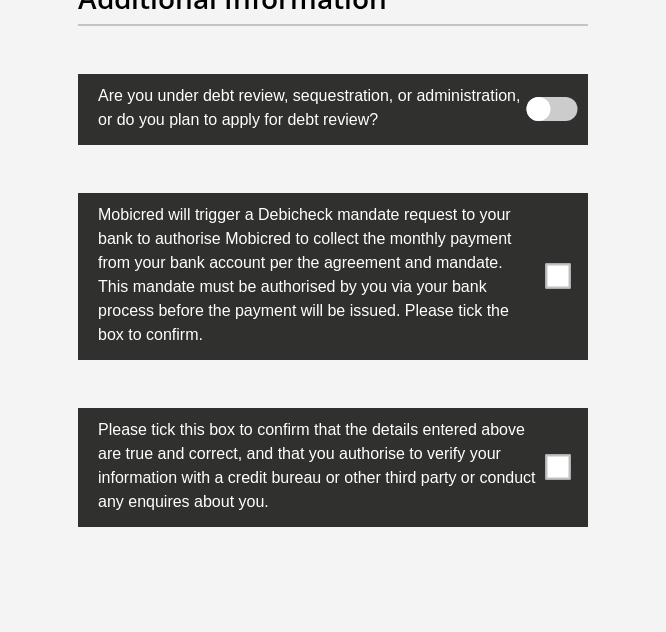 click at bounding box center [558, 276] 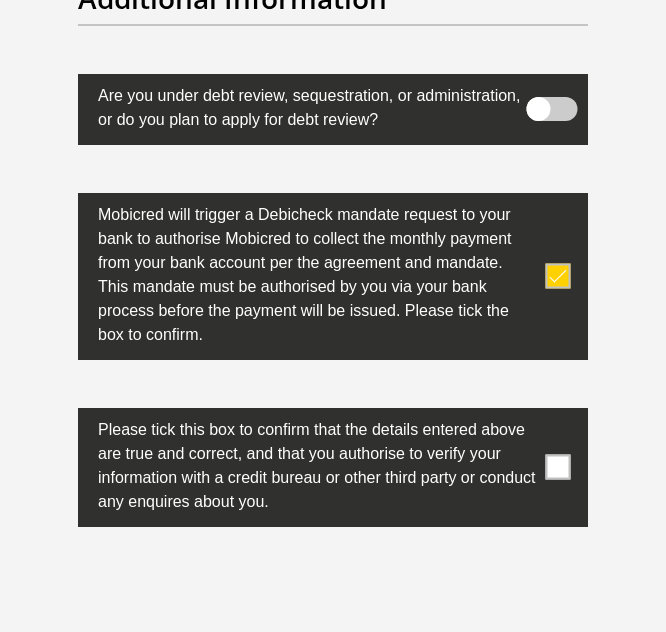click at bounding box center (558, 467) 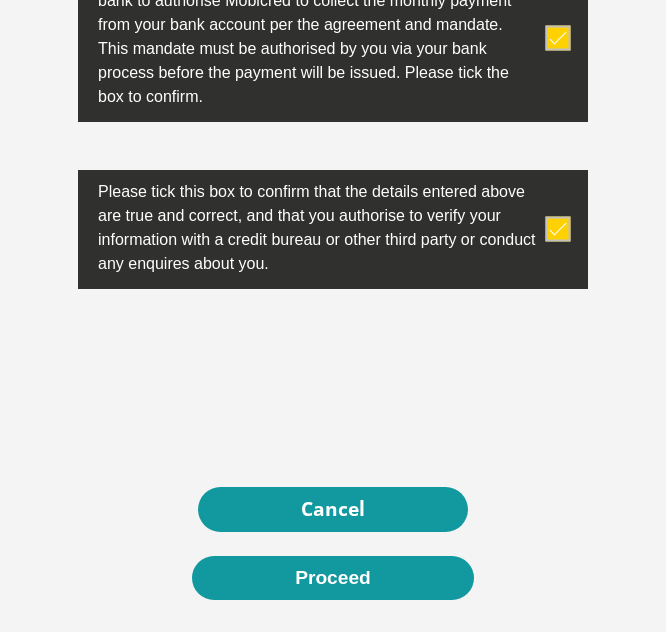 scroll, scrollTop: 9905, scrollLeft: 0, axis: vertical 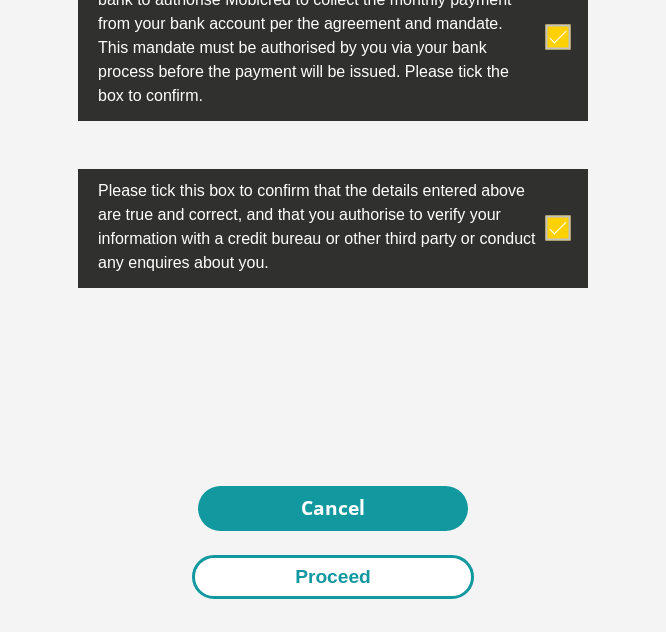 click on "Proceed" at bounding box center (333, 577) 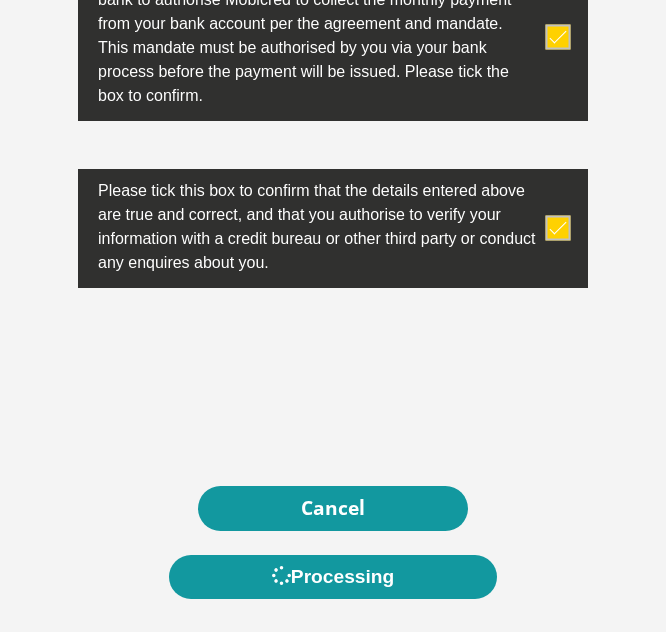 scroll, scrollTop: 0, scrollLeft: 0, axis: both 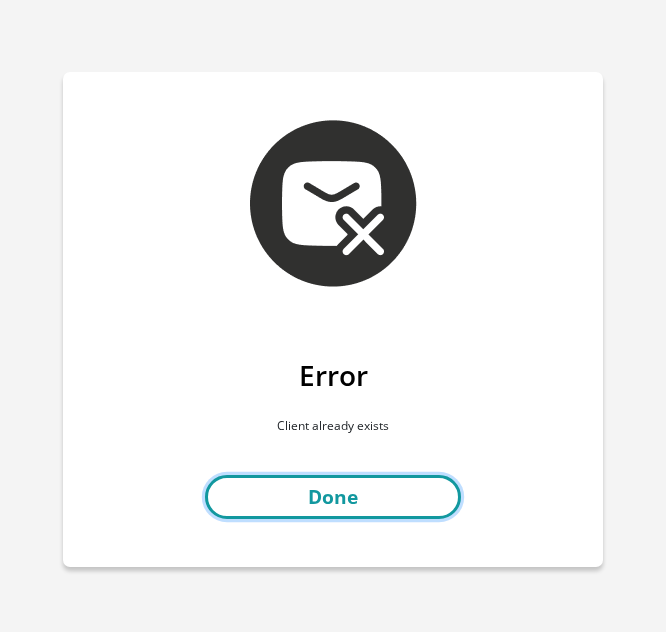 drag, startPoint x: 338, startPoint y: 501, endPoint x: 288, endPoint y: 495, distance: 50.358715 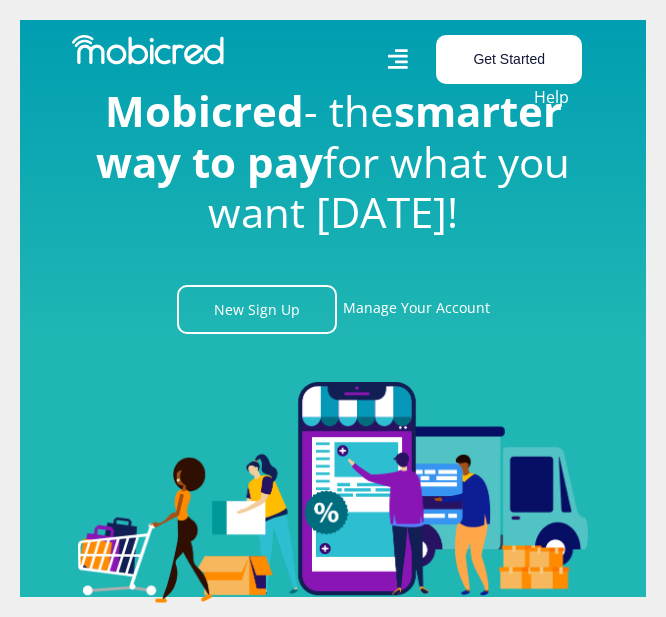 scroll, scrollTop: 0, scrollLeft: 0, axis: both 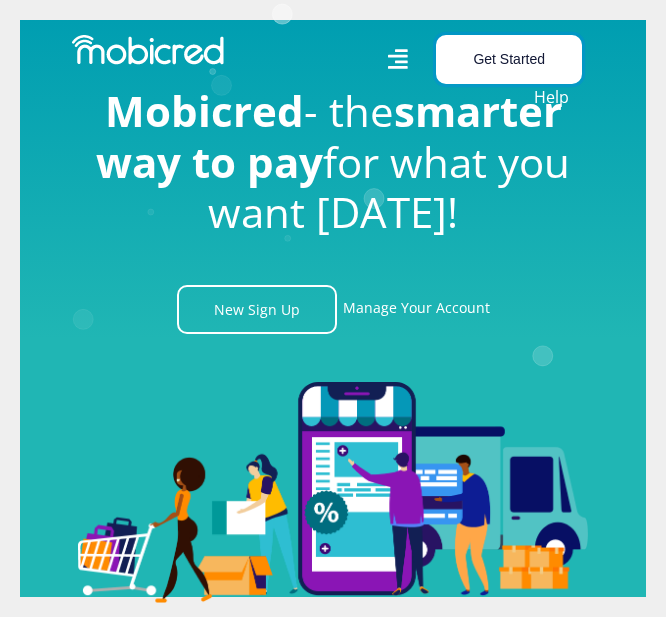 click on "Get Started" at bounding box center (509, 59) 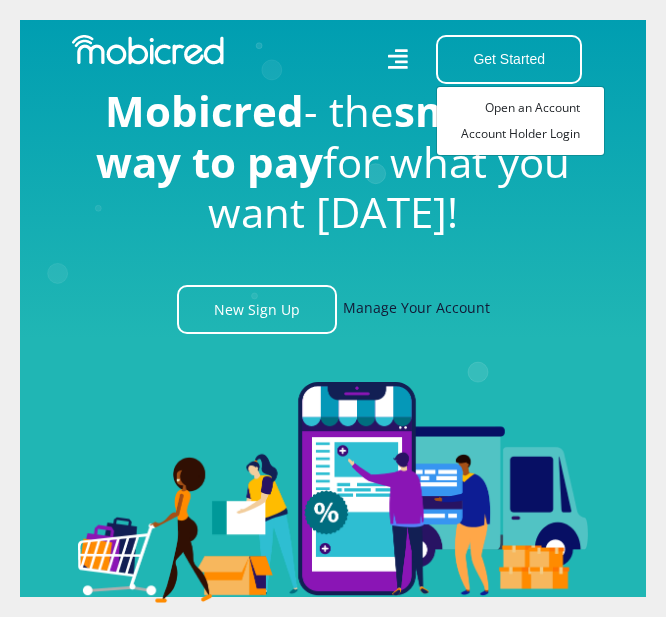 click on "Manage Your Account" at bounding box center (416, 309) 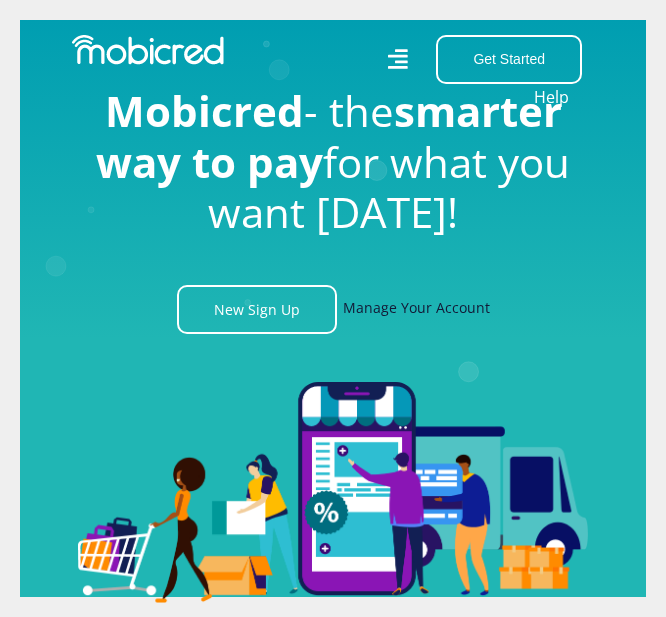scroll, scrollTop: 0, scrollLeft: 2699, axis: horizontal 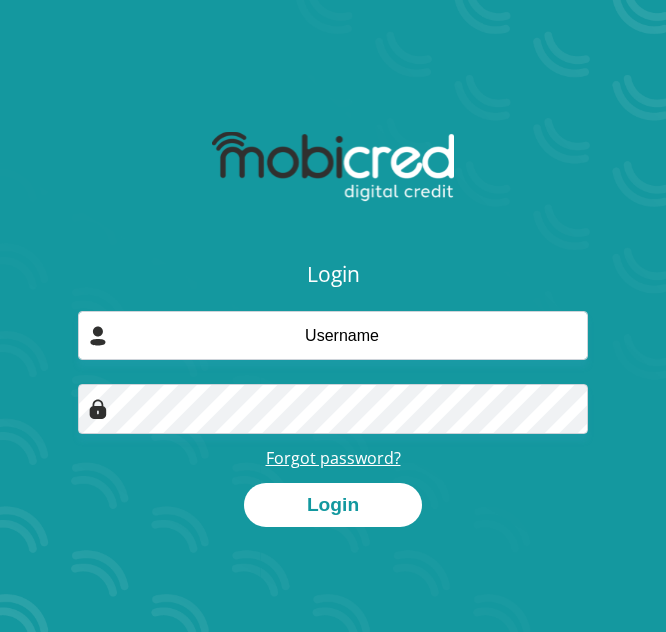 click on "Forgot password?" at bounding box center (333, 458) 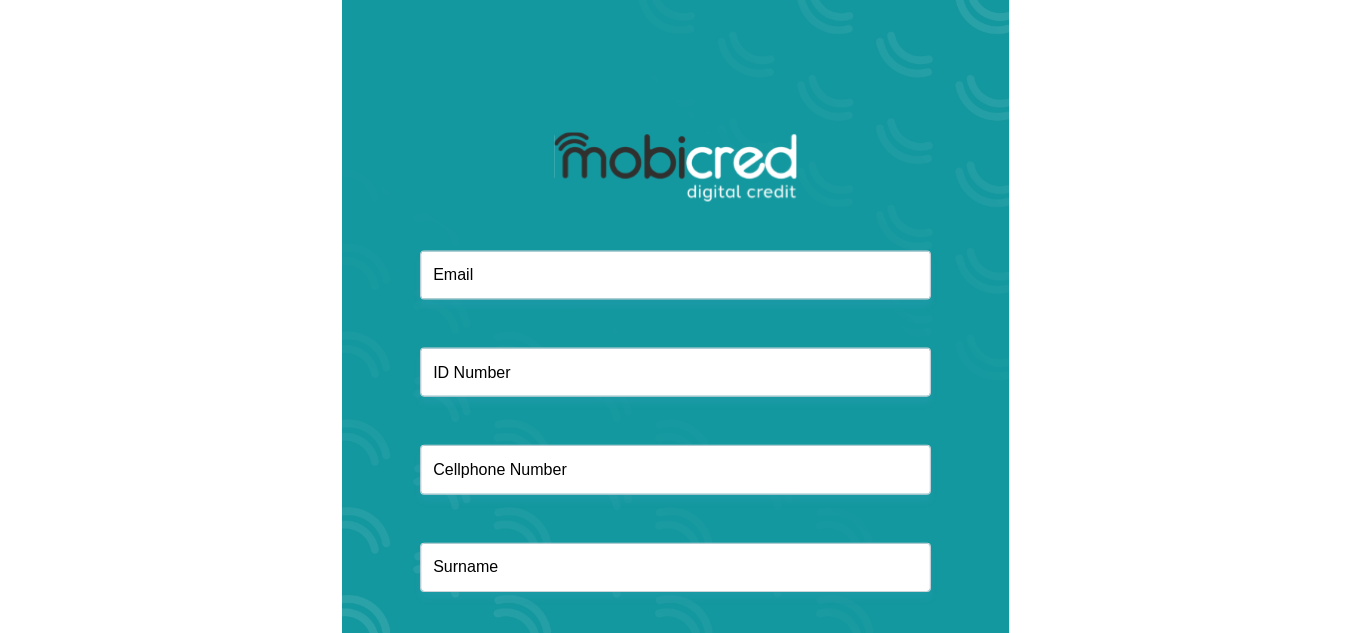 scroll, scrollTop: 114, scrollLeft: 0, axis: vertical 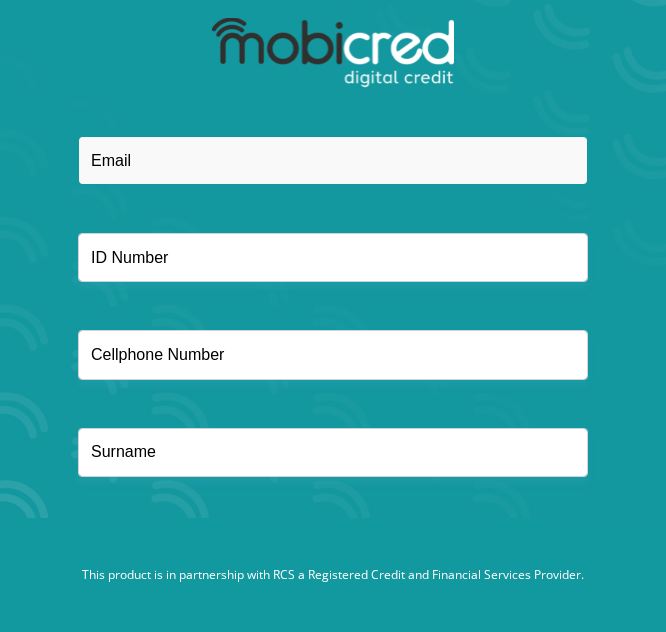click at bounding box center (333, 160) 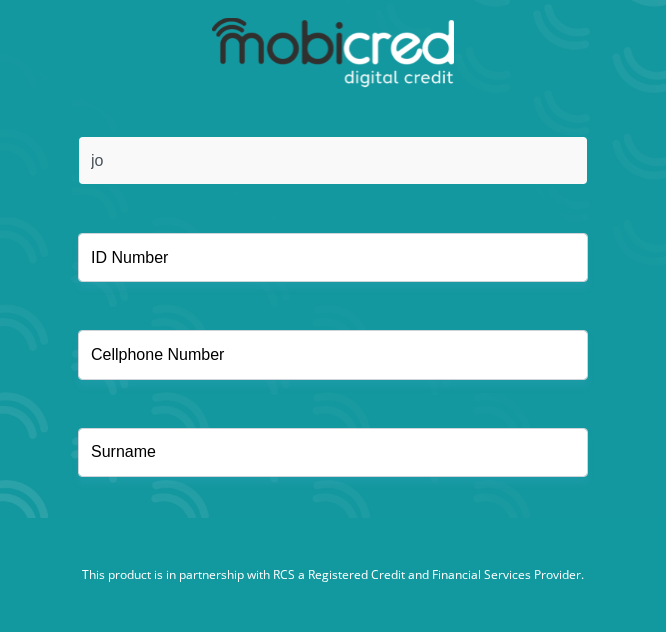 type on "[PERSON_NAME][EMAIL_ADDRESS][DOMAIN_NAME]" 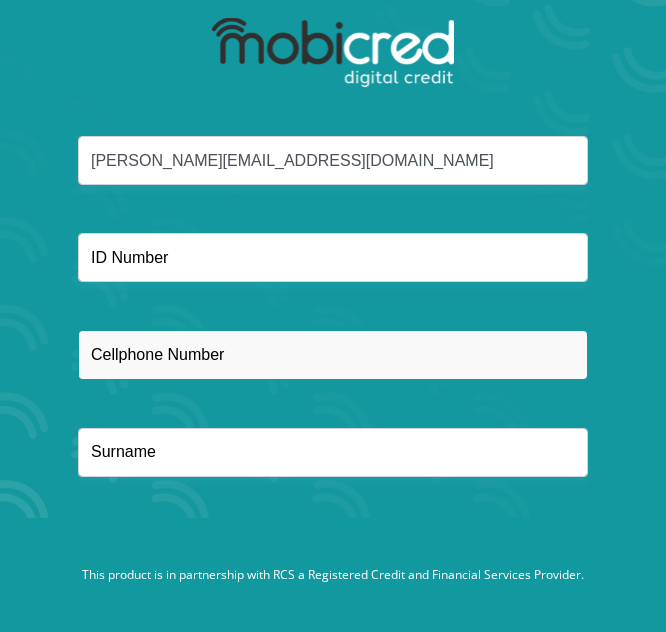 type on "0615265707" 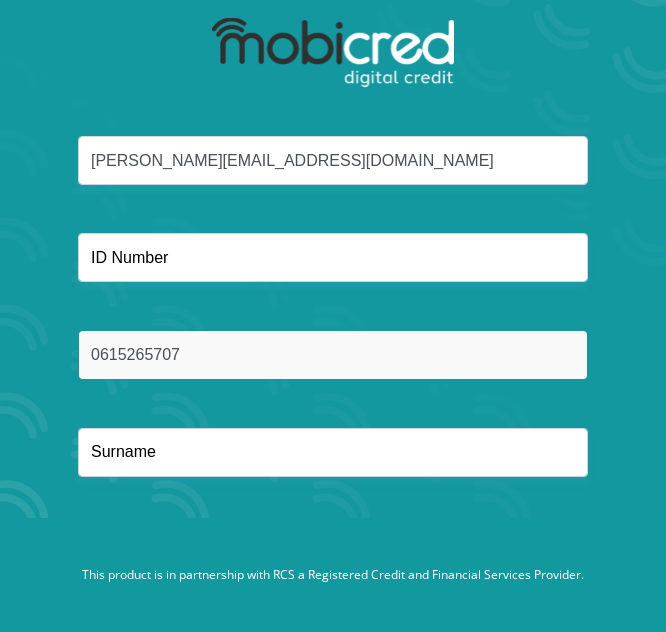type on "[PERSON_NAME]" 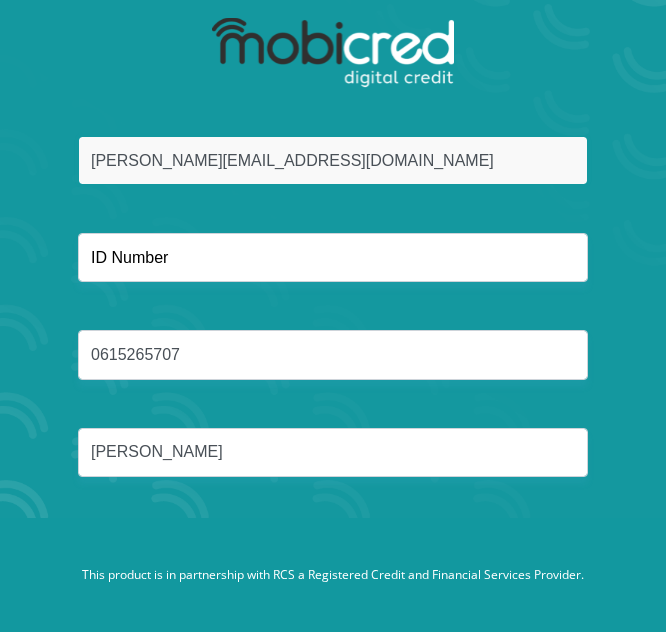 drag, startPoint x: 126, startPoint y: 163, endPoint x: 19, endPoint y: 163, distance: 107 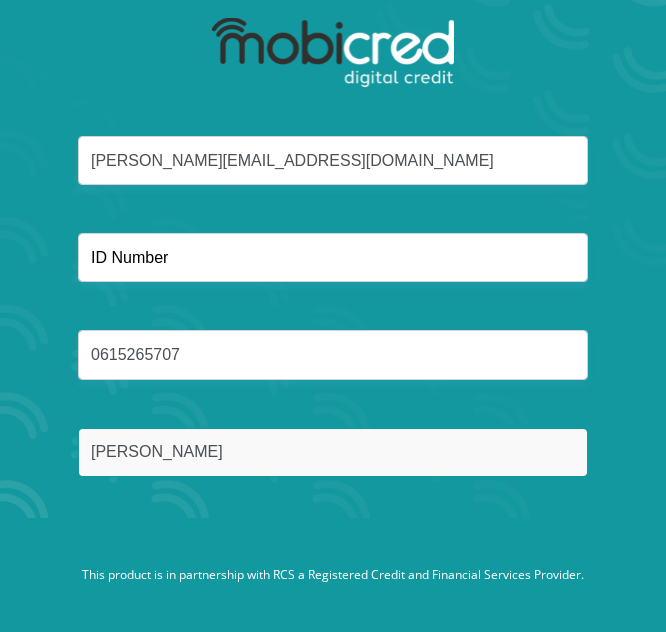 drag, startPoint x: 199, startPoint y: 450, endPoint x: -1, endPoint y: 443, distance: 200.12247 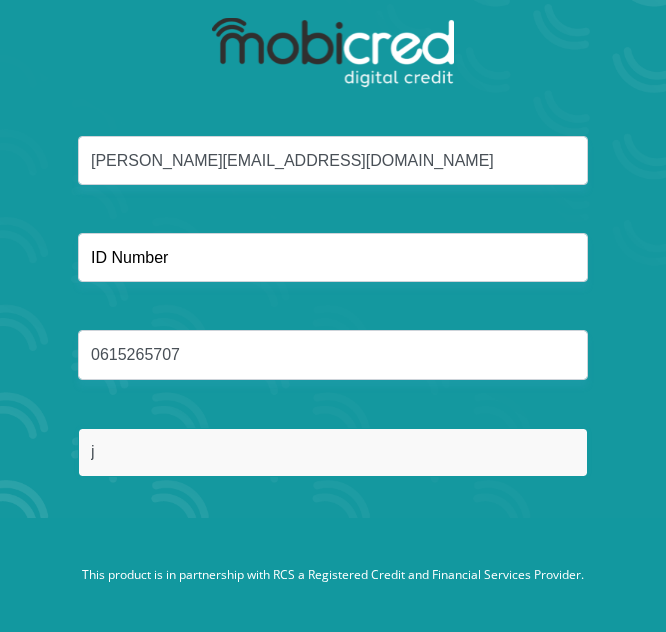 type on "[PERSON_NAME]" 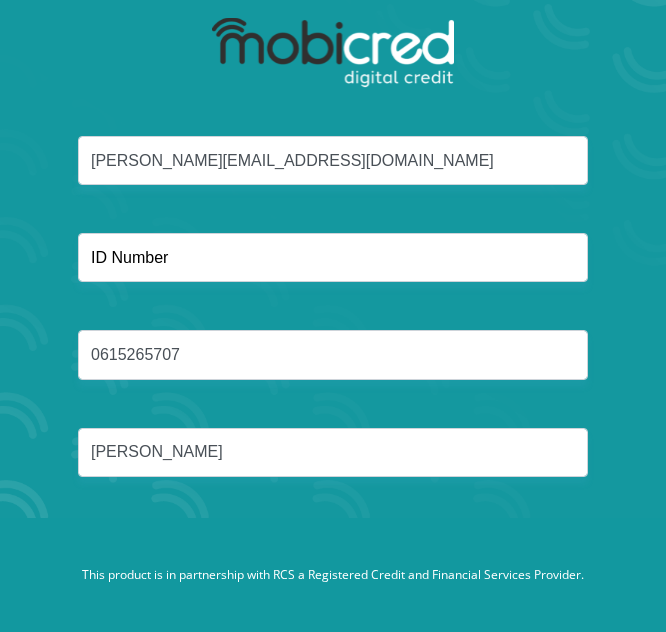 click on "[PERSON_NAME][EMAIL_ADDRESS][DOMAIN_NAME]
0615265707
[PERSON_NAME]" at bounding box center [333, 330] 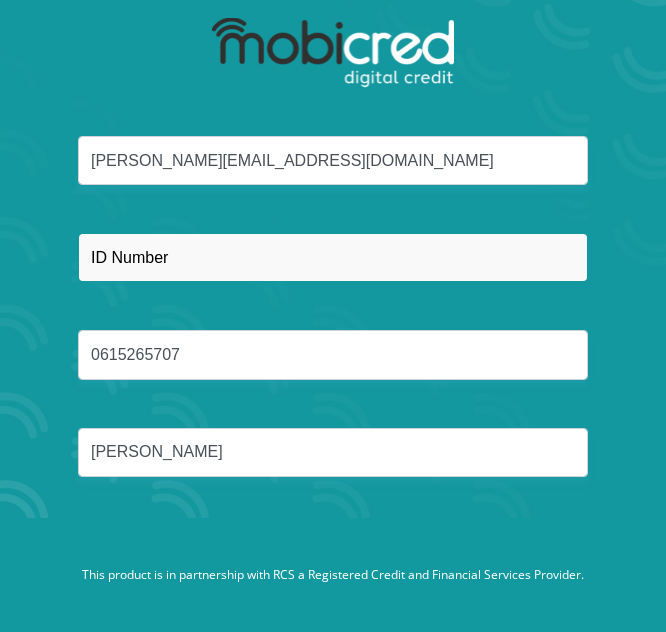 click at bounding box center (333, 257) 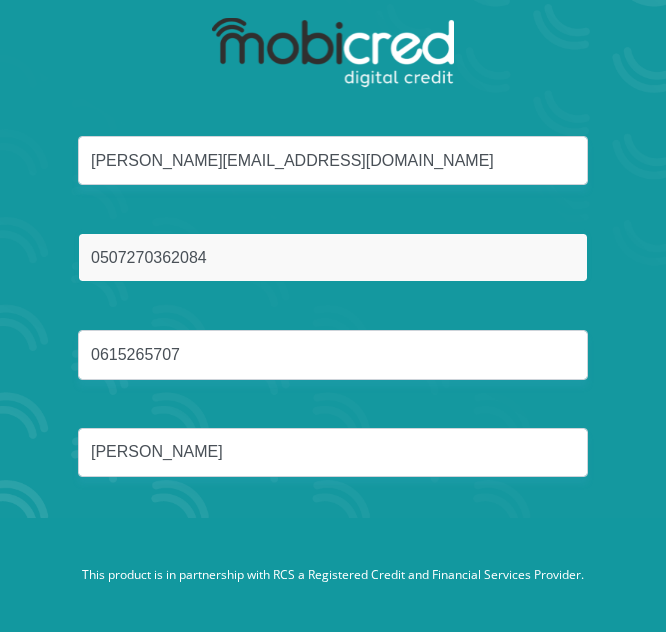 type on "0507270362084" 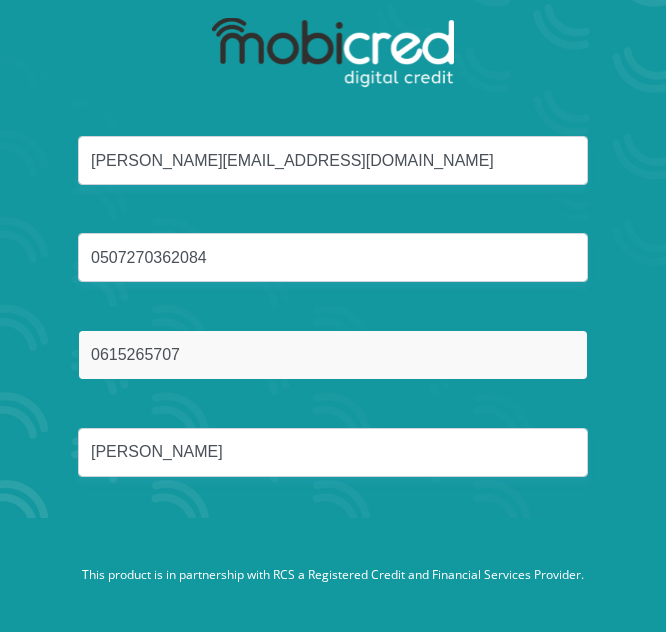 drag, startPoint x: 214, startPoint y: 354, endPoint x: -1, endPoint y: 345, distance: 215.1883 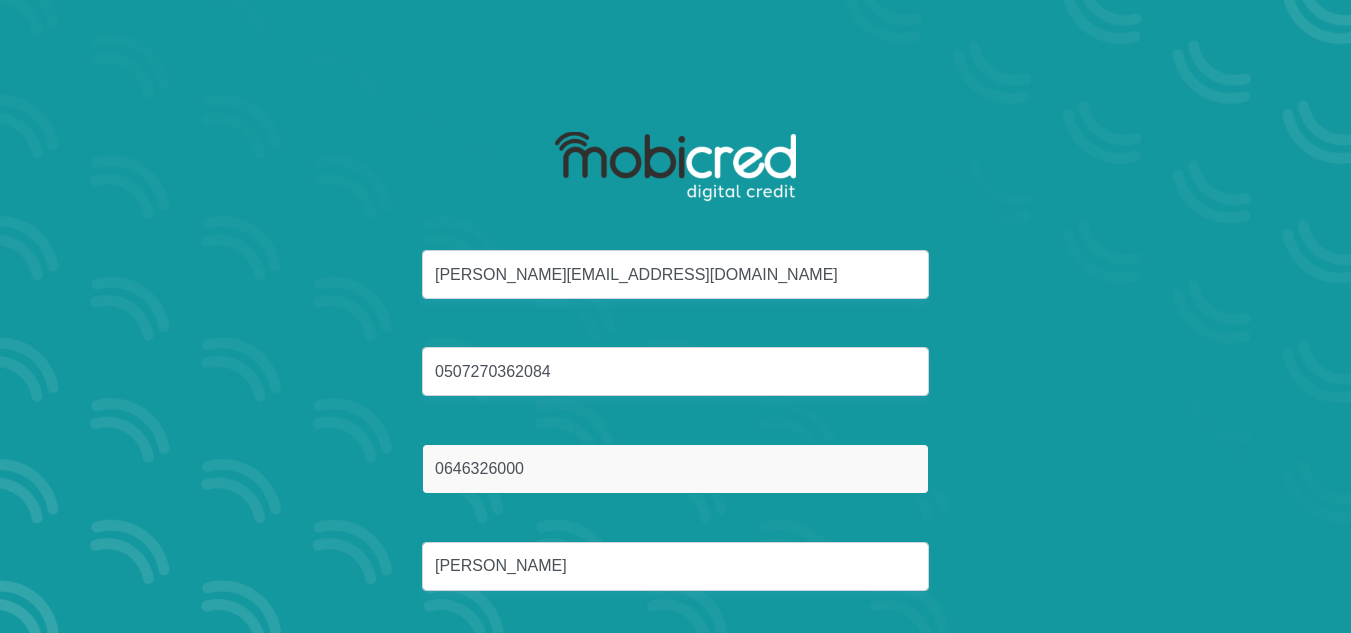 scroll, scrollTop: 114, scrollLeft: 0, axis: vertical 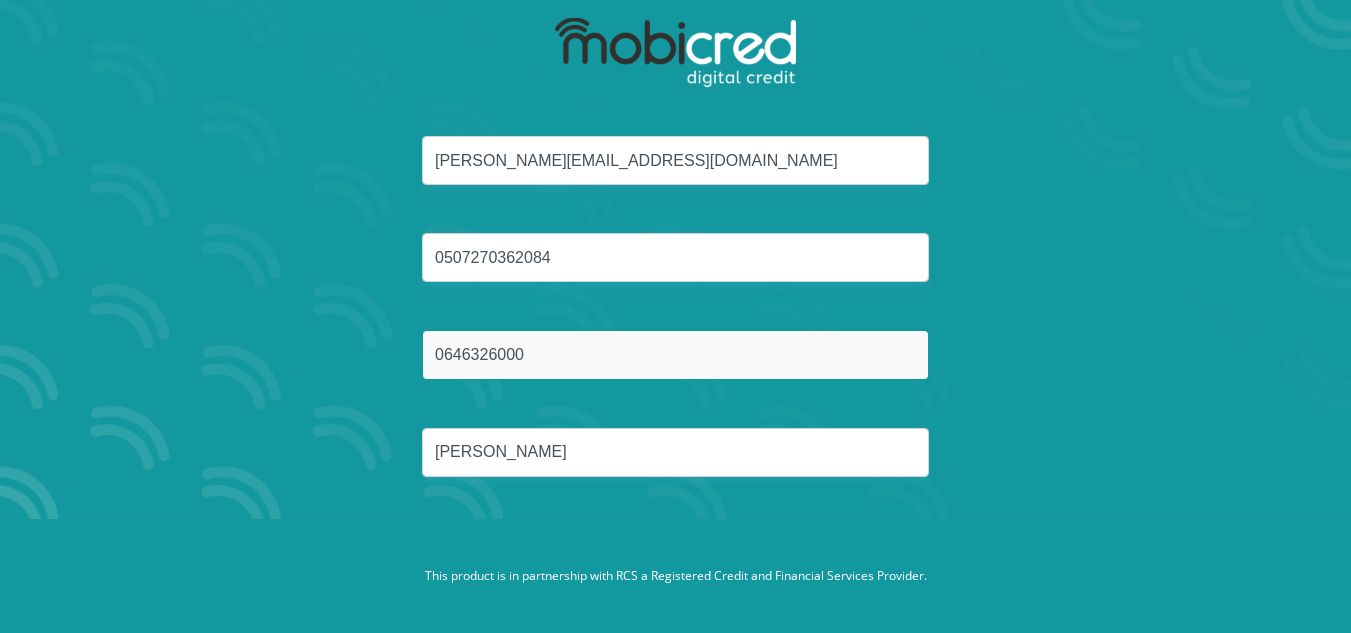 type on "0646326000" 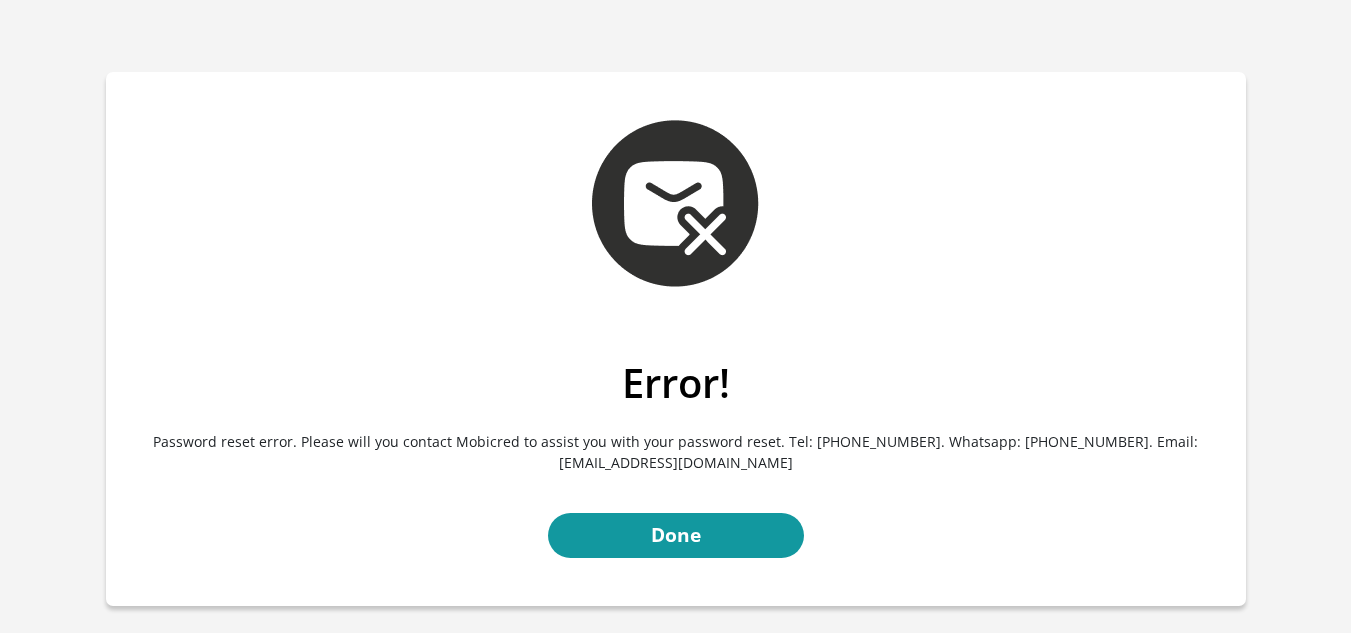 scroll, scrollTop: 0, scrollLeft: 0, axis: both 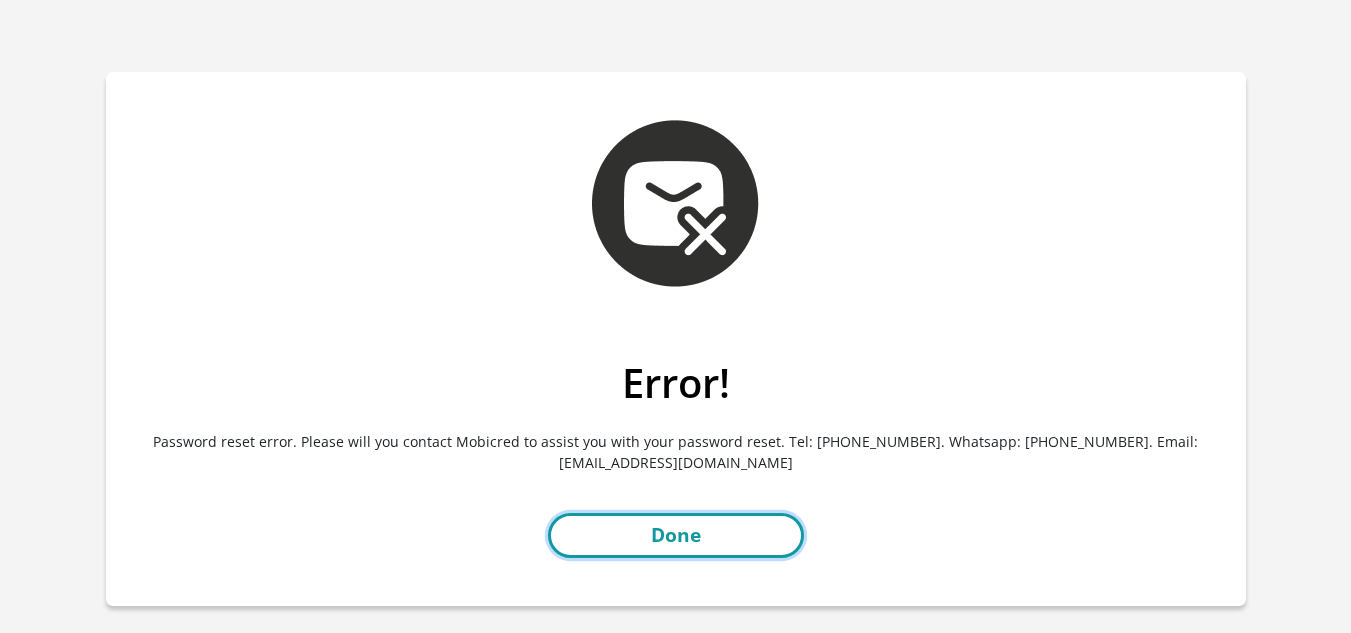 click on "Done" at bounding box center [676, 535] 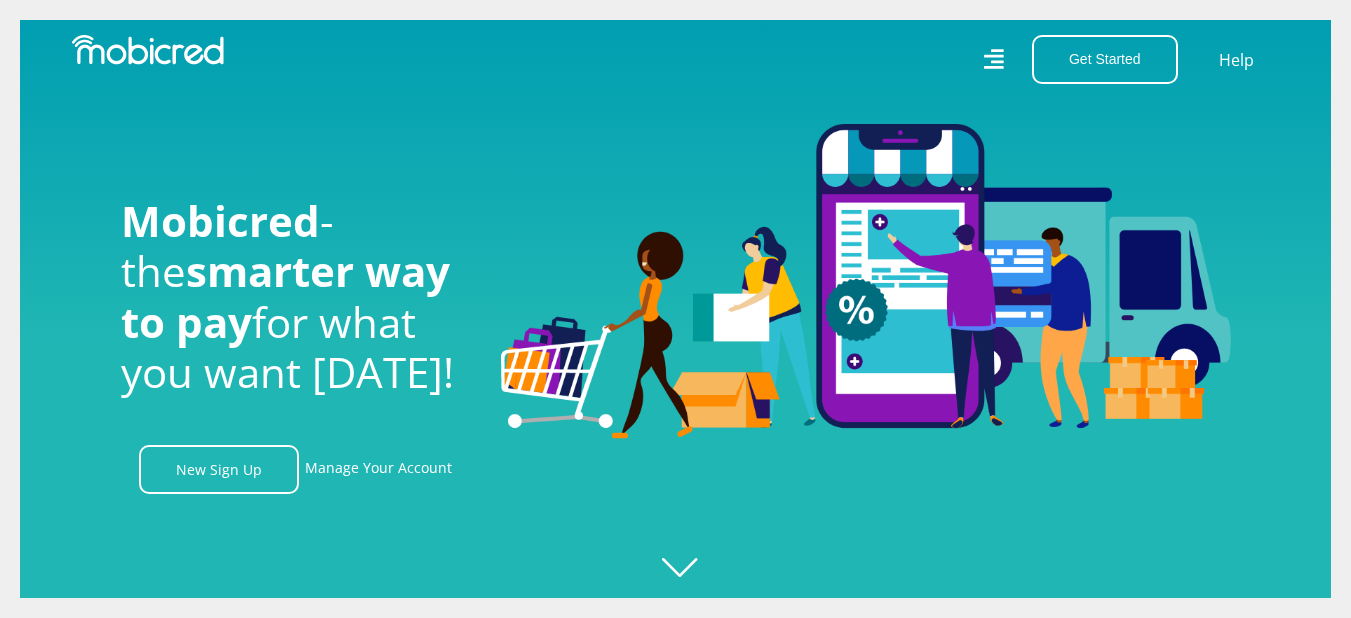 scroll, scrollTop: 0, scrollLeft: 0, axis: both 